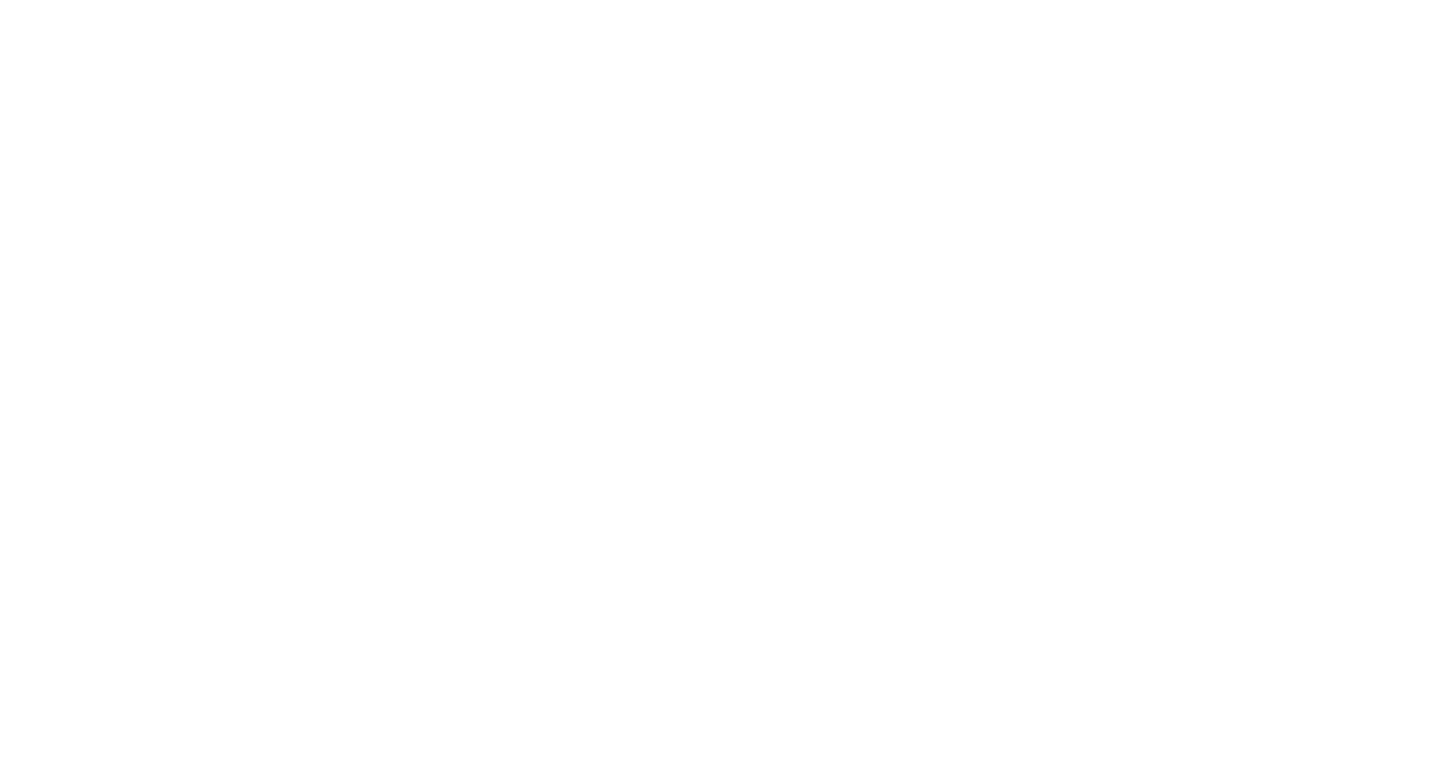 scroll, scrollTop: 0, scrollLeft: 0, axis: both 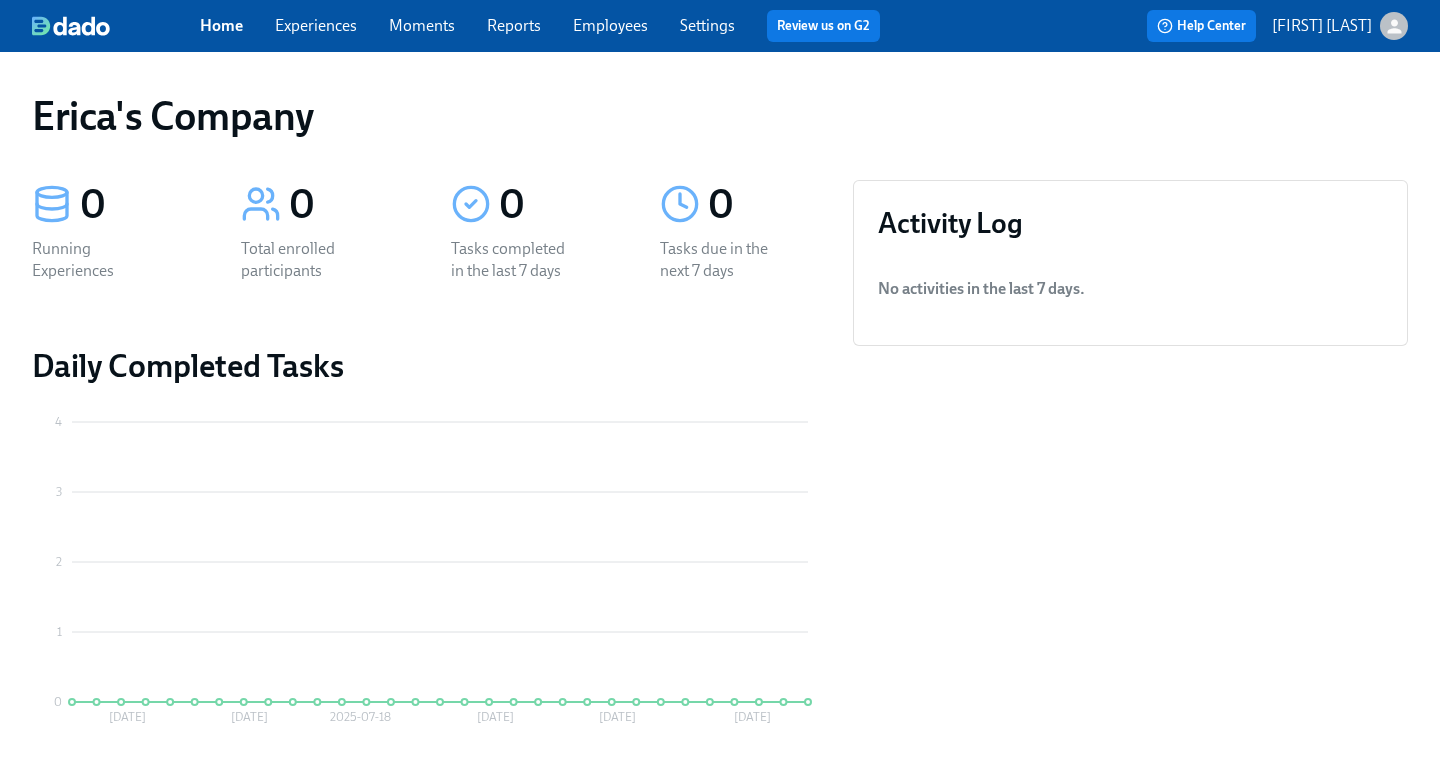 click on "[FIRST] [LAST]" at bounding box center [1322, 26] 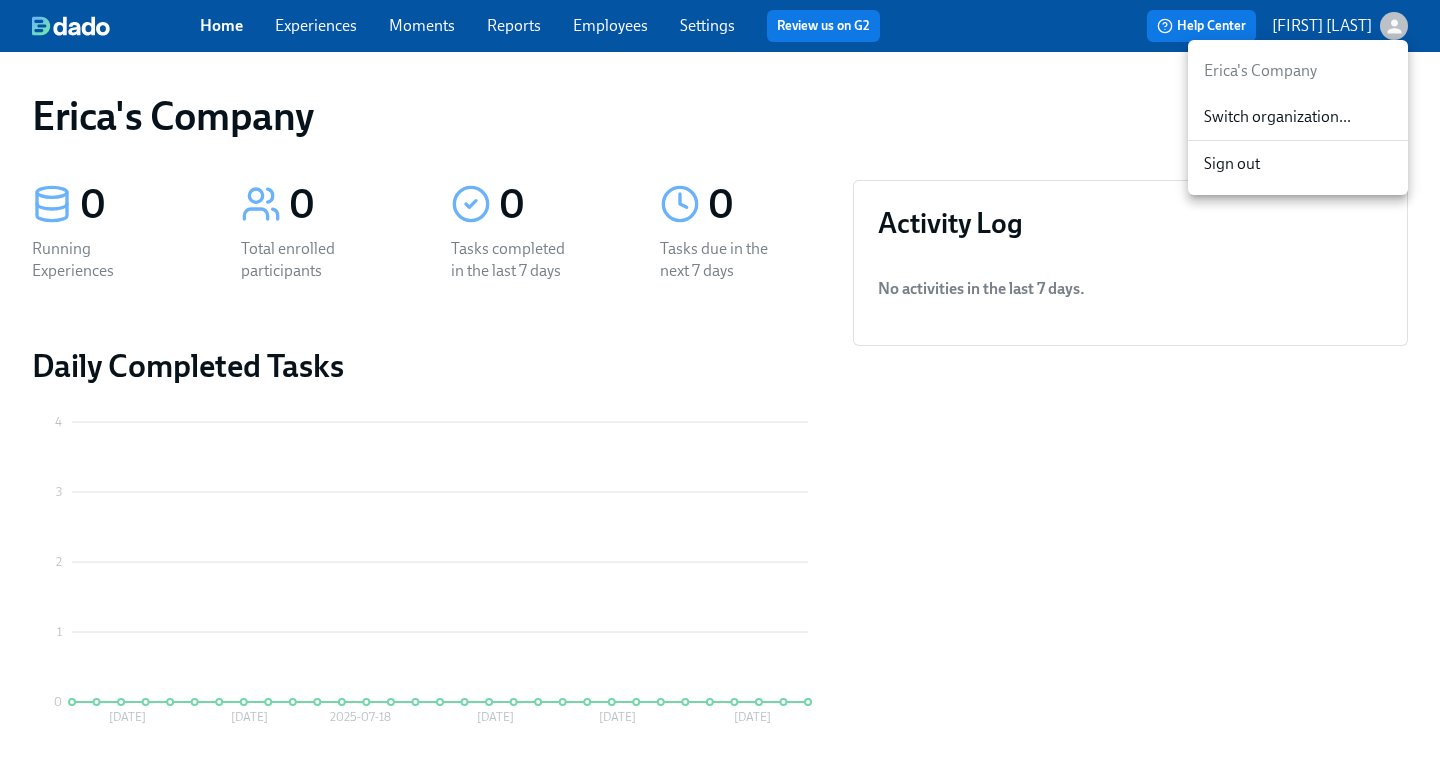 click on "Switch organization..." at bounding box center [1298, 117] 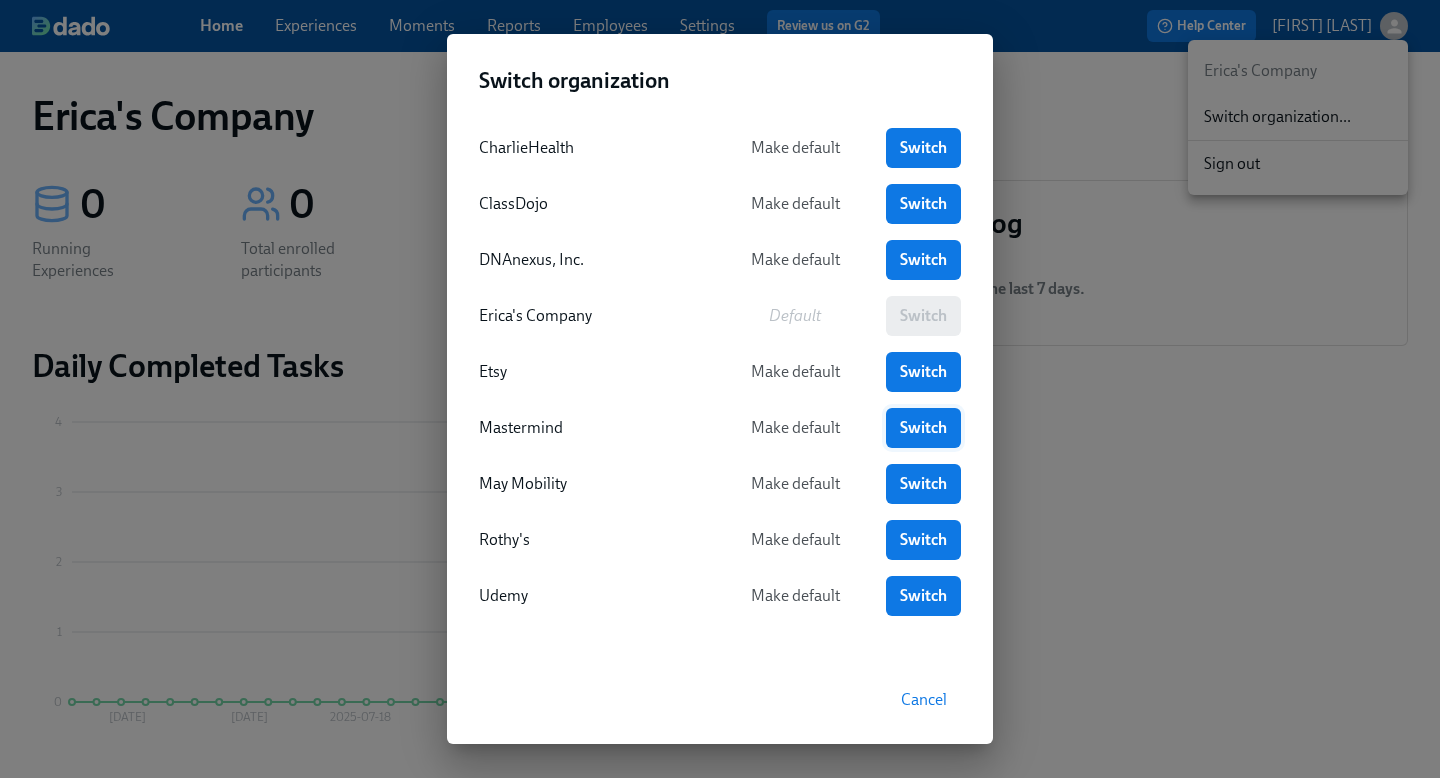 click on "Switch" at bounding box center (923, 428) 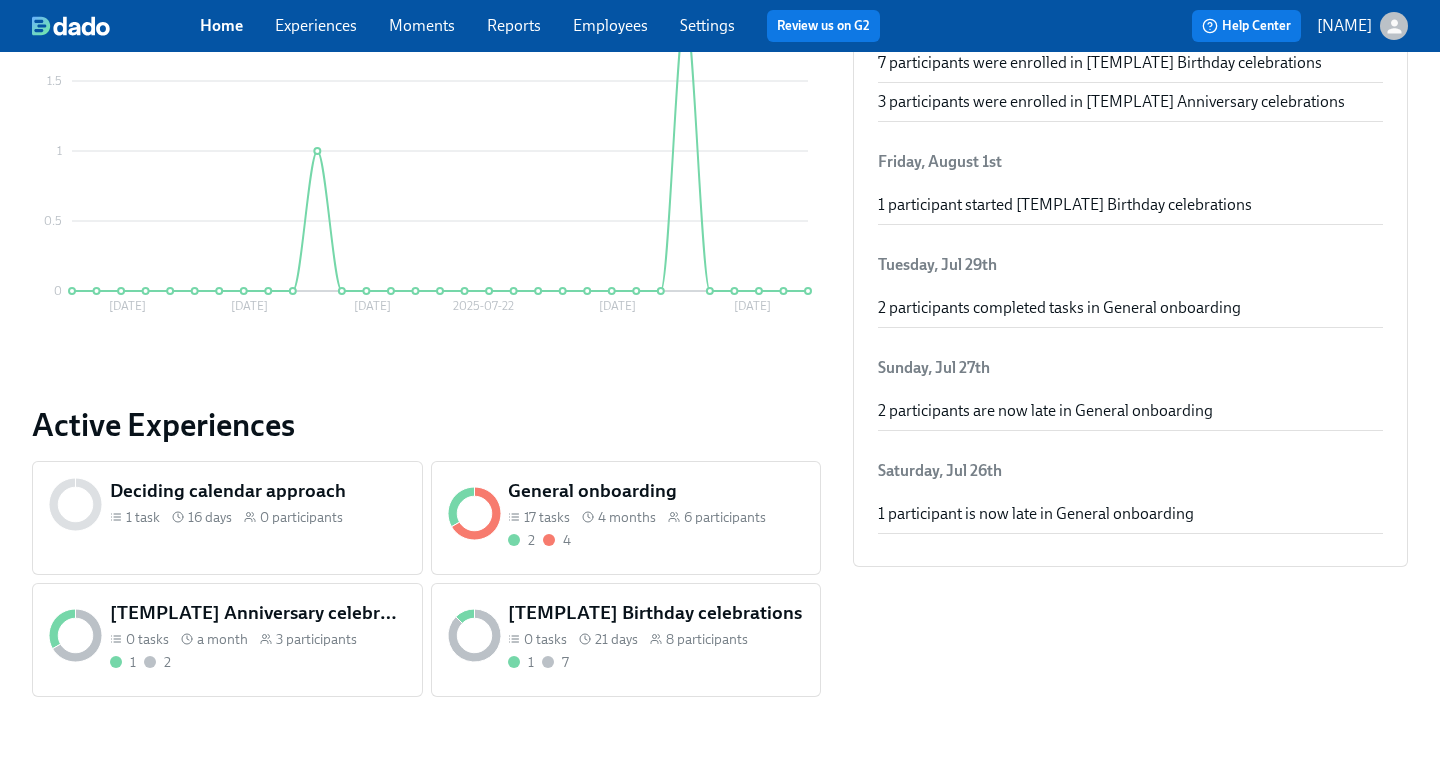scroll, scrollTop: 442, scrollLeft: 0, axis: vertical 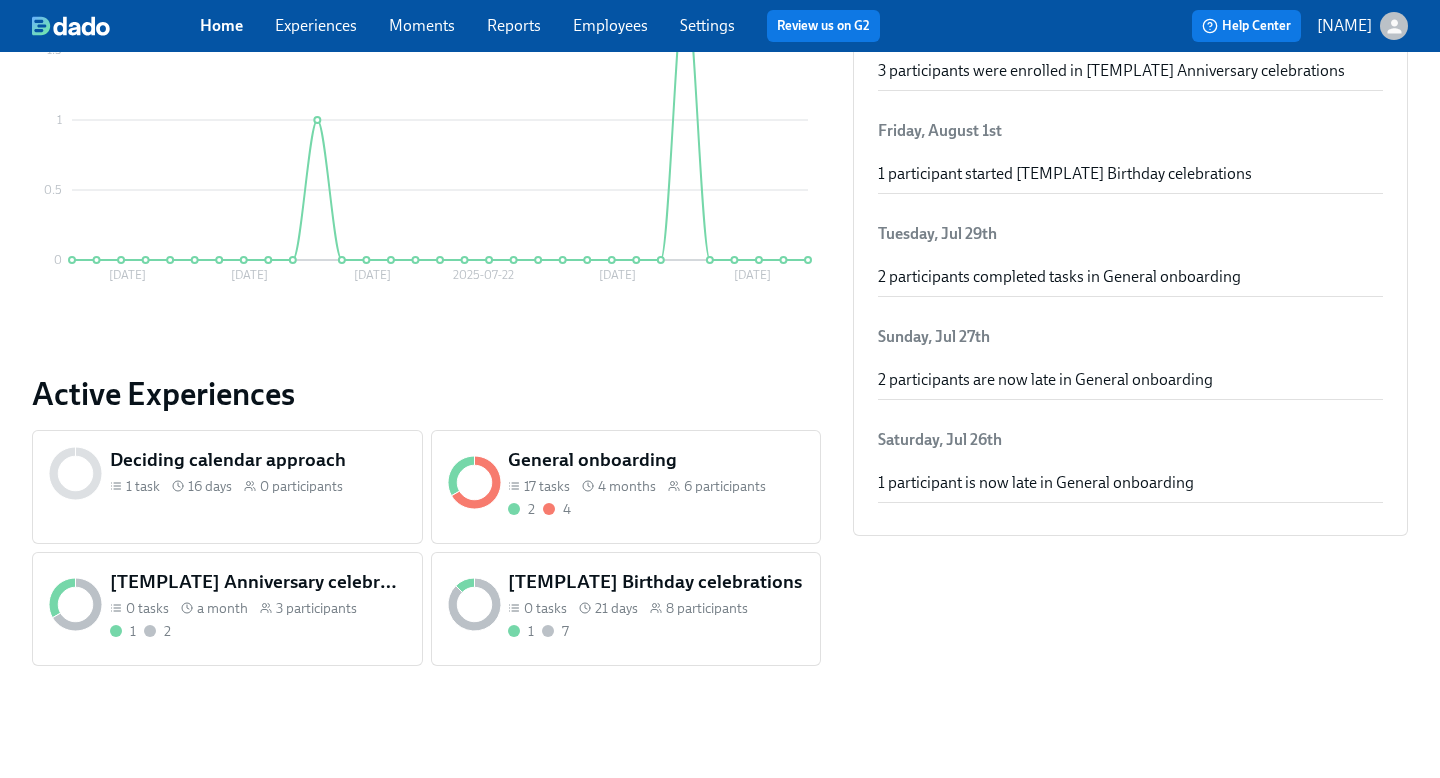 click on "3 participants" at bounding box center (316, 608) 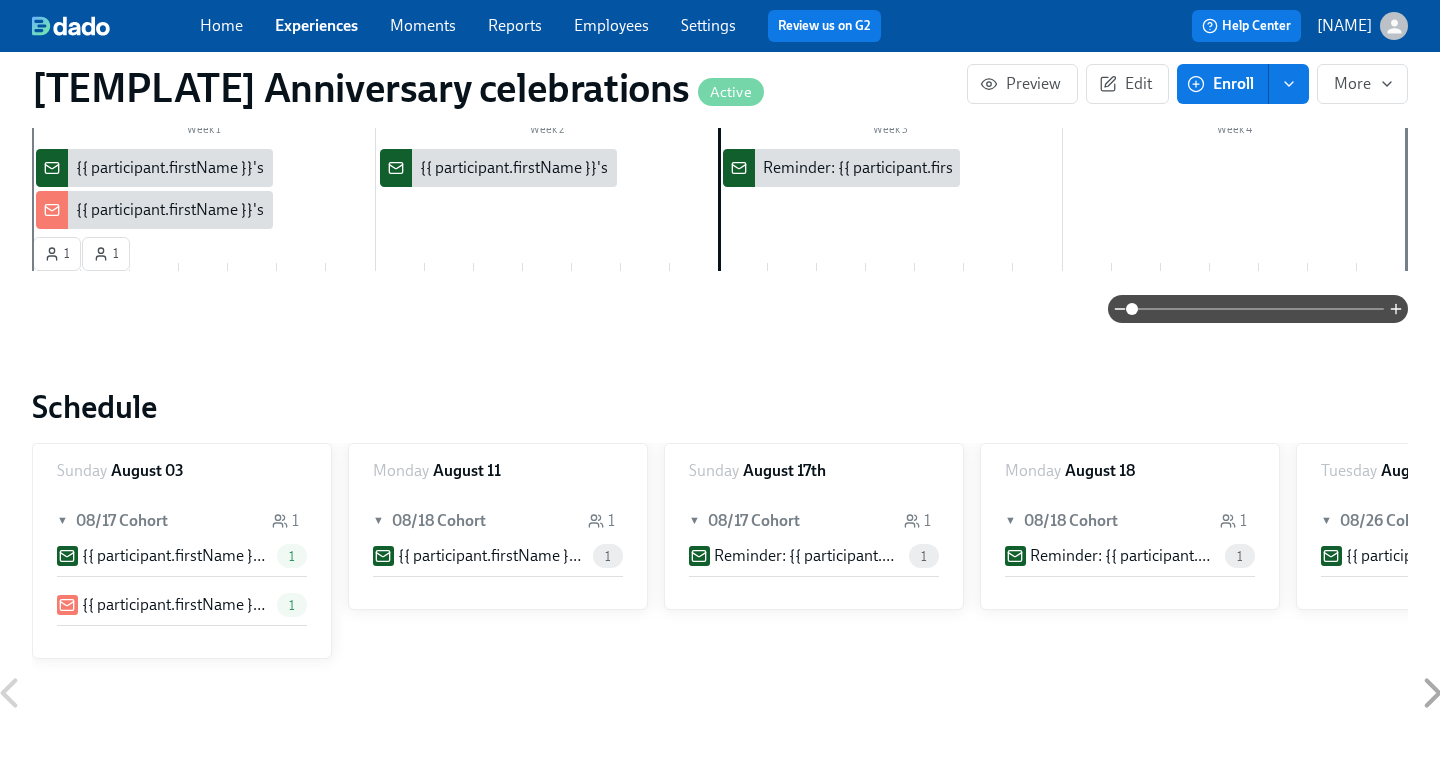 scroll, scrollTop: 0, scrollLeft: 0, axis: both 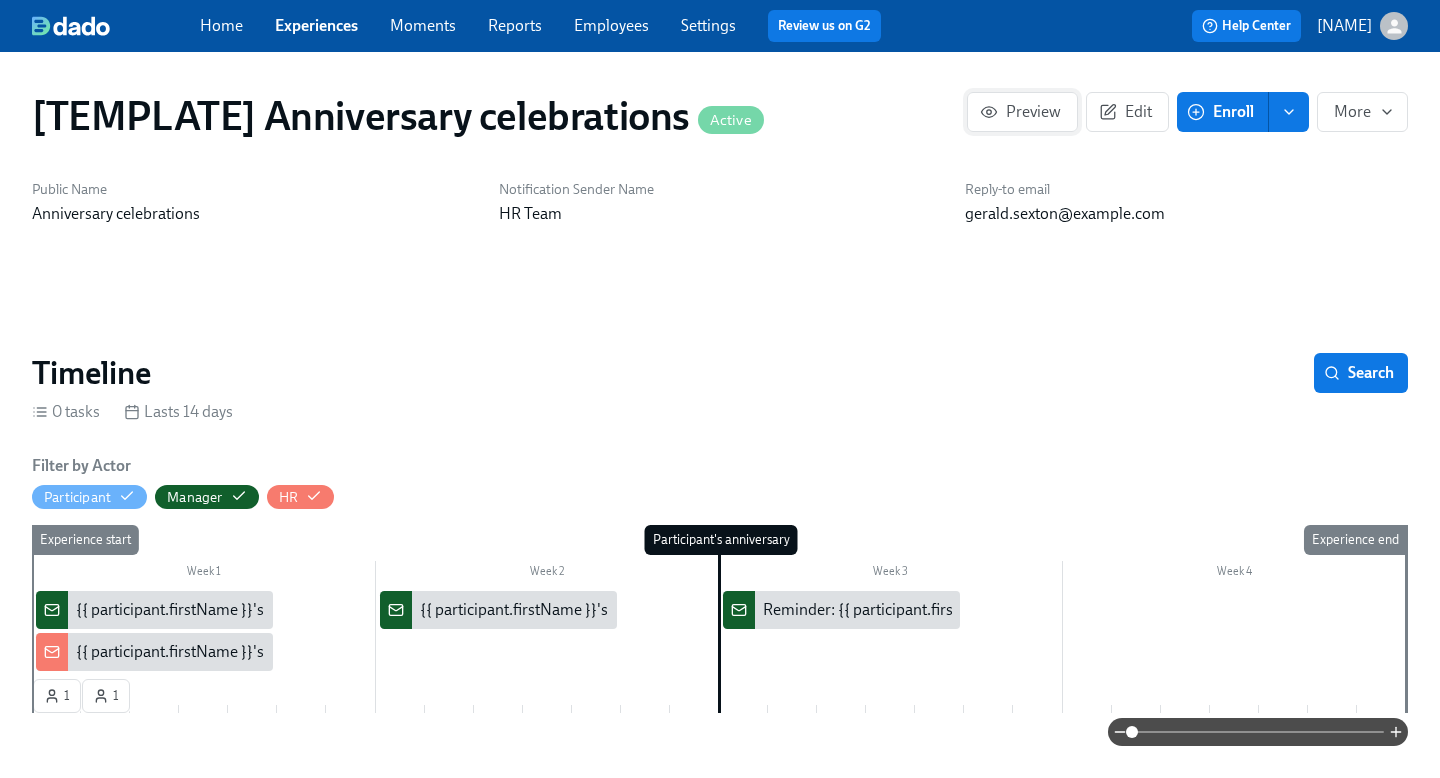 click on "Preview" at bounding box center (1022, 112) 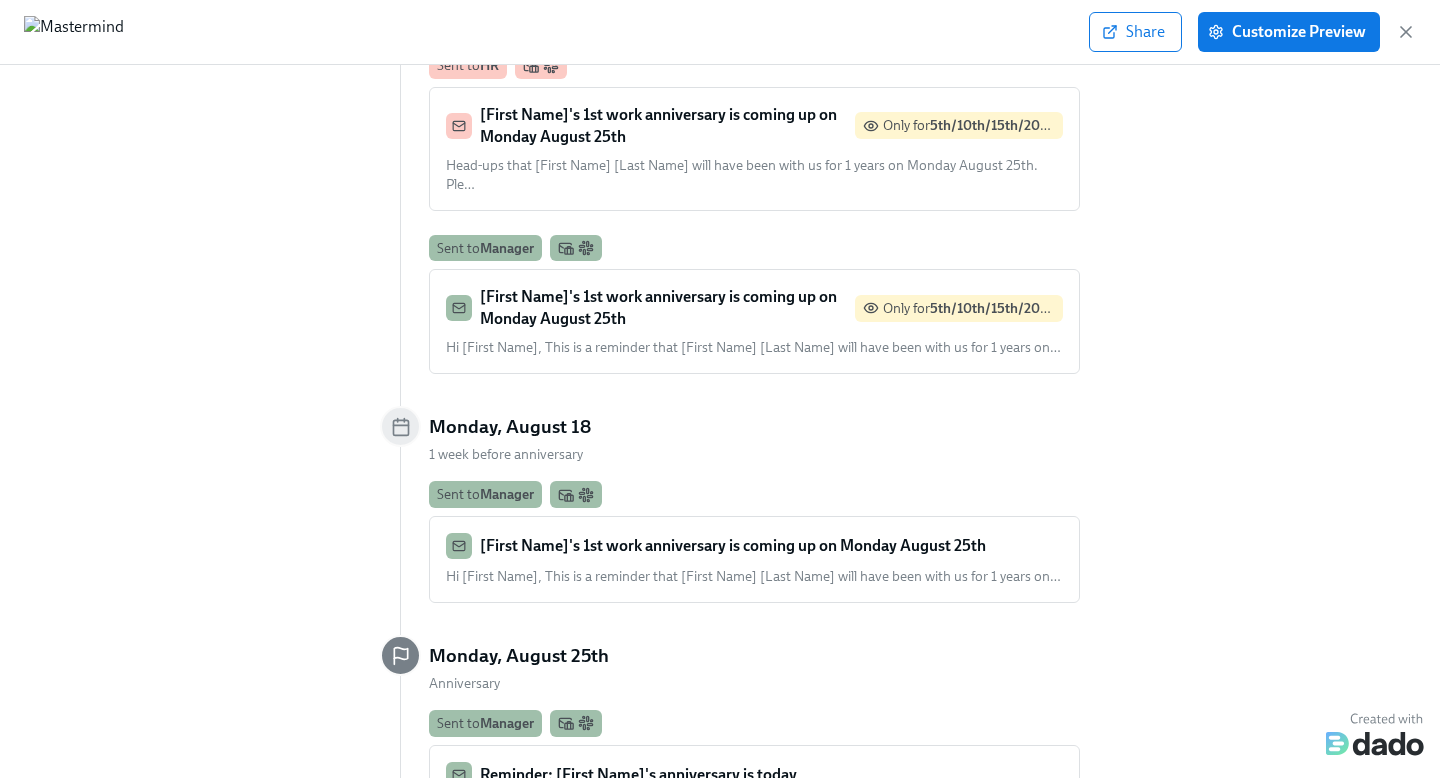 scroll, scrollTop: 236, scrollLeft: 0, axis: vertical 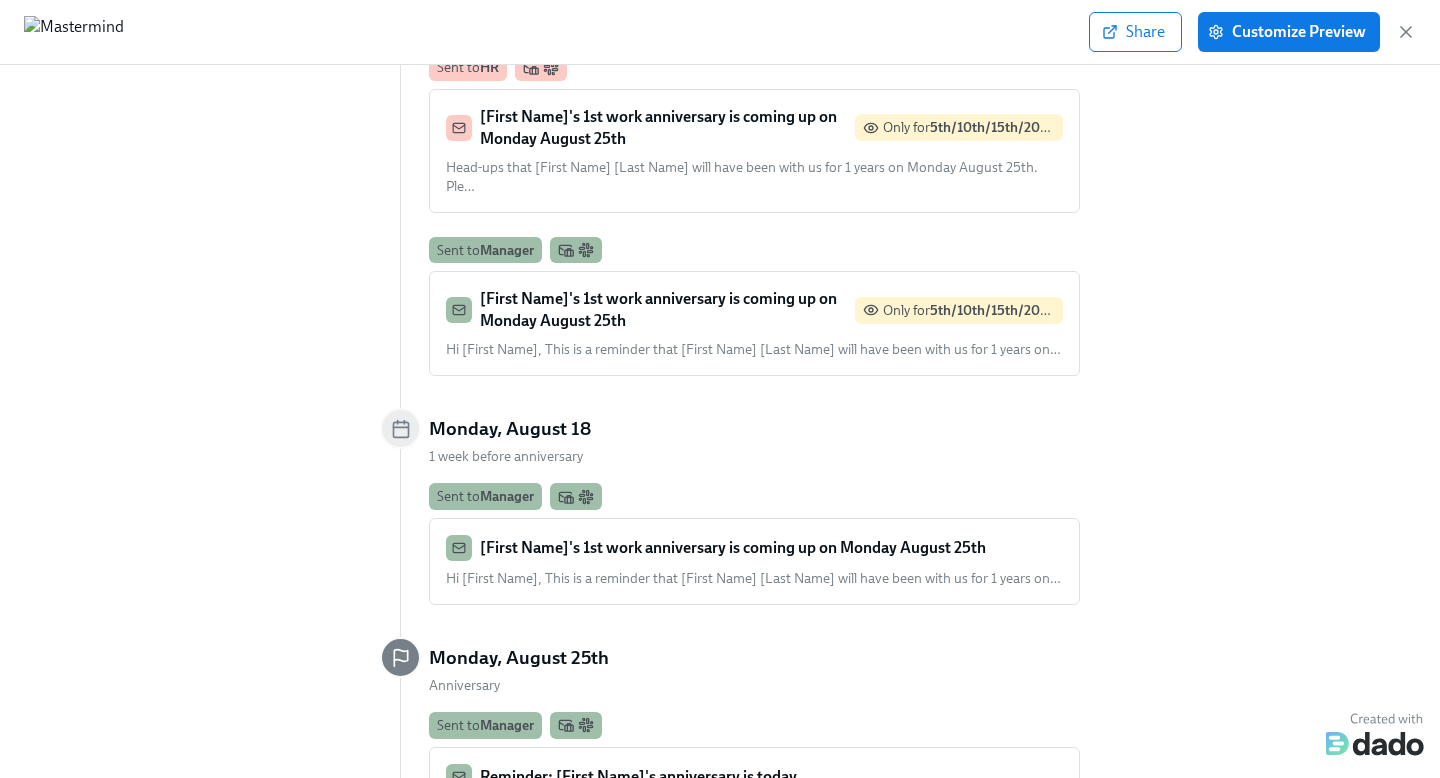 click on "Hi [First Name], This is a reminder that [First Name] [Last Name] will have been with us for 1 years on …" at bounding box center [753, 349] 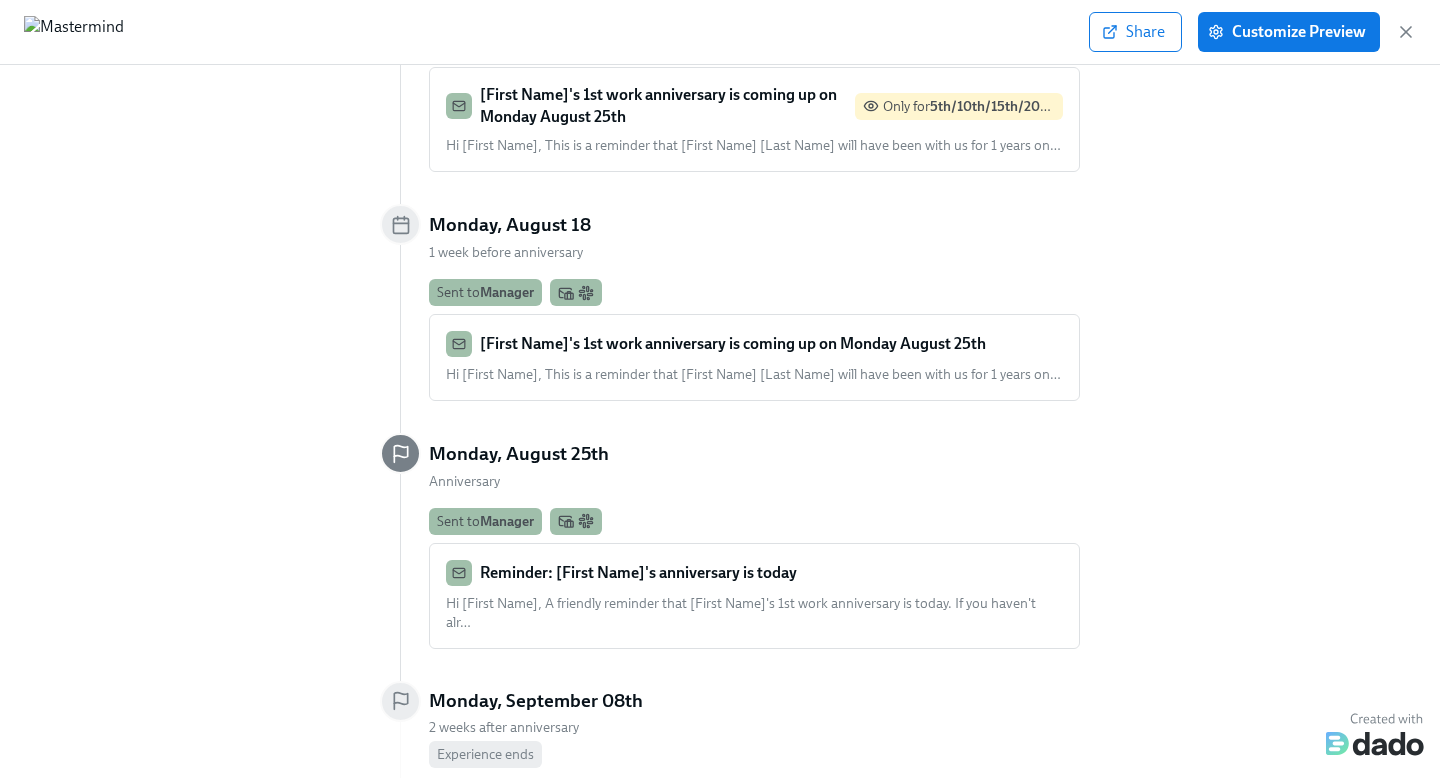 scroll, scrollTop: 437, scrollLeft: 0, axis: vertical 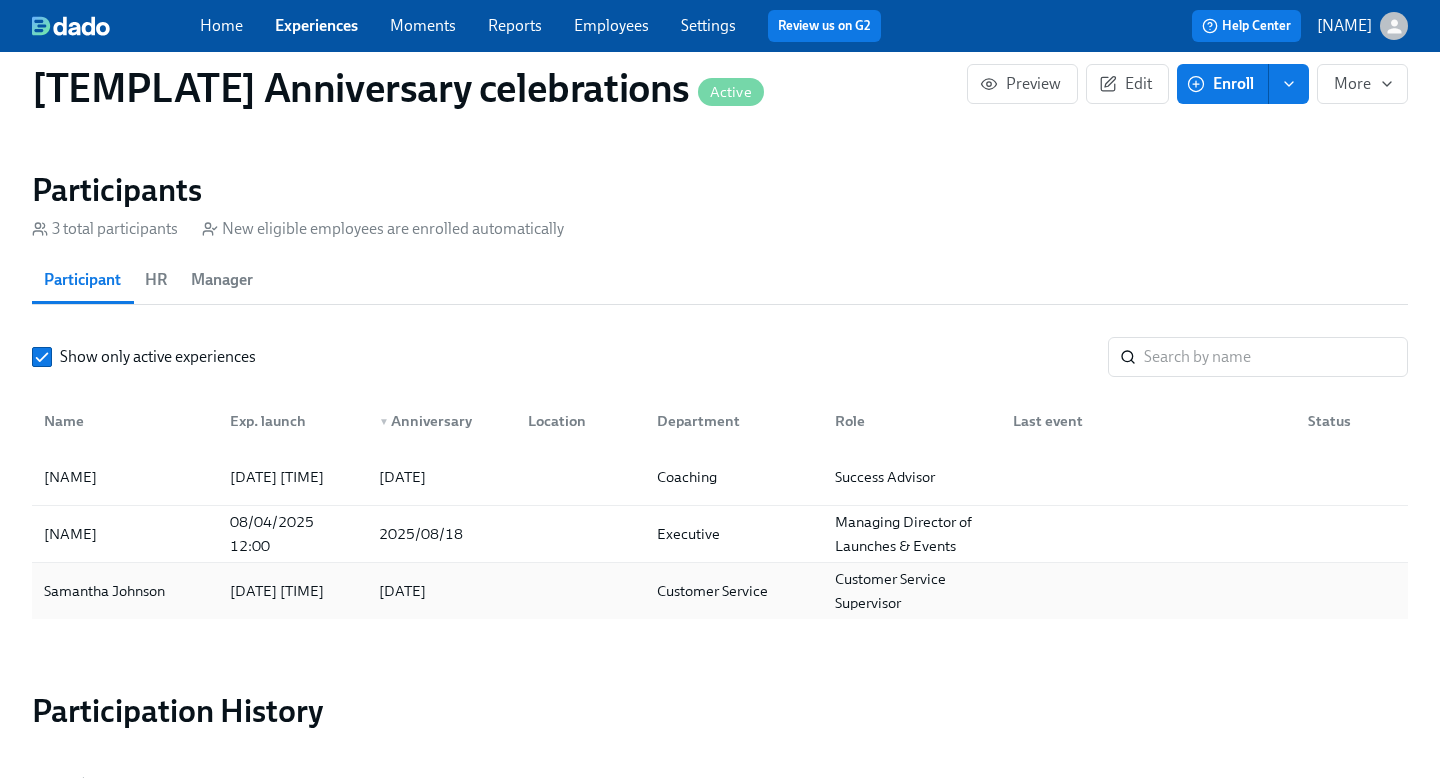 click on "[DATE]" at bounding box center [437, 591] 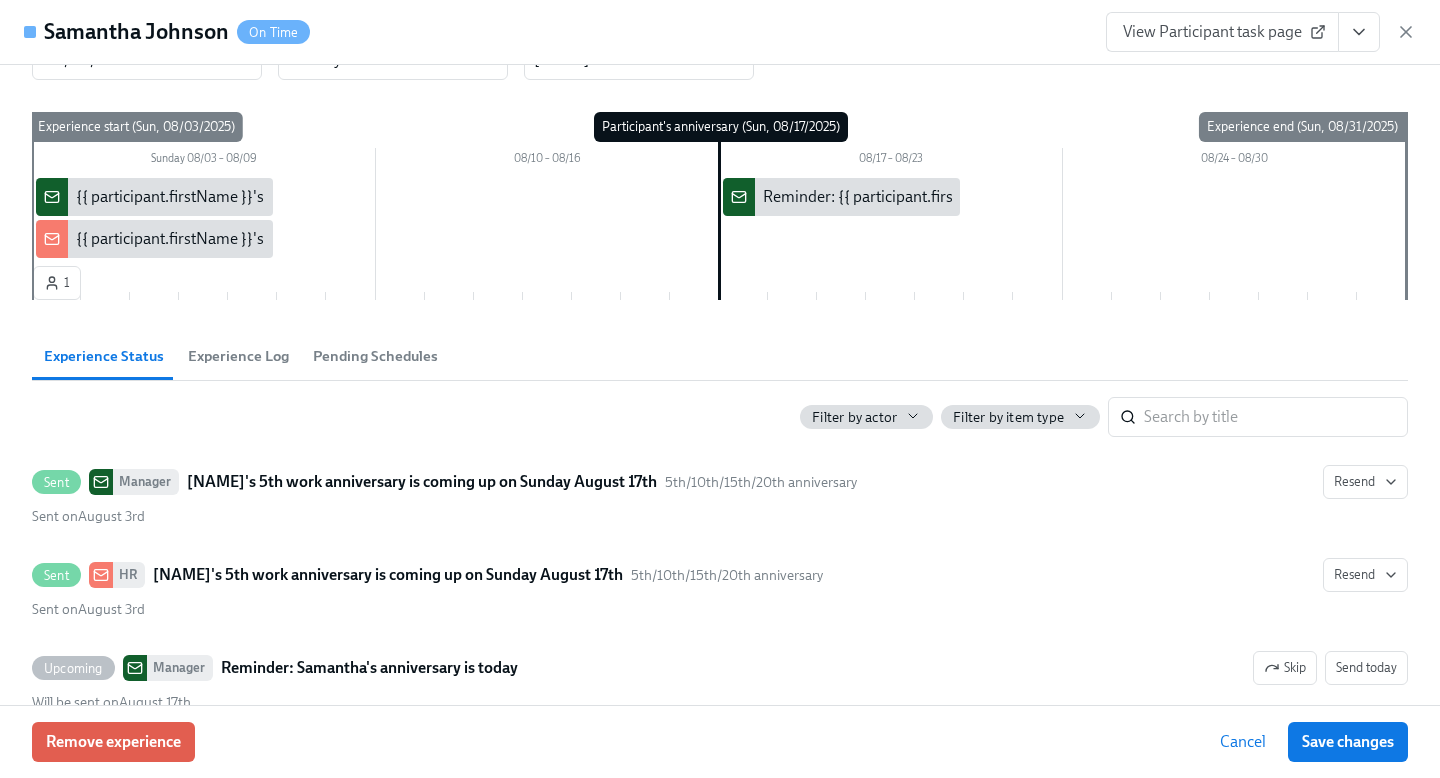 scroll, scrollTop: 76, scrollLeft: 0, axis: vertical 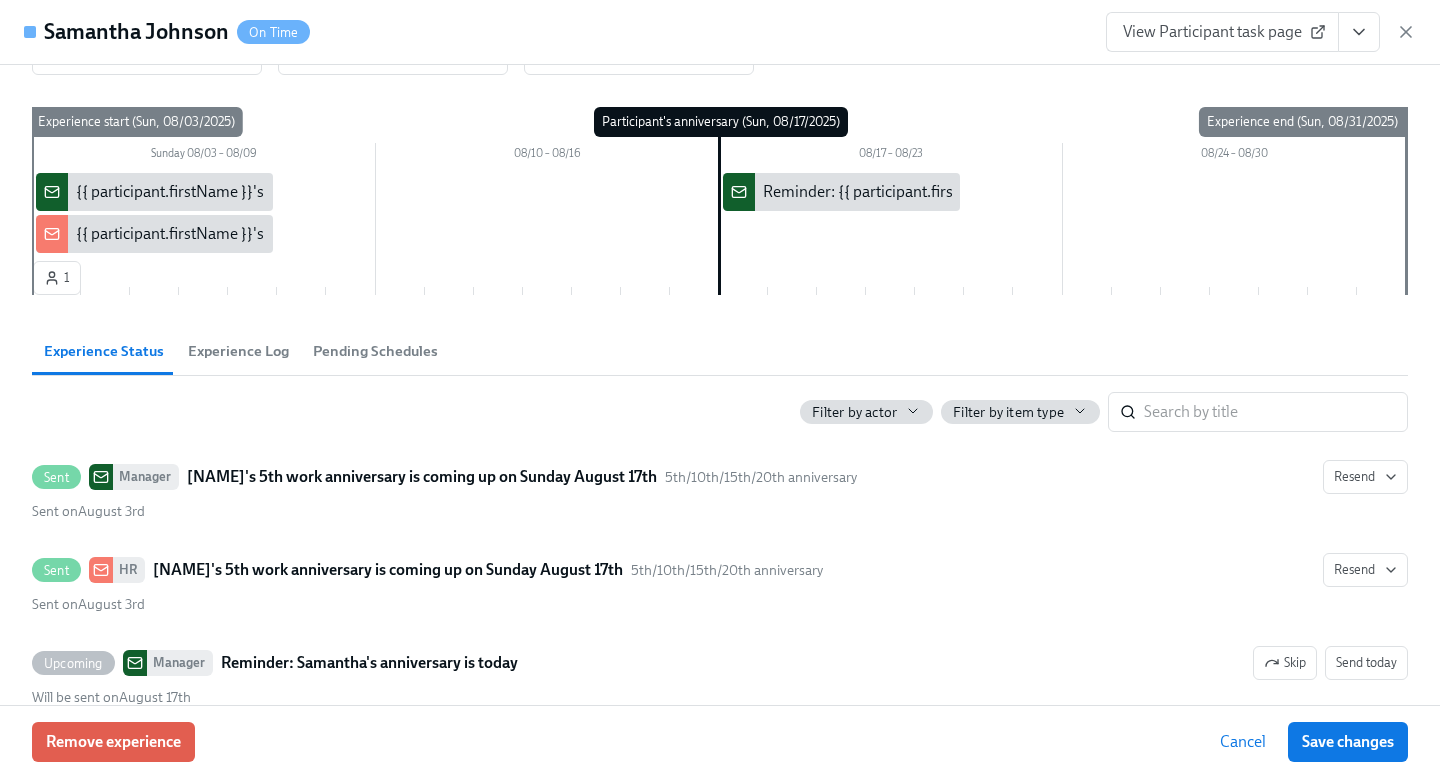 click on "View Participant task page" at bounding box center (1222, 32) 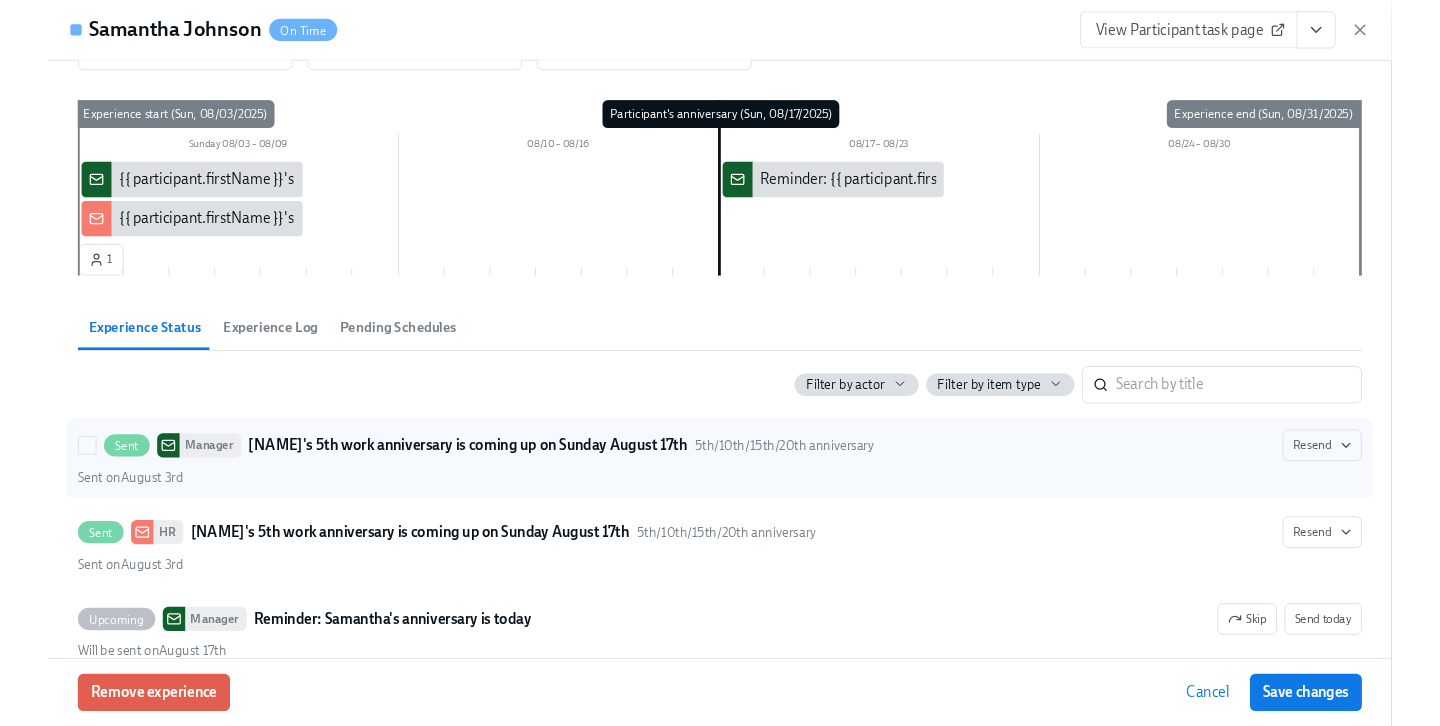 scroll, scrollTop: 0, scrollLeft: 0, axis: both 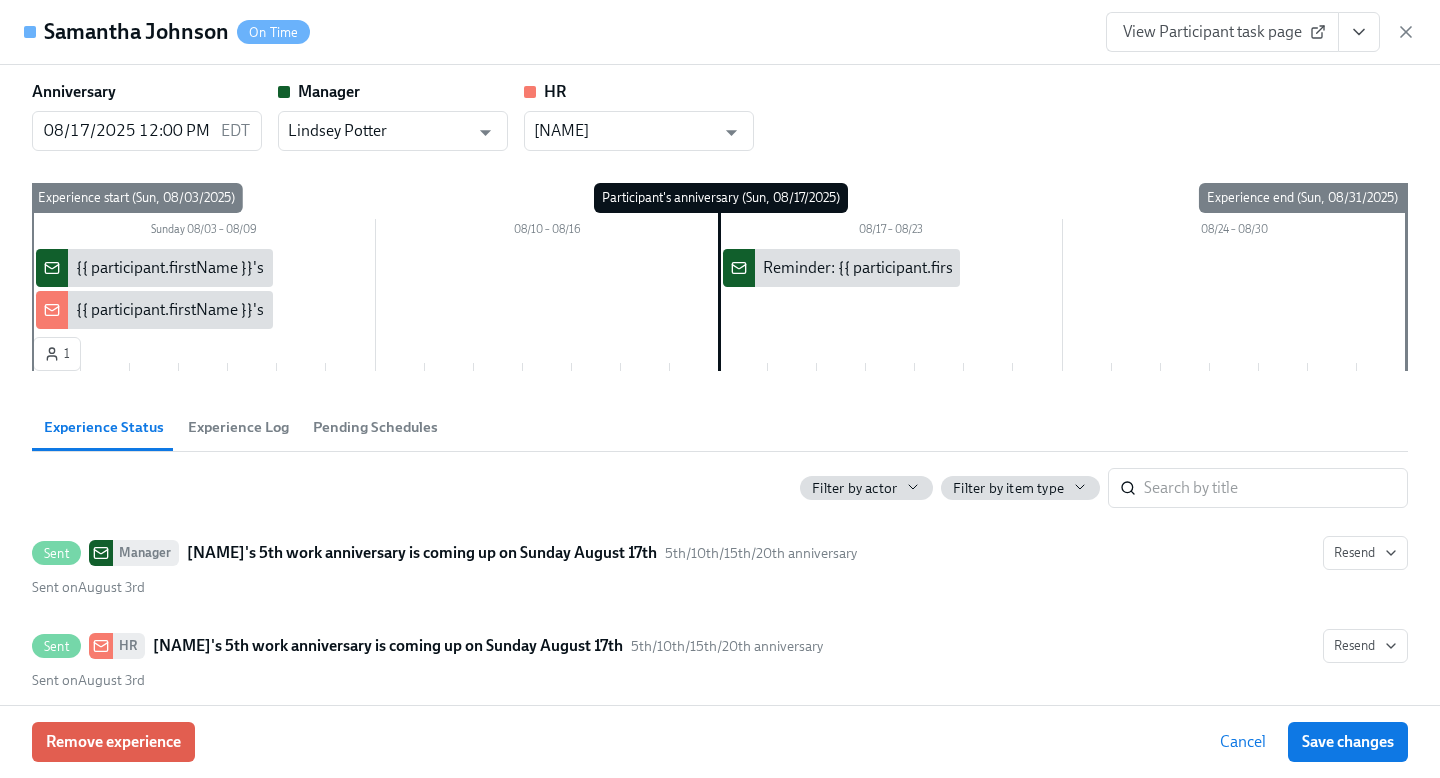 click on "View Participant task page" at bounding box center (1222, 32) 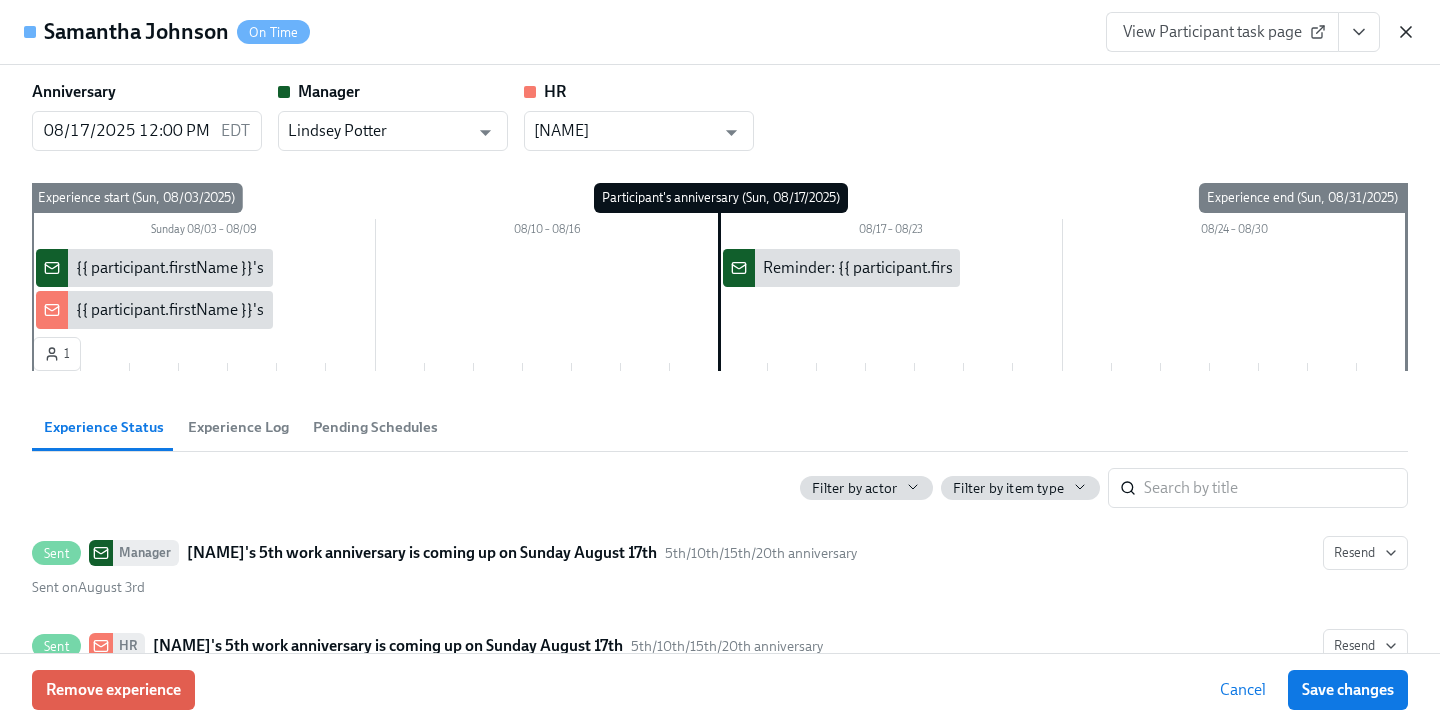 click 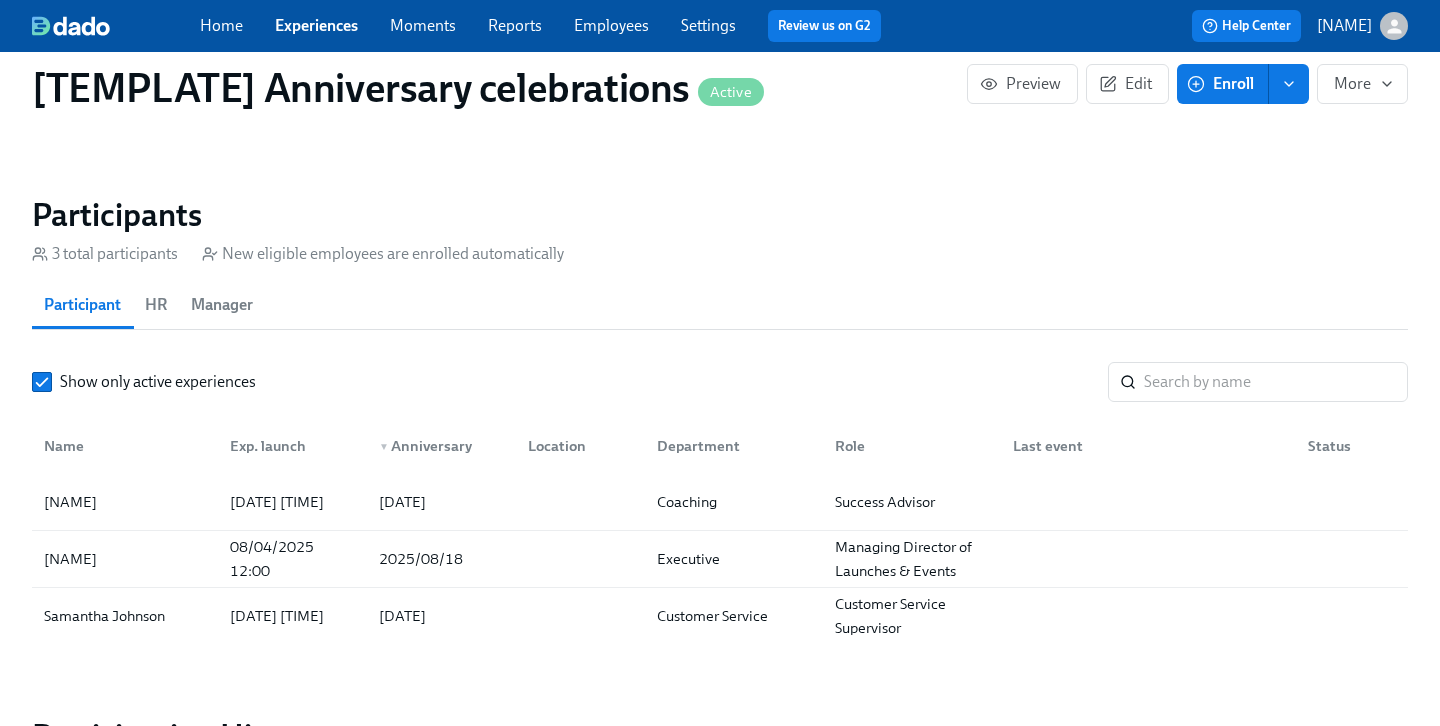 scroll, scrollTop: 1260, scrollLeft: 0, axis: vertical 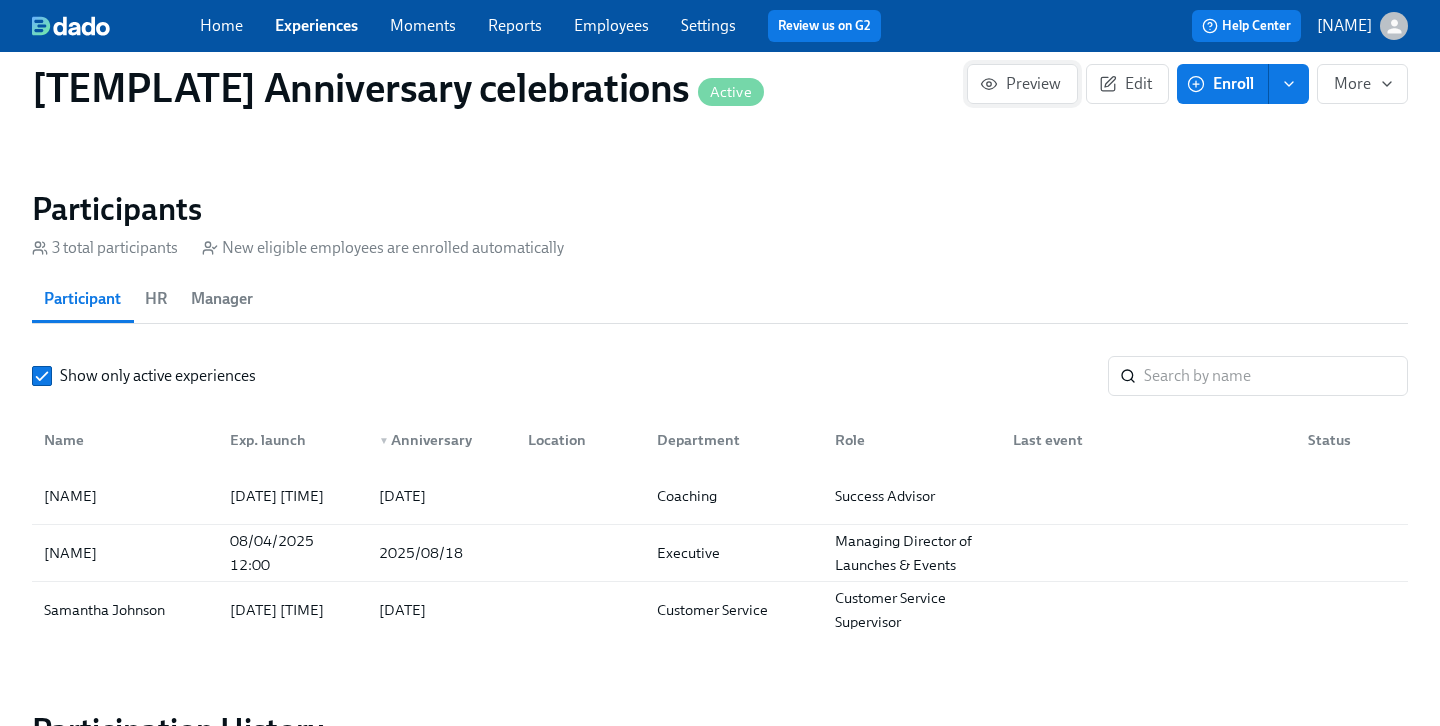 click on "Preview" at bounding box center [1022, 84] 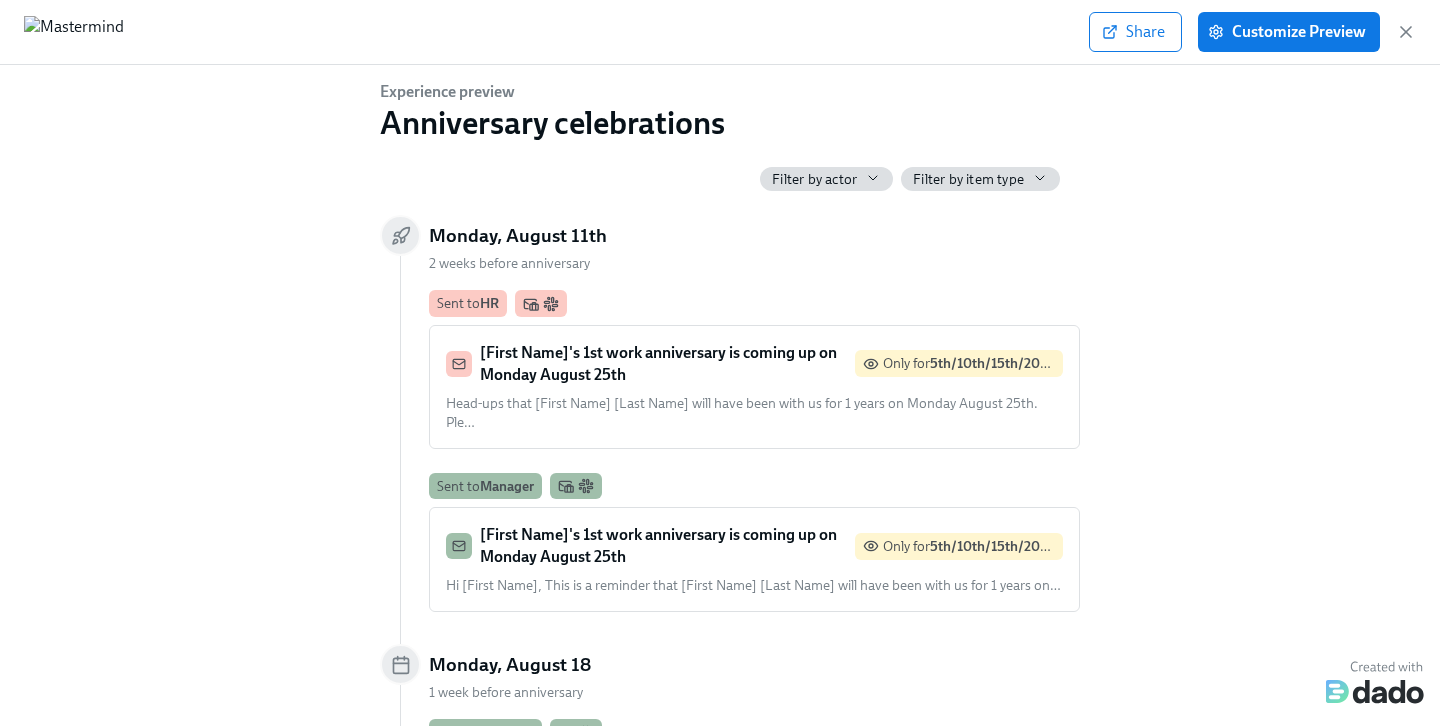 scroll, scrollTop: 20, scrollLeft: 0, axis: vertical 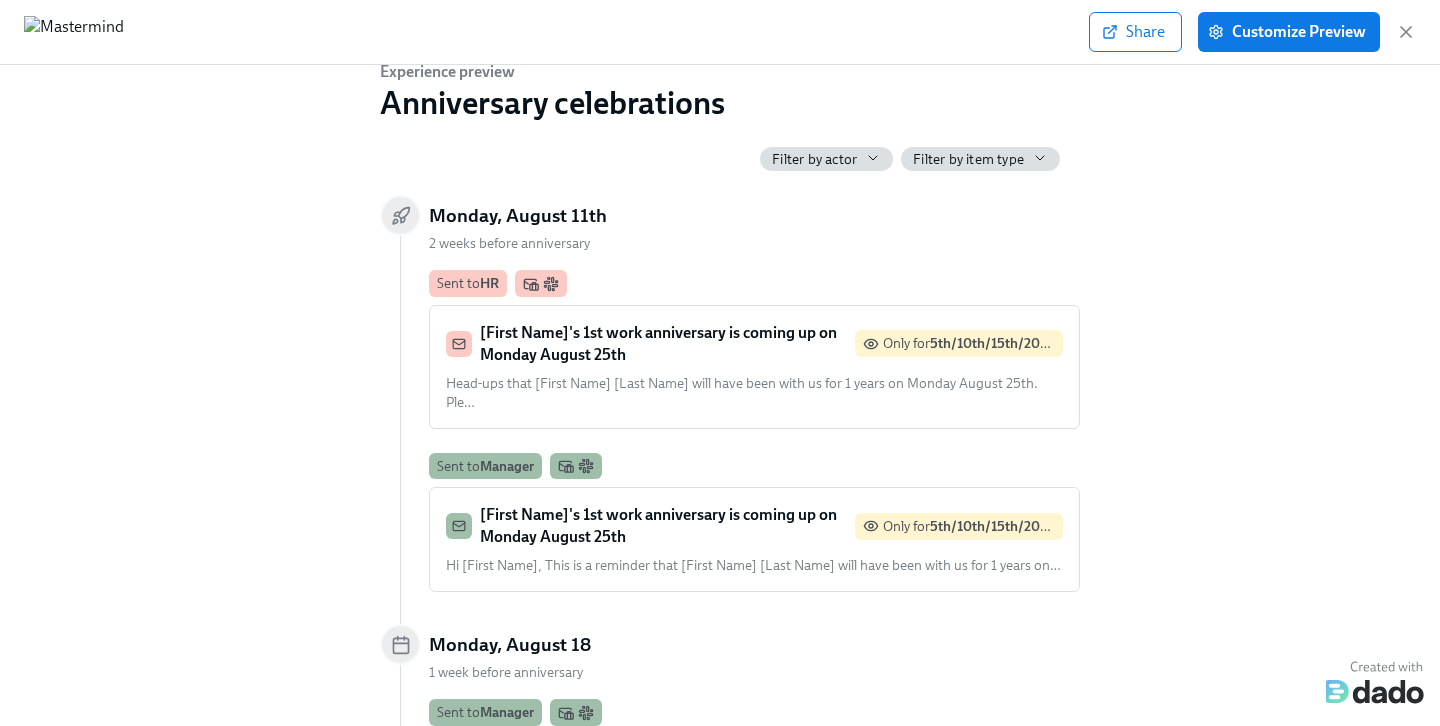 click on "Filter by actor" at bounding box center (826, 159) 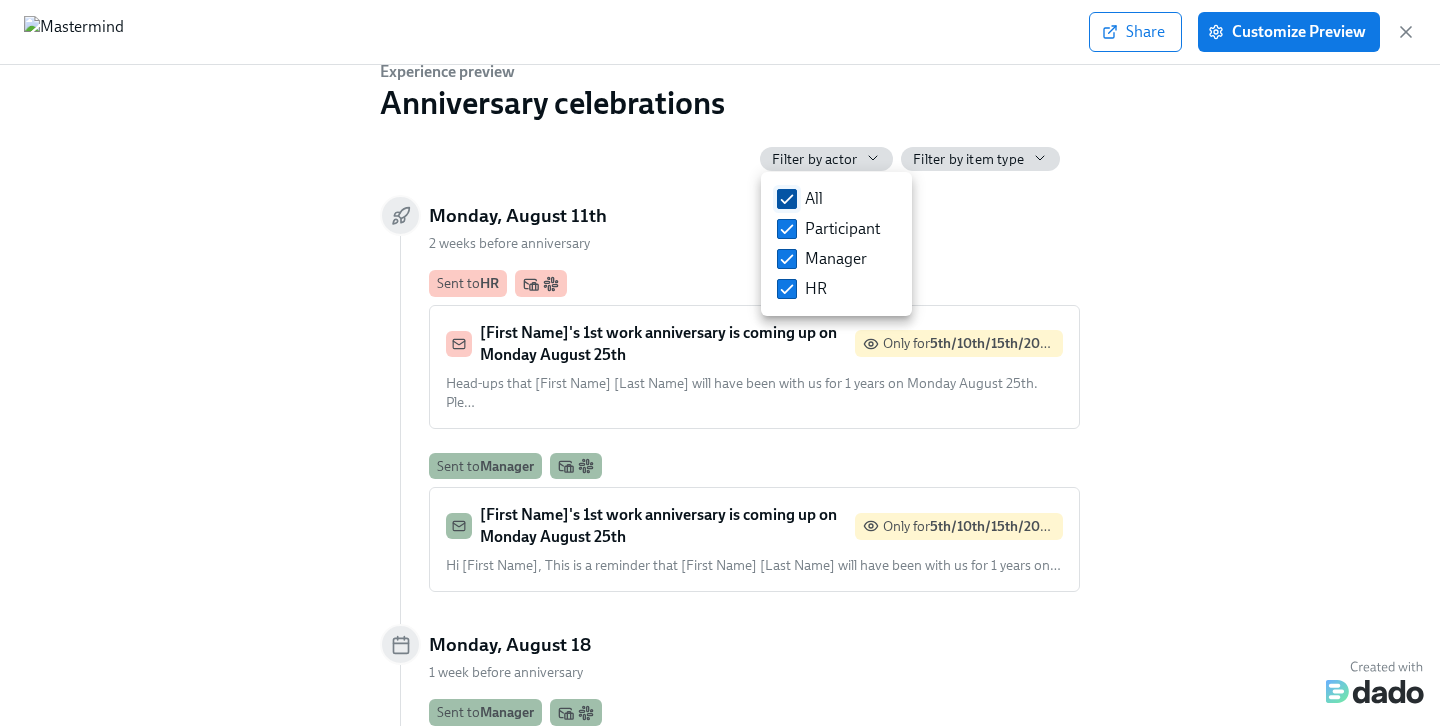 click at bounding box center (787, 199) 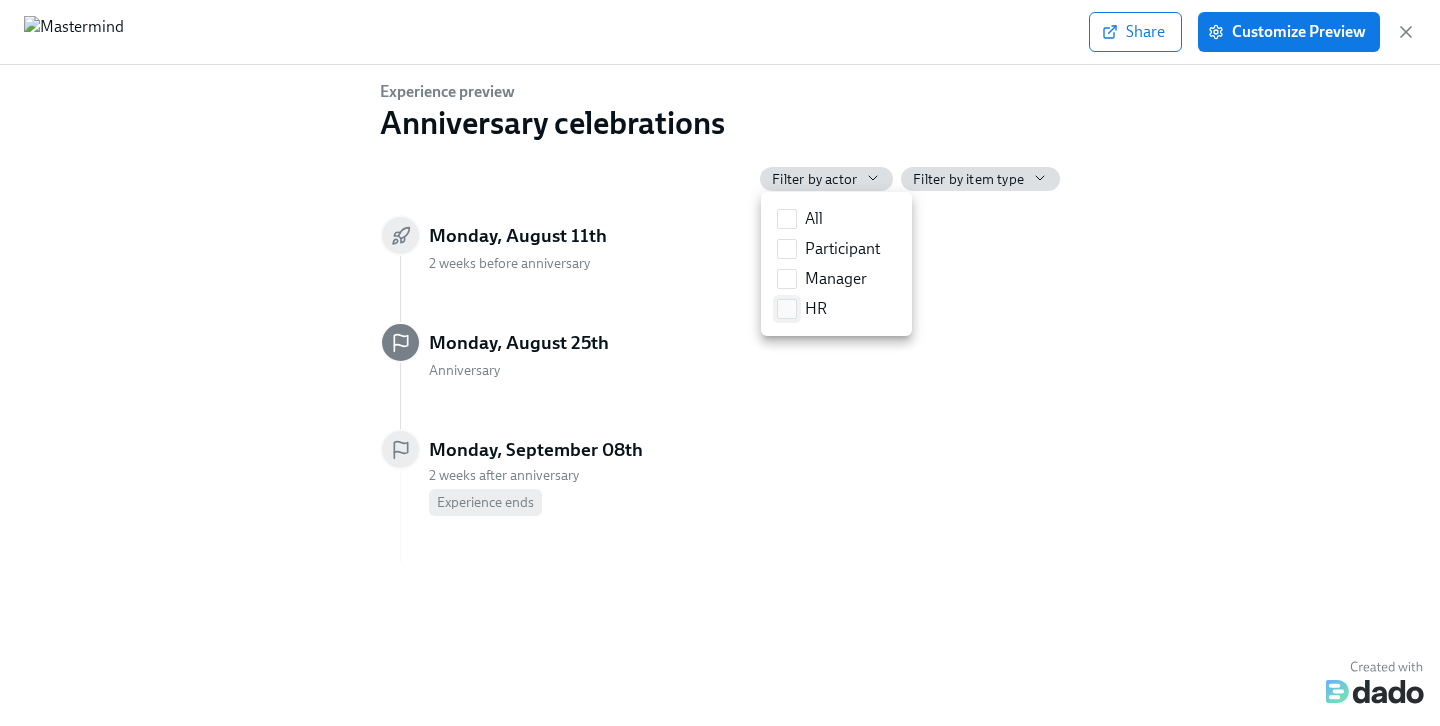 click on "HR" at bounding box center [802, 309] 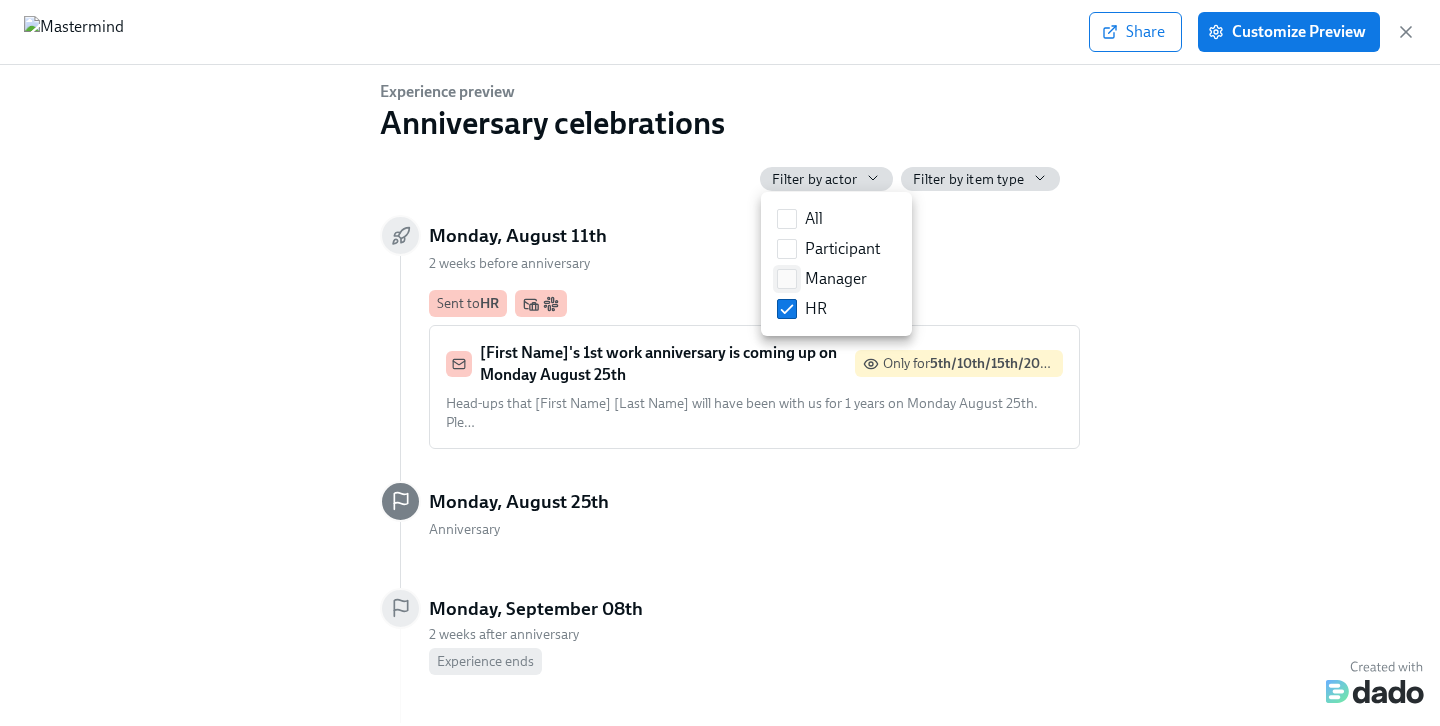 click on "Manager" at bounding box center [836, 279] 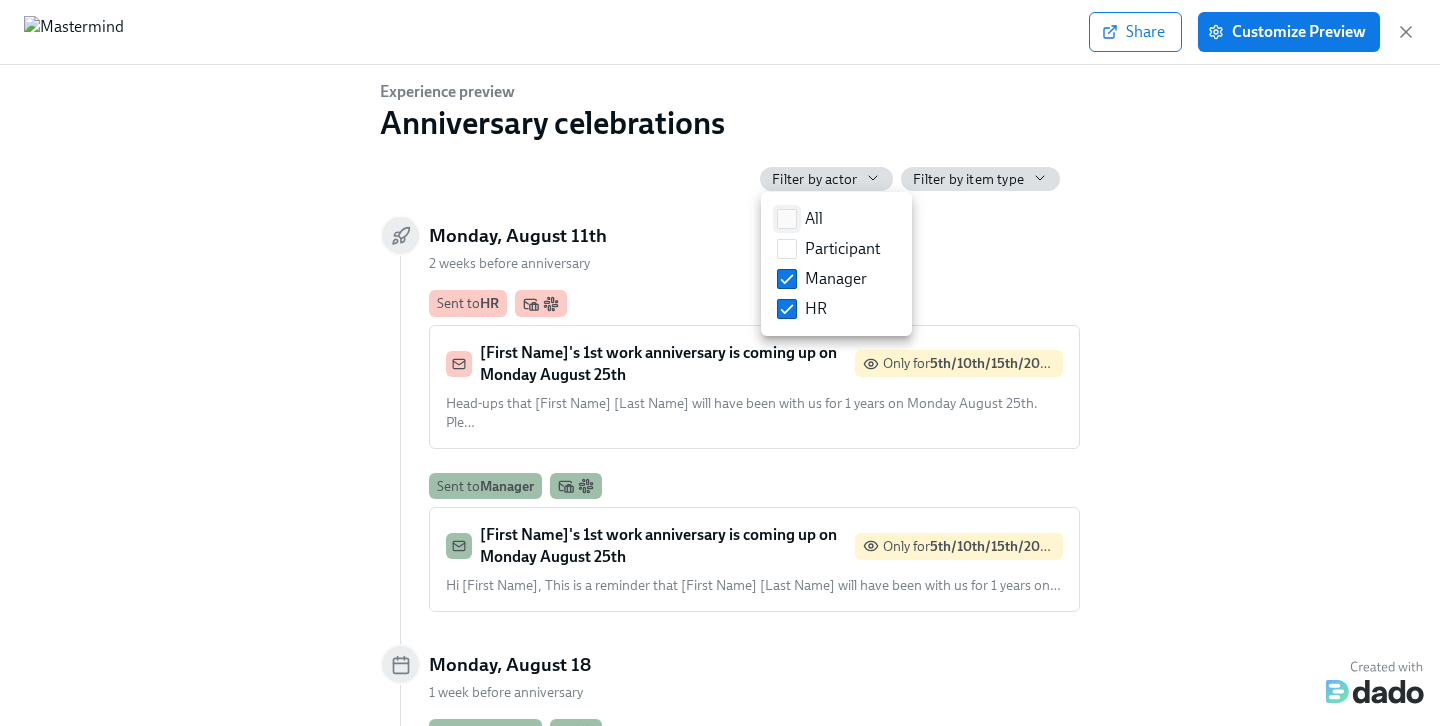 click on "All" at bounding box center (814, 219) 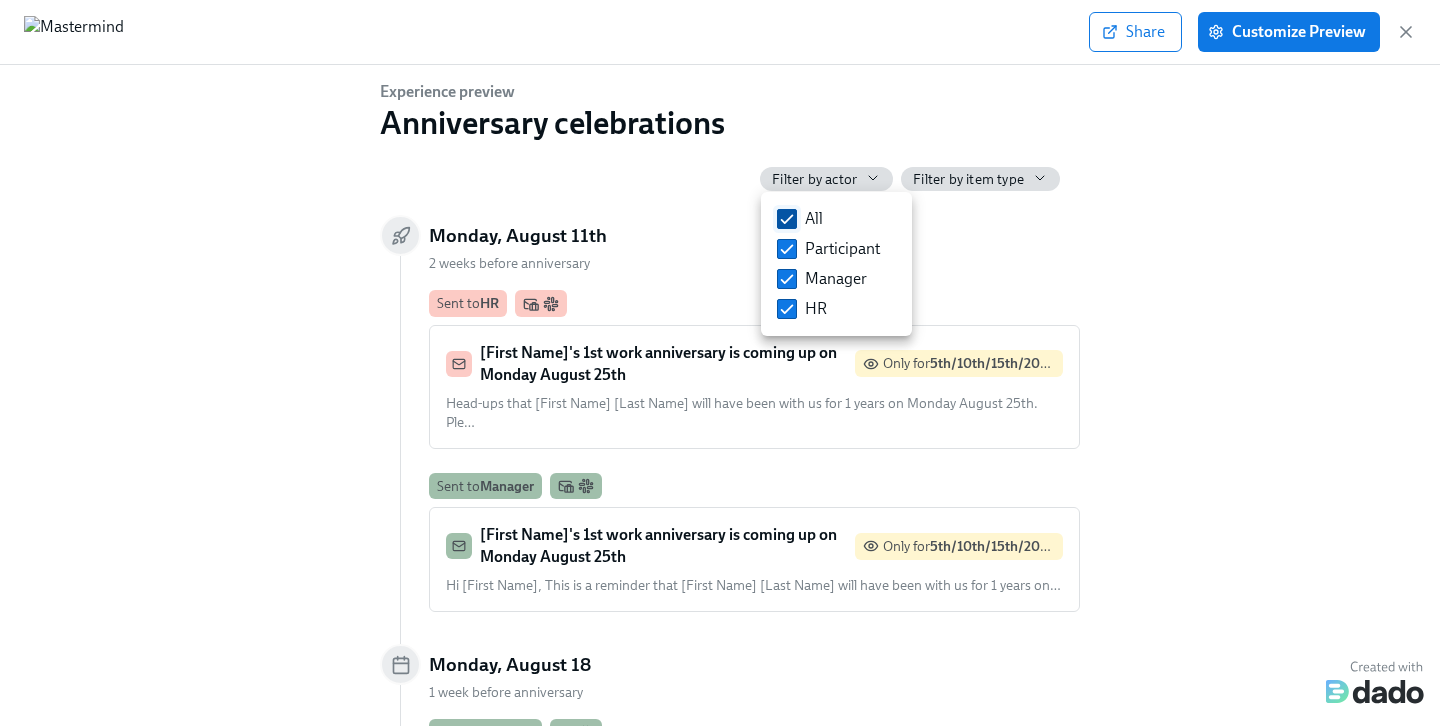 click on "All" at bounding box center (814, 219) 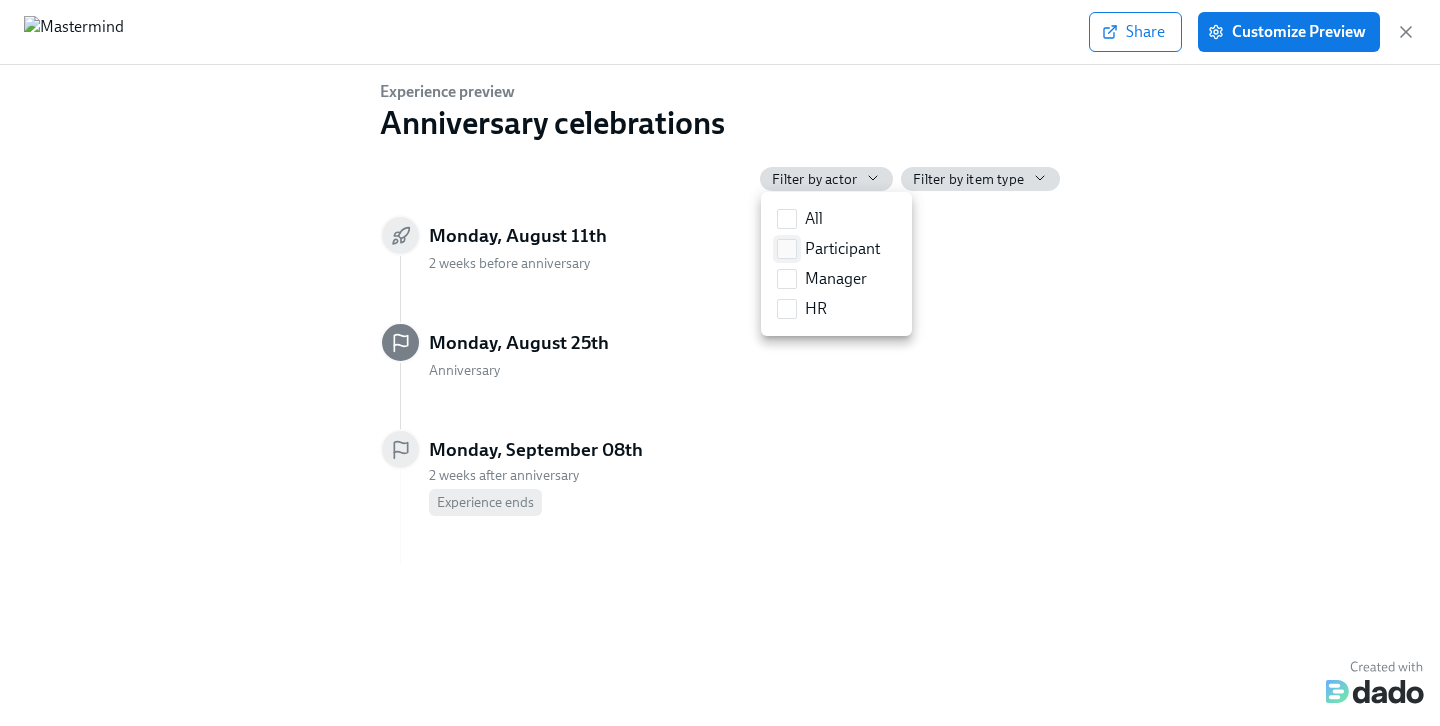 click on "Participant" at bounding box center [842, 249] 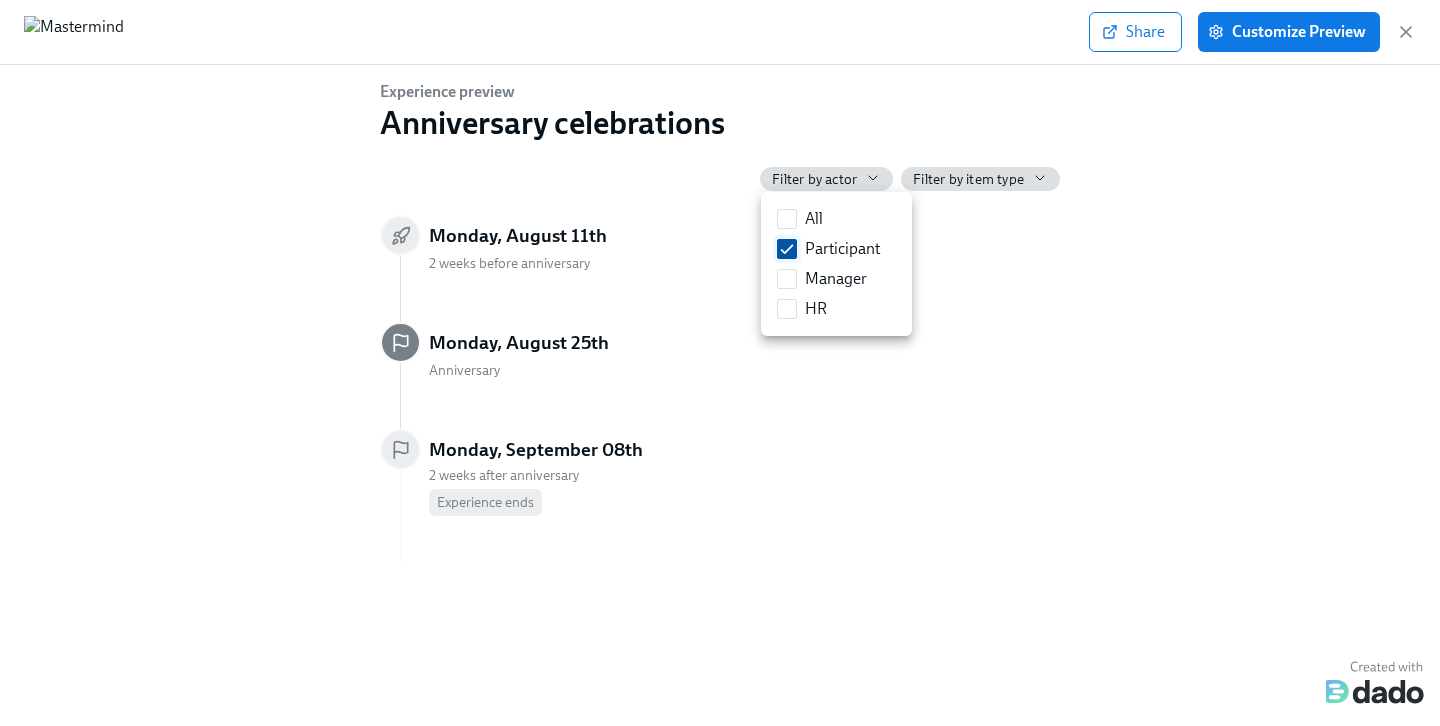click on "Participant" at bounding box center (842, 249) 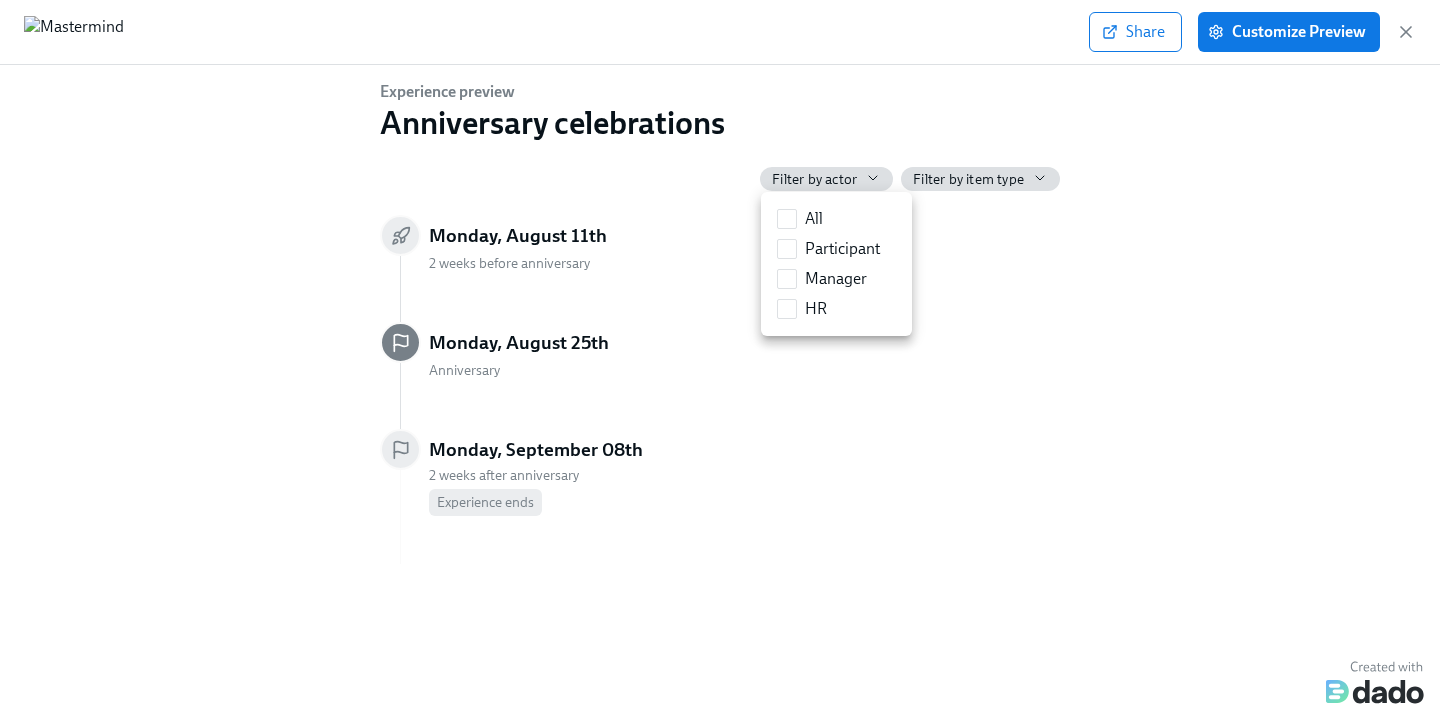 click at bounding box center (720, 363) 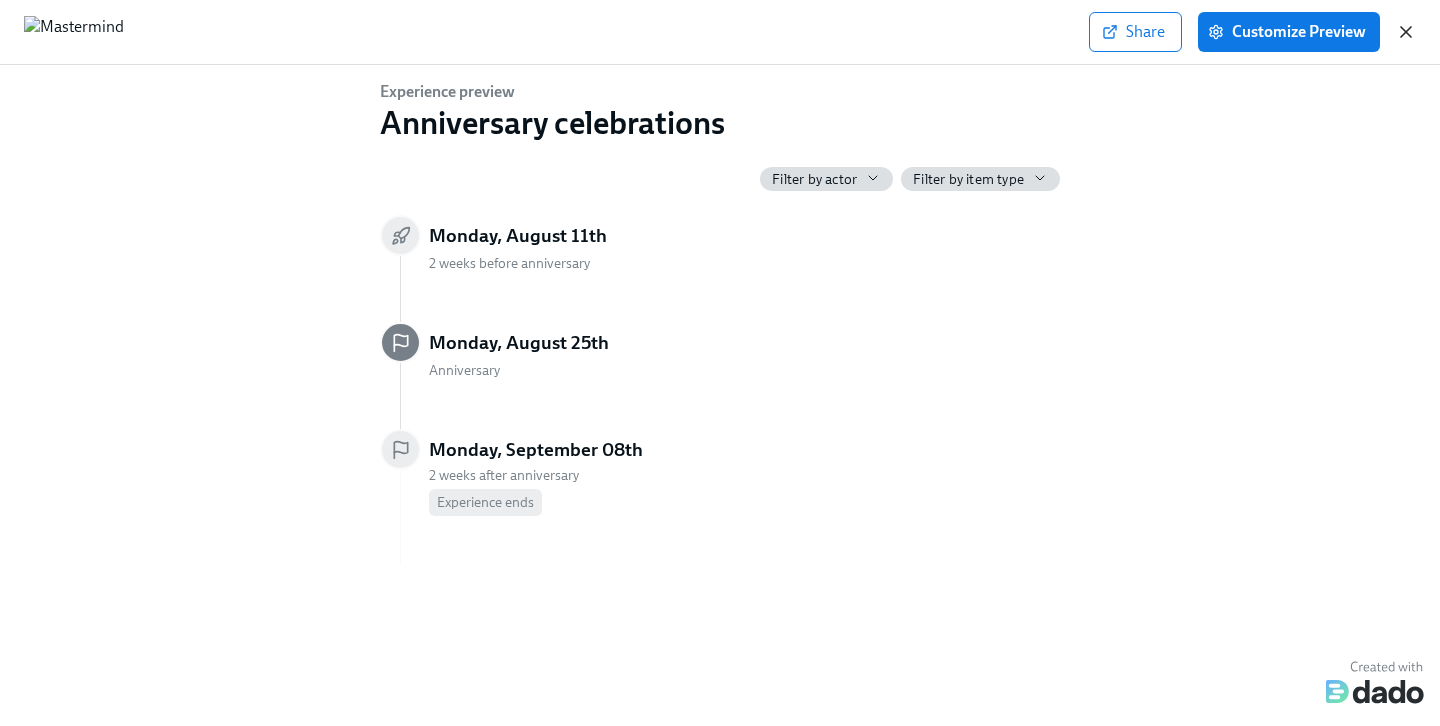 click 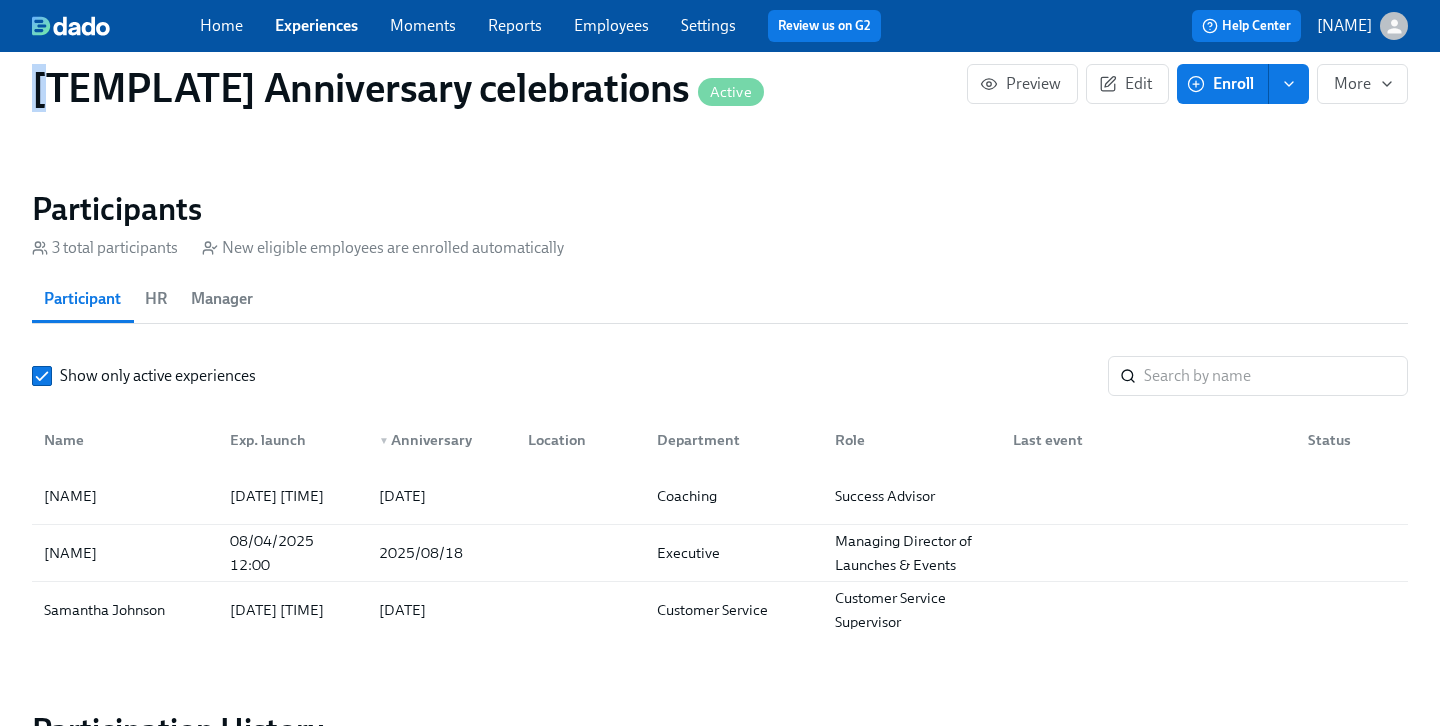click on "Home Experiences Moments Reports Employees Settings Review us on G2 Help Center Erica Horowitz" at bounding box center [720, 26] 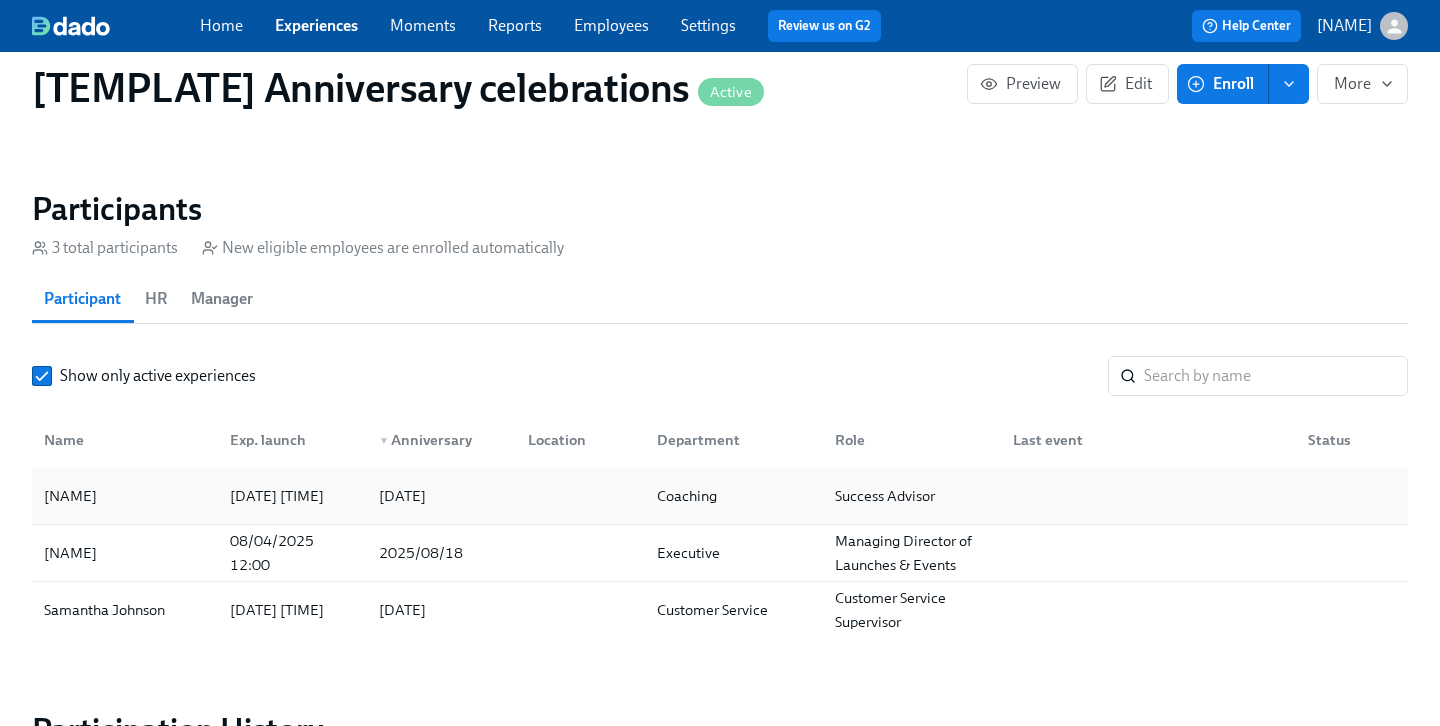 click on "2025/08/26" at bounding box center (402, 496) 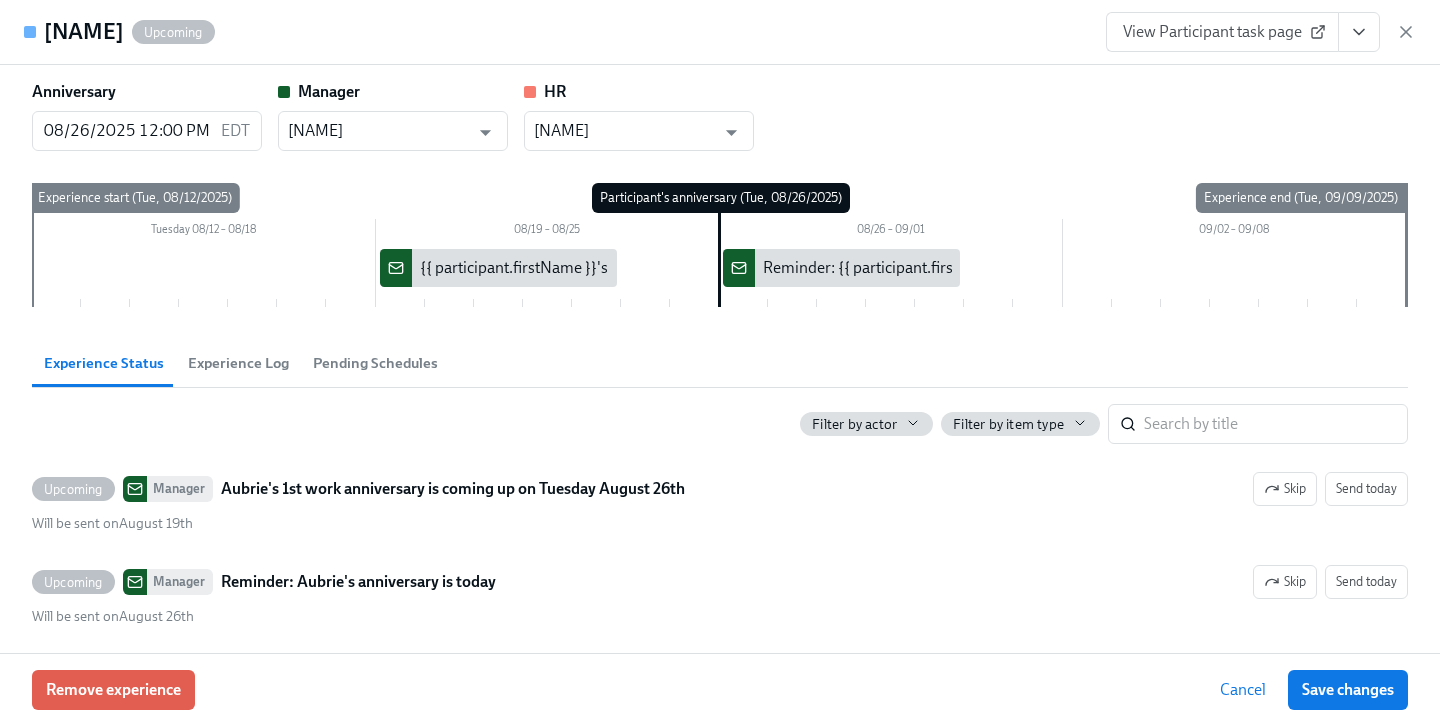 click on "View Participant task page" at bounding box center (1222, 32) 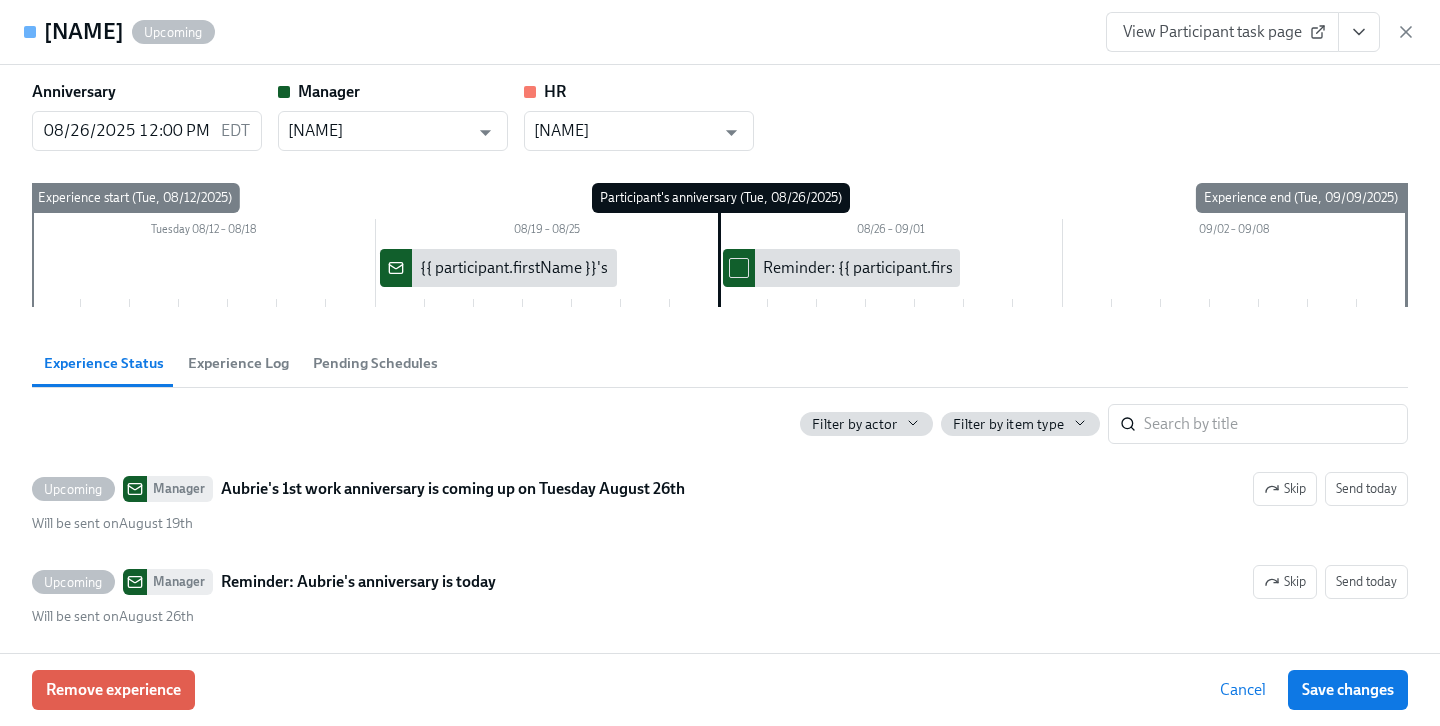 click on "{{ participant.firstName }}'s {{ participant.calculatedFields.anniversary.count | ordinal }} work anniversary is coming up on {{ participant.calculatedFields.anniversary.date | dddd MMMM Do }}" at bounding box center [1064, 268] 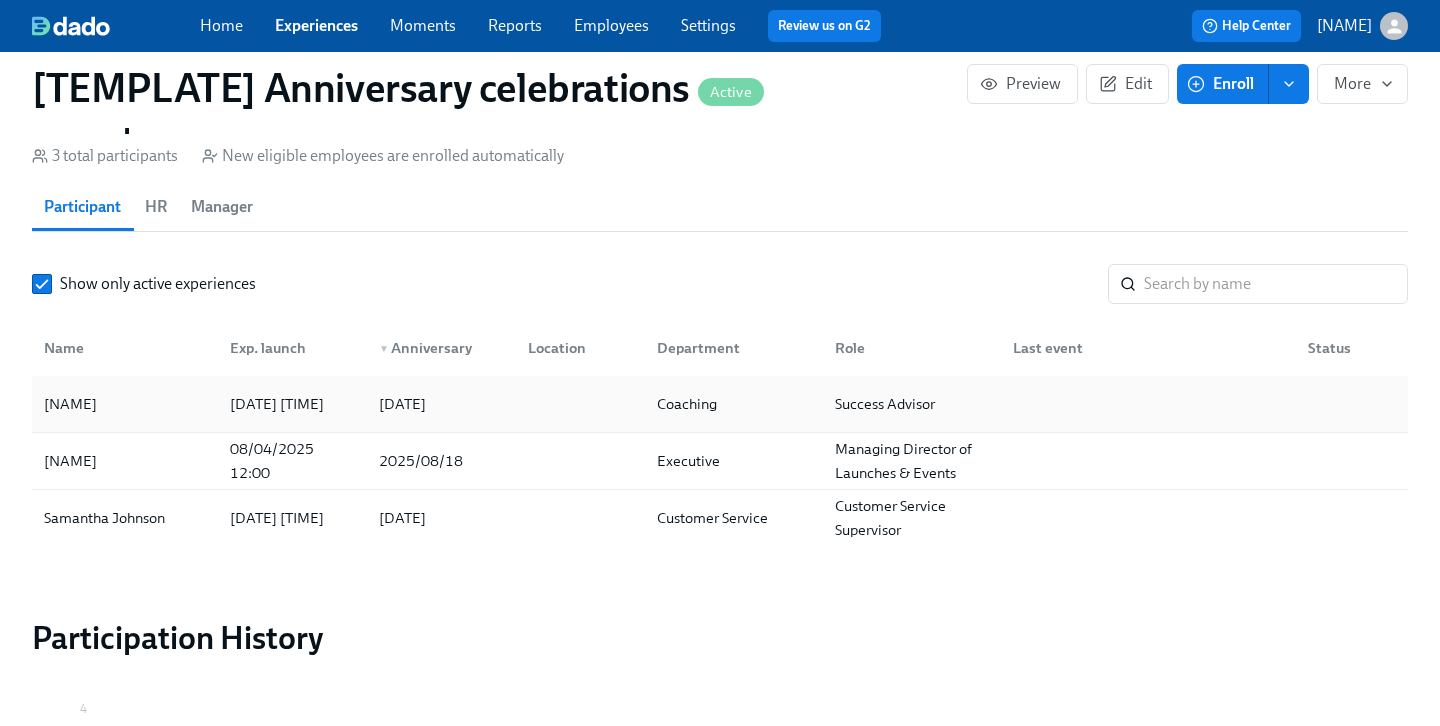 scroll, scrollTop: 1319, scrollLeft: 0, axis: vertical 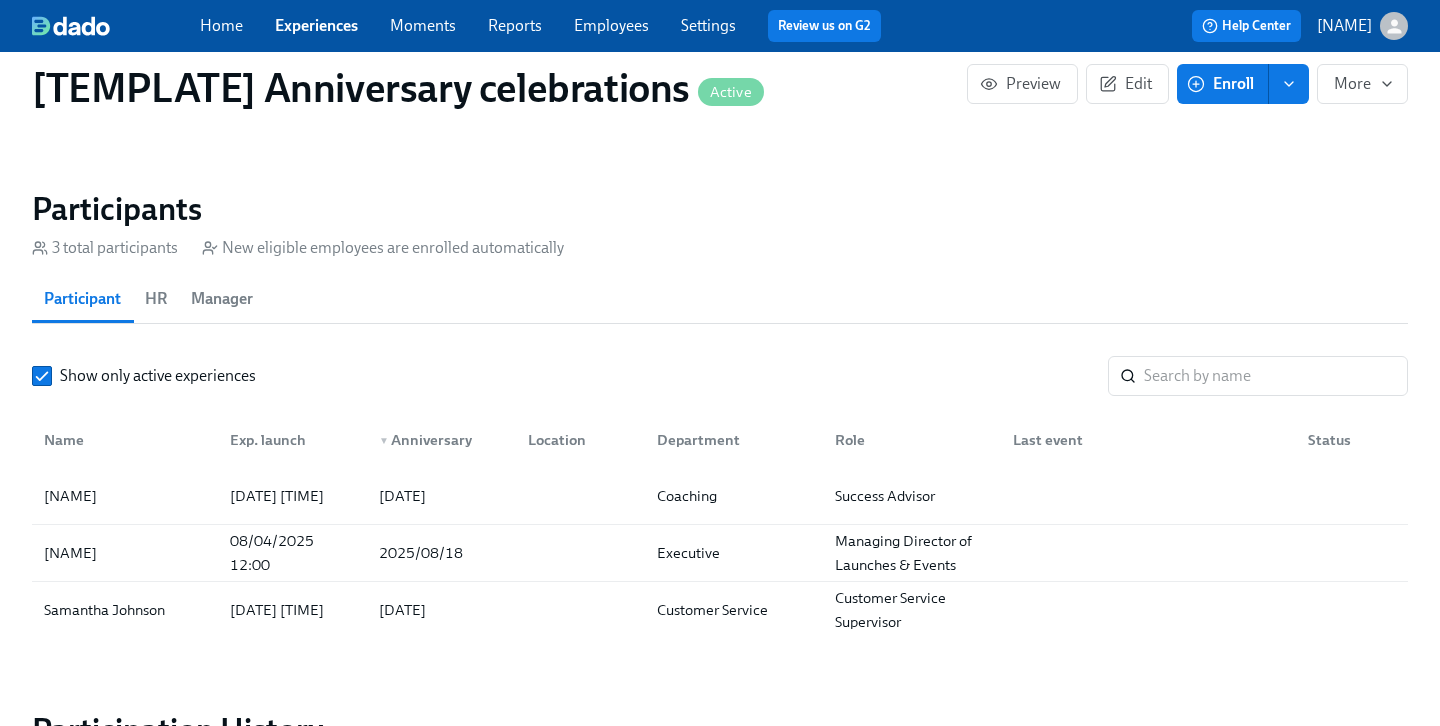 click on "Experiences" at bounding box center [316, 25] 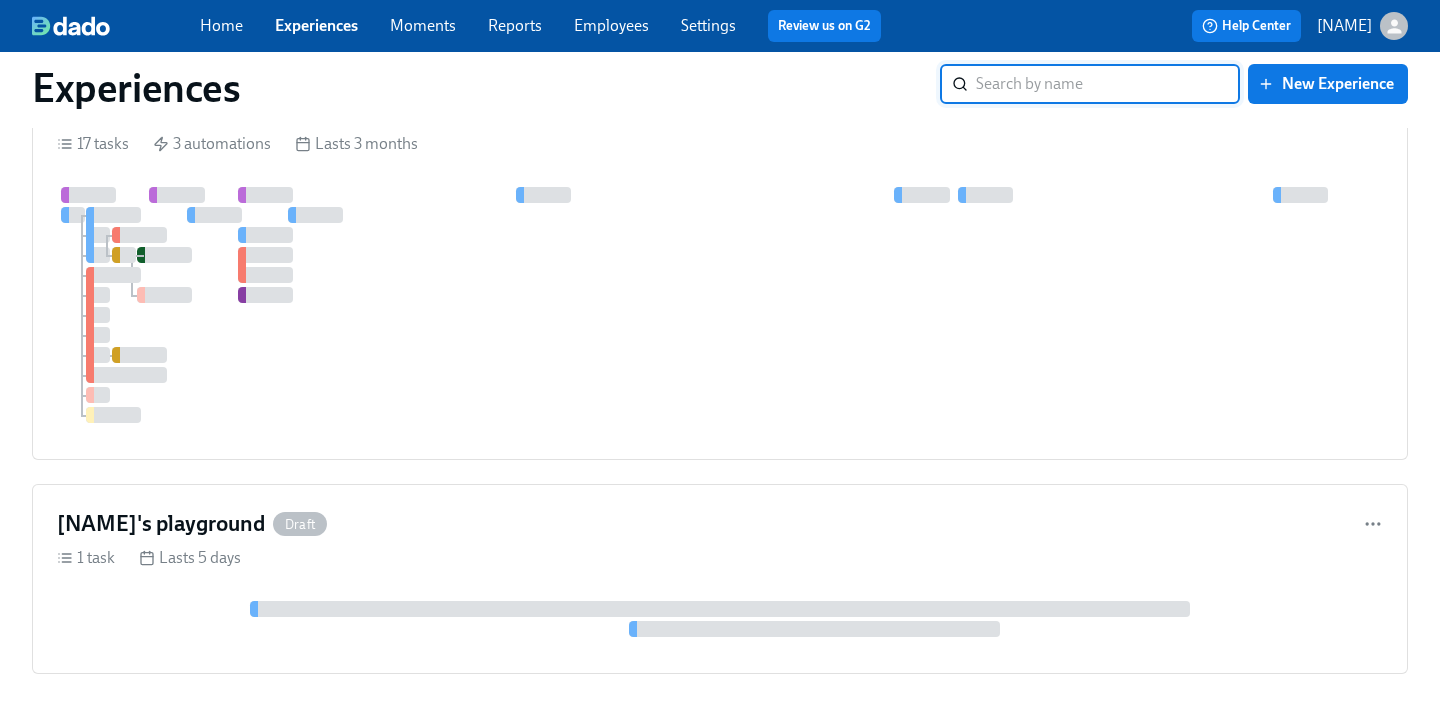 scroll, scrollTop: 0, scrollLeft: 0, axis: both 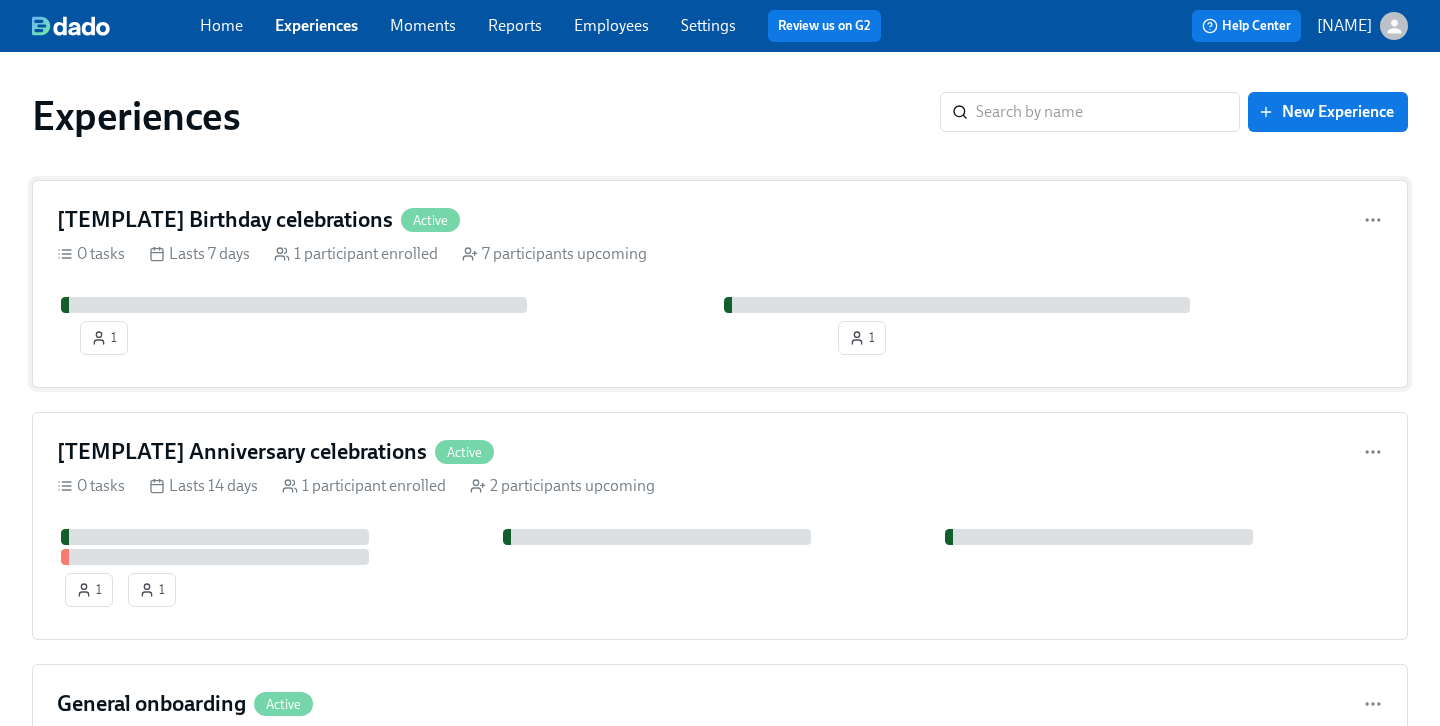click on "[TEMPLATE] Birthday celebrations Active 0 tasks   Lasts   7 days   1 participant   enrolled     7 participants   upcoming   1 1" at bounding box center [720, 284] 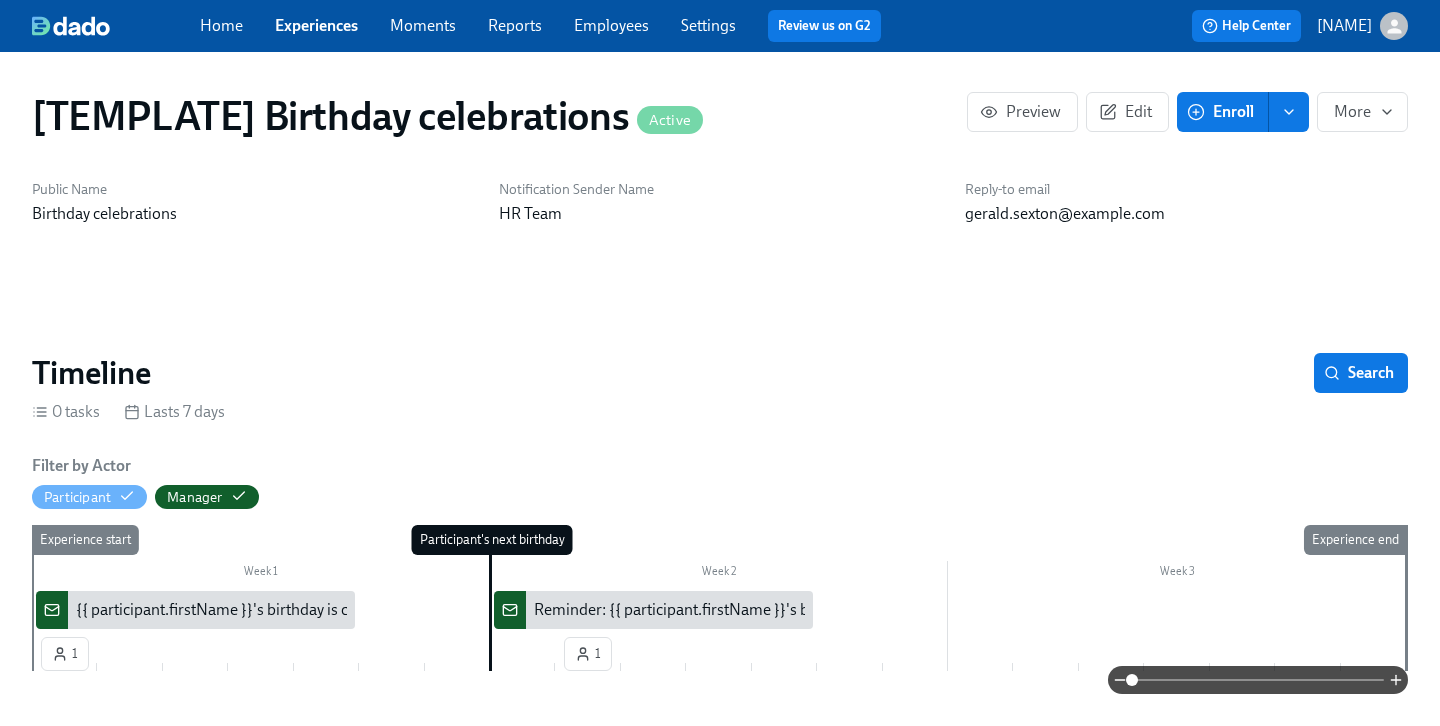 scroll, scrollTop: 0, scrollLeft: 624, axis: horizontal 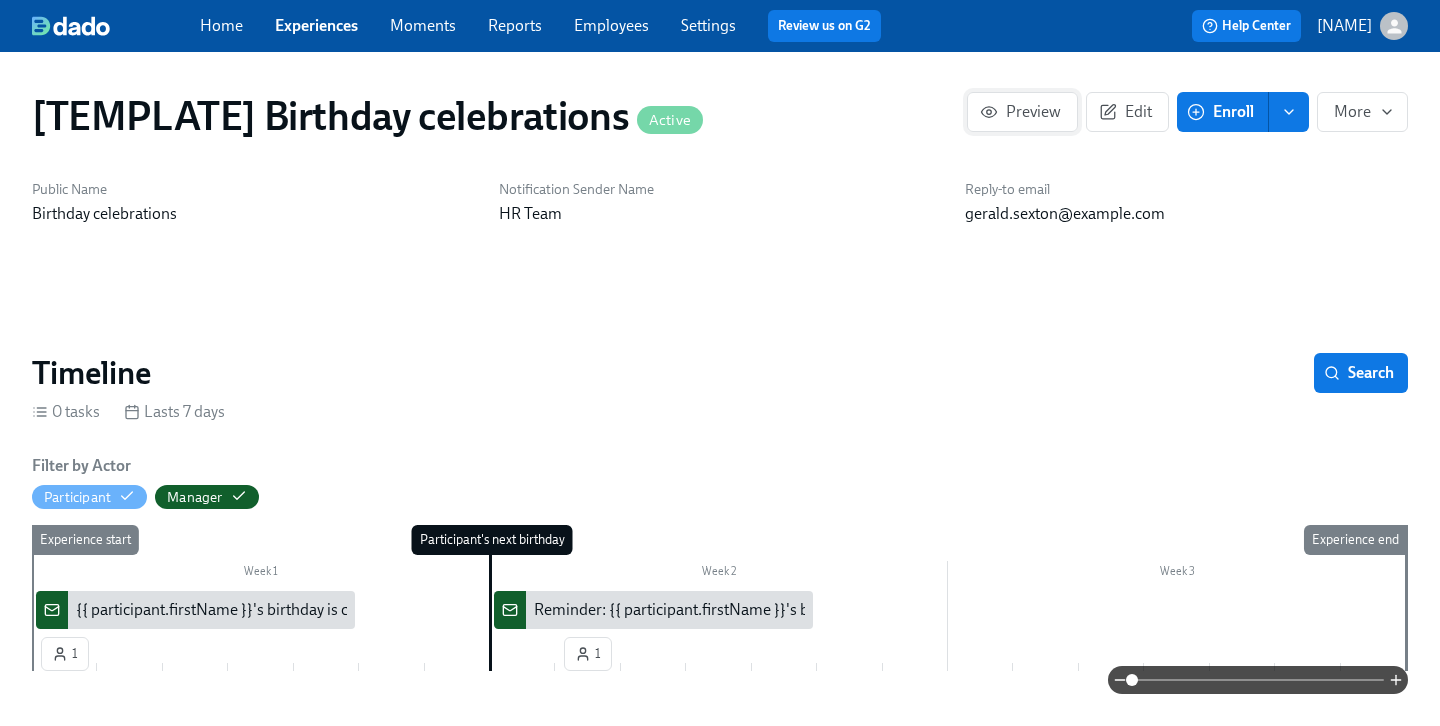 click on "Preview" at bounding box center (1022, 112) 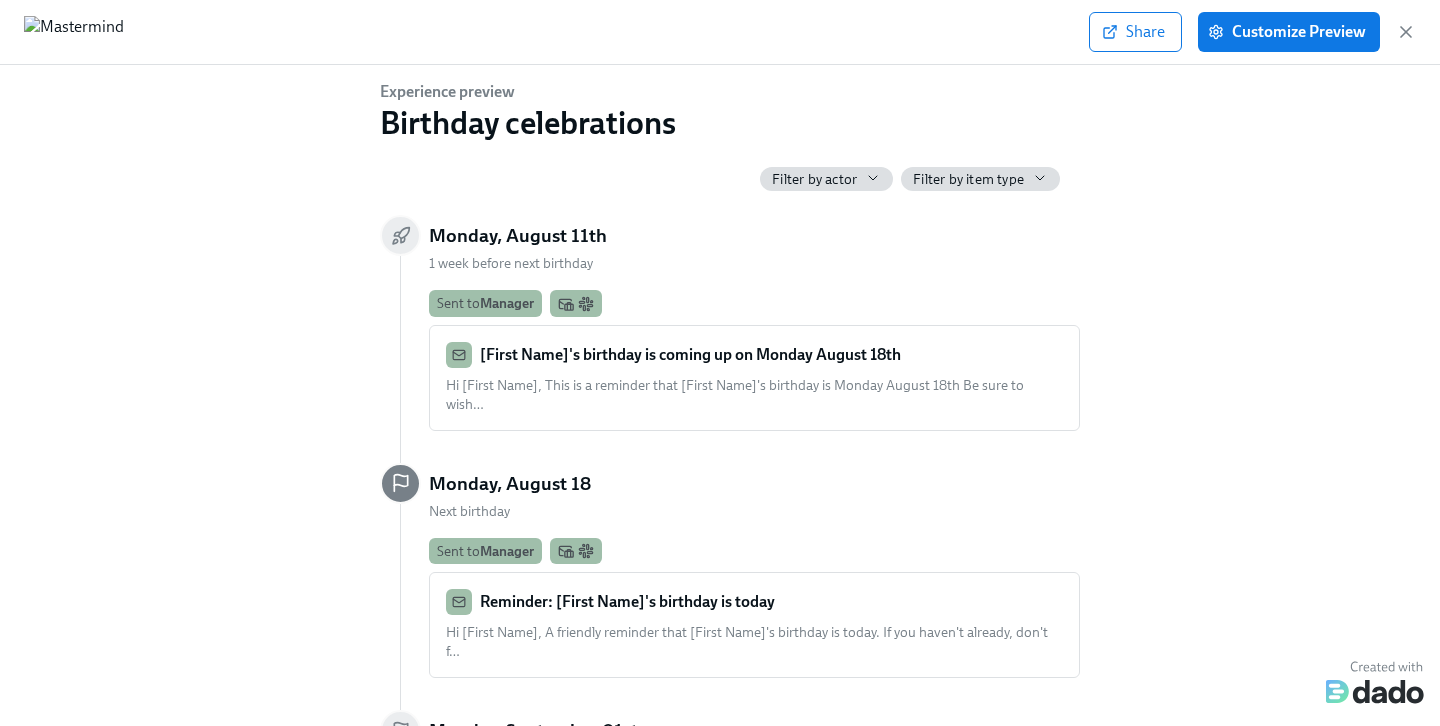 scroll, scrollTop: 82, scrollLeft: 0, axis: vertical 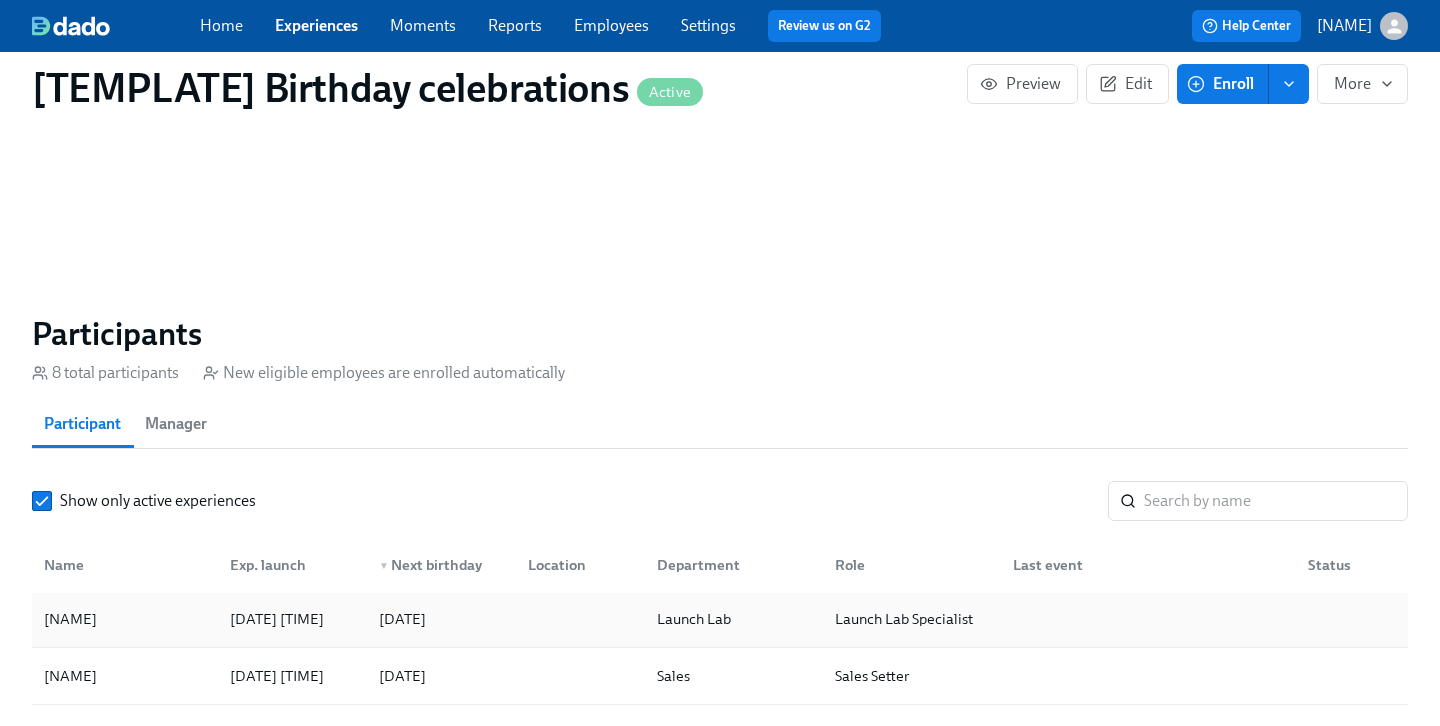 click on "2025/08/13 12:00" at bounding box center [277, 619] 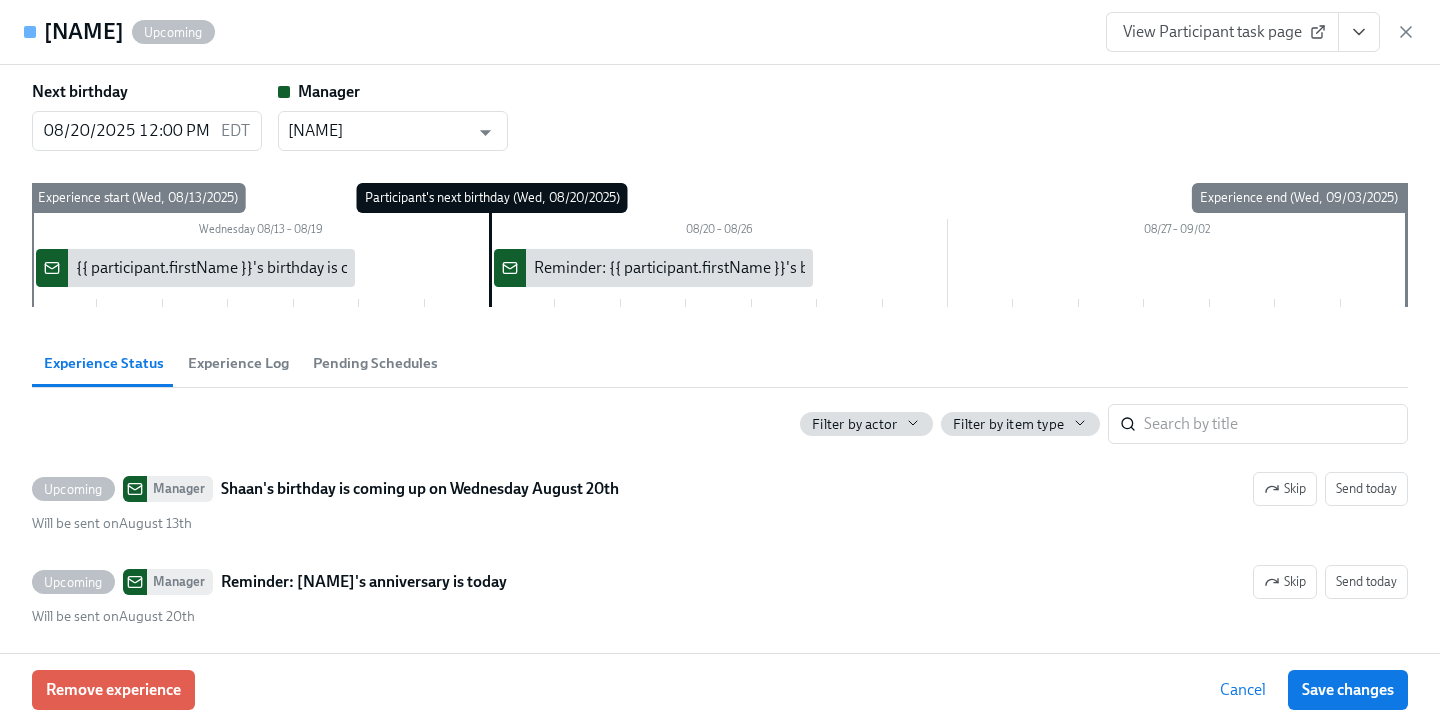 click on "View Participant task page" at bounding box center [1222, 32] 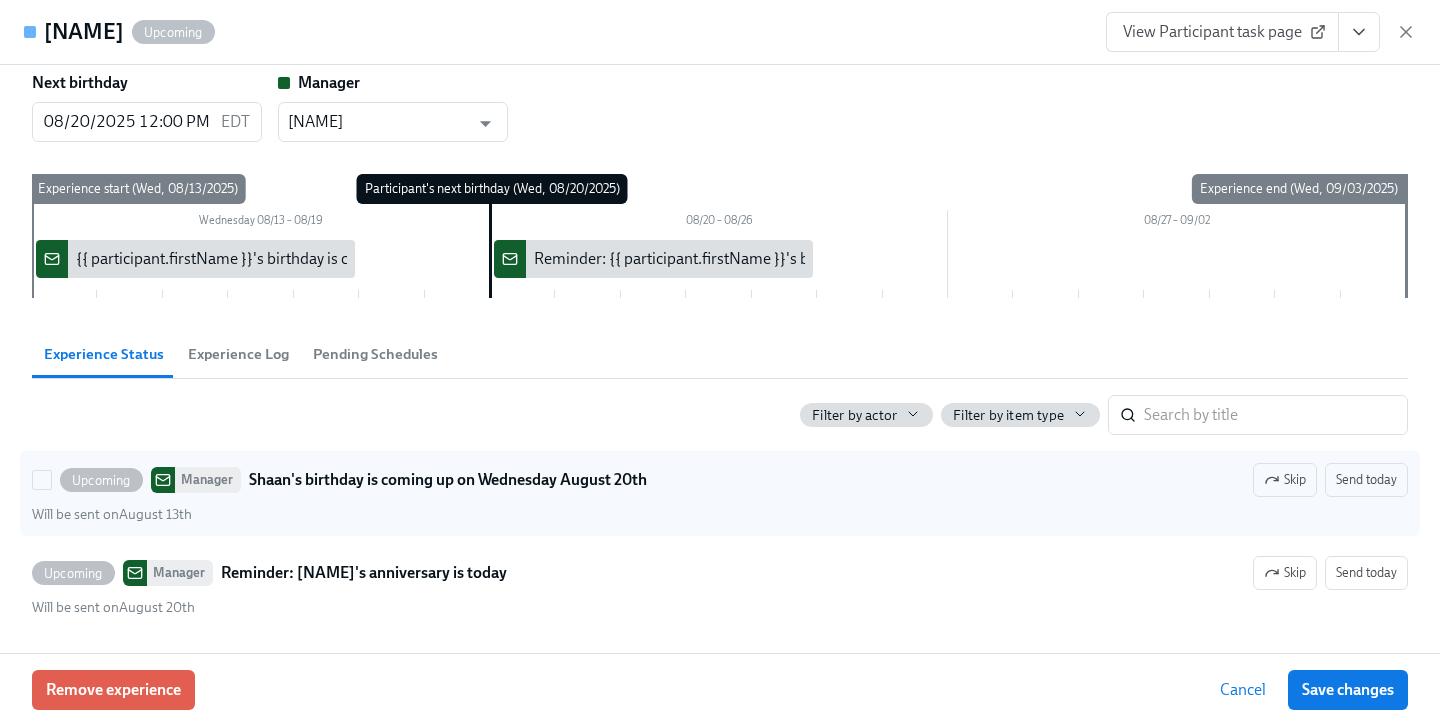 scroll, scrollTop: 0, scrollLeft: 0, axis: both 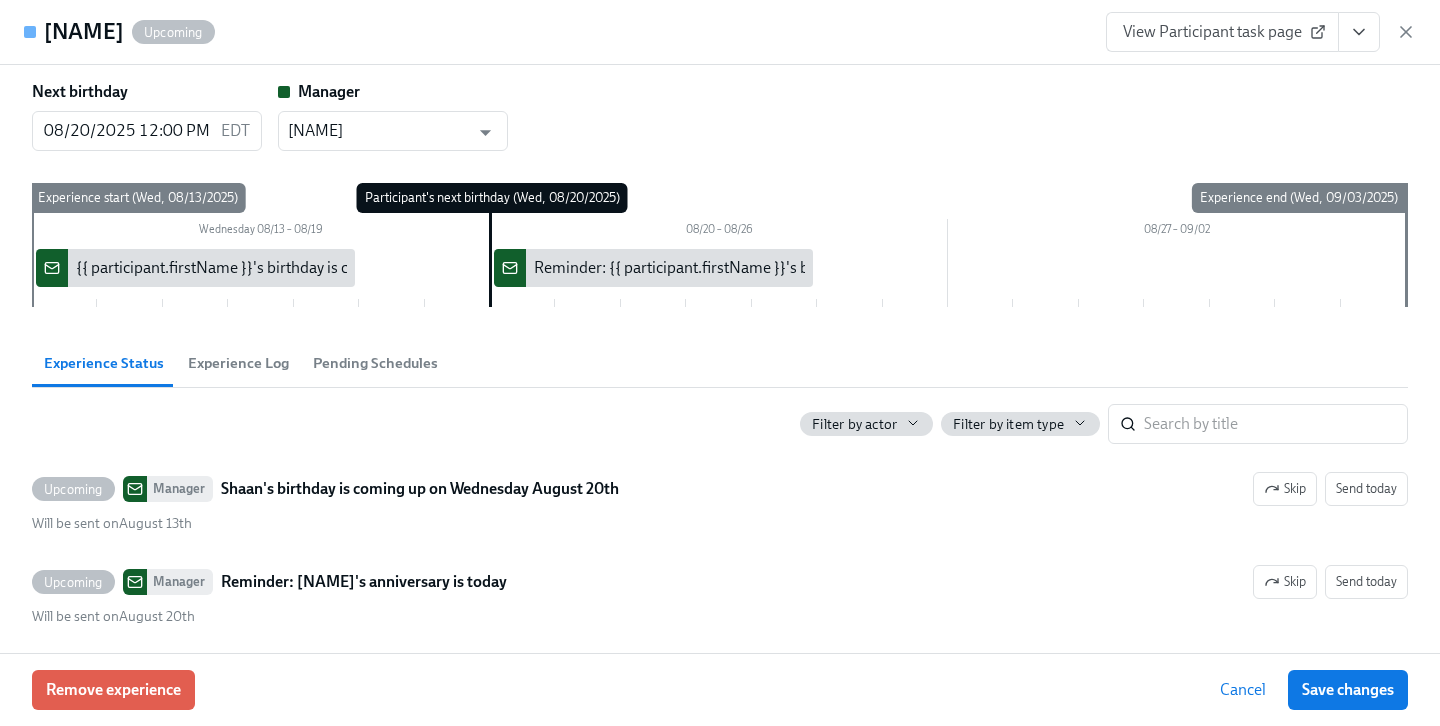 click on "{{ participant.firstName }}'s birthday is coming up on {{ participant.calculatedFields.birthday.date | dddd MMMM Do }}" at bounding box center (477, 268) 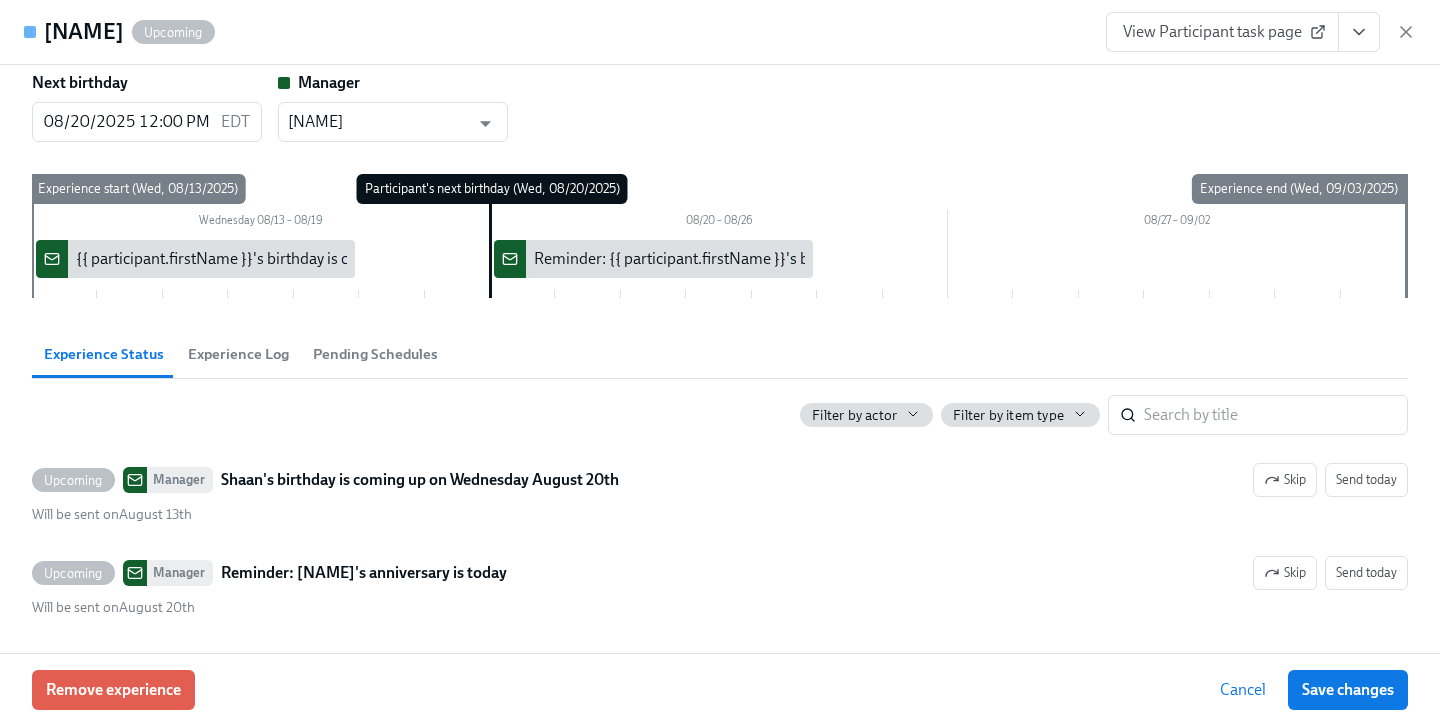 scroll, scrollTop: 0, scrollLeft: 0, axis: both 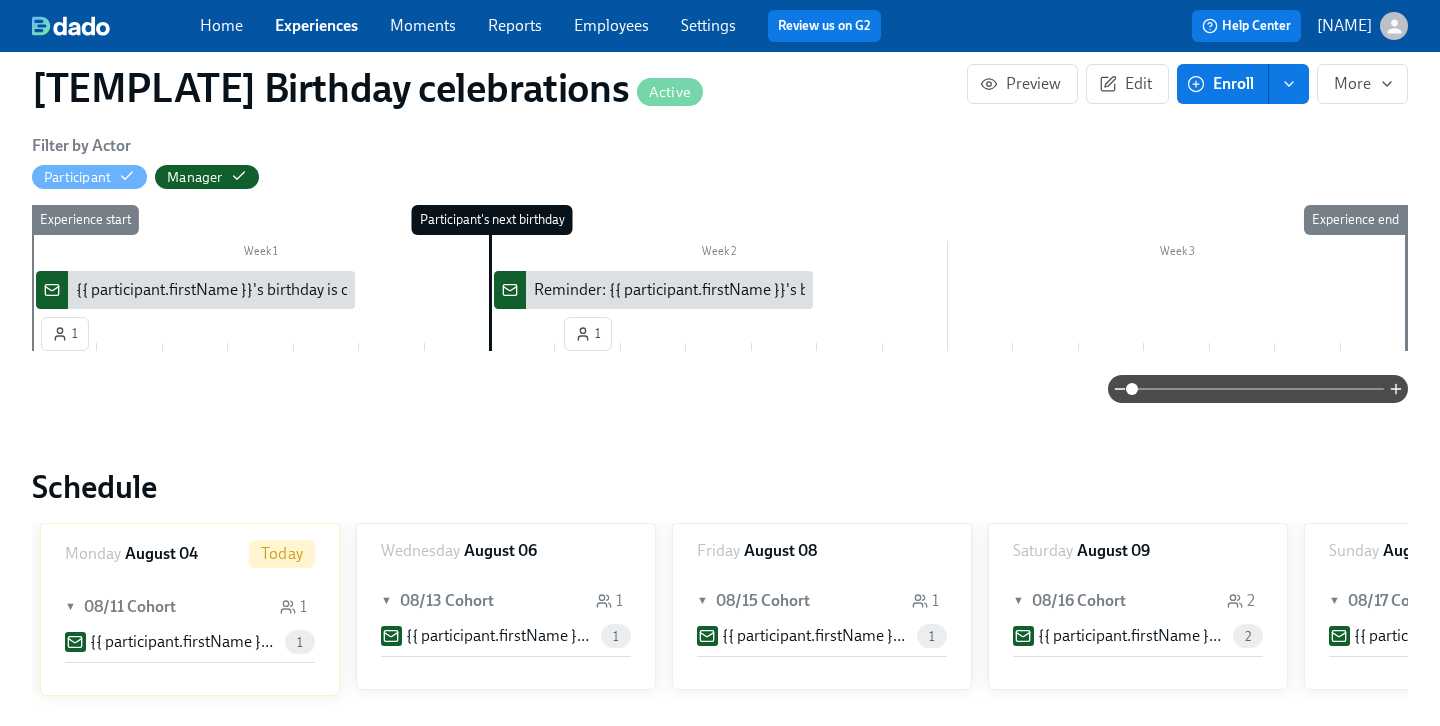 click on "{{ participant.firstName }}'s birthday is coming up on {{ participant.calculatedFields.birthday.date | dddd MMMM Do }}" at bounding box center (477, 290) 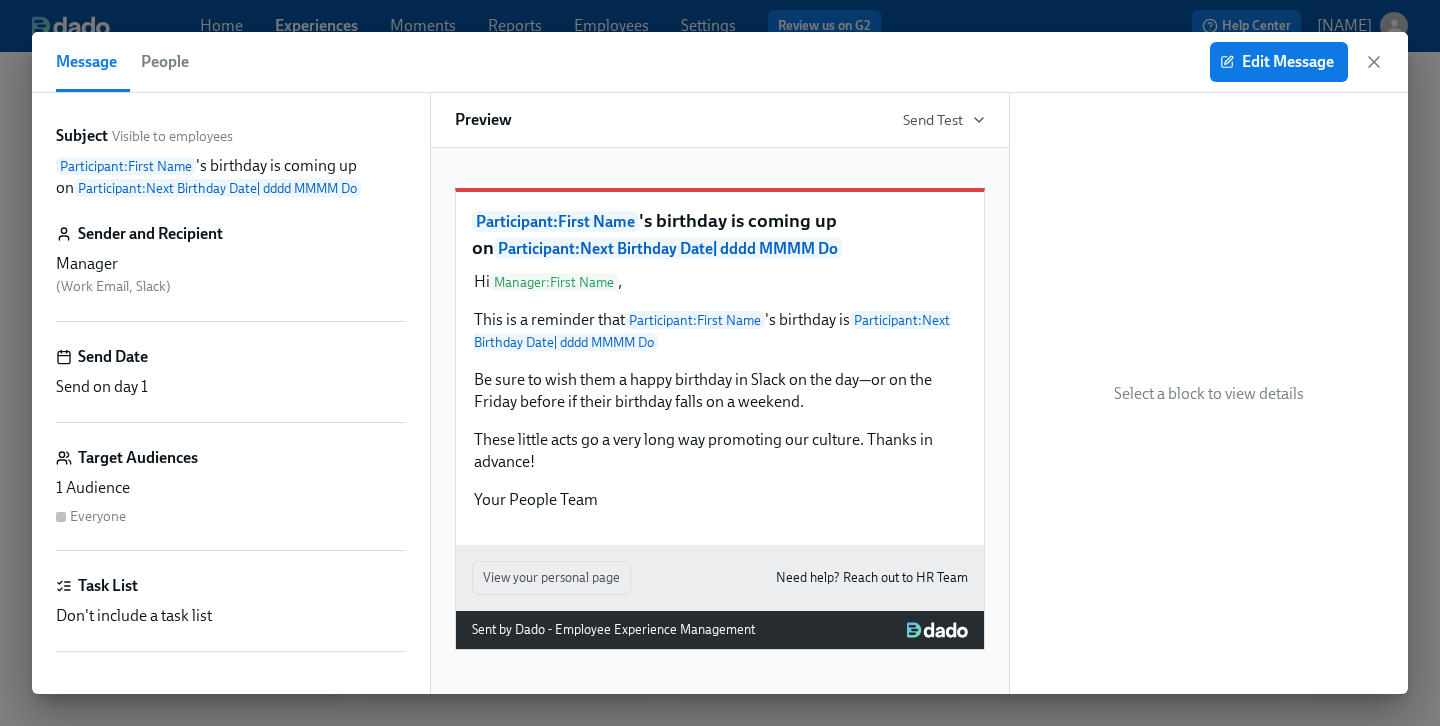 scroll, scrollTop: 13, scrollLeft: 0, axis: vertical 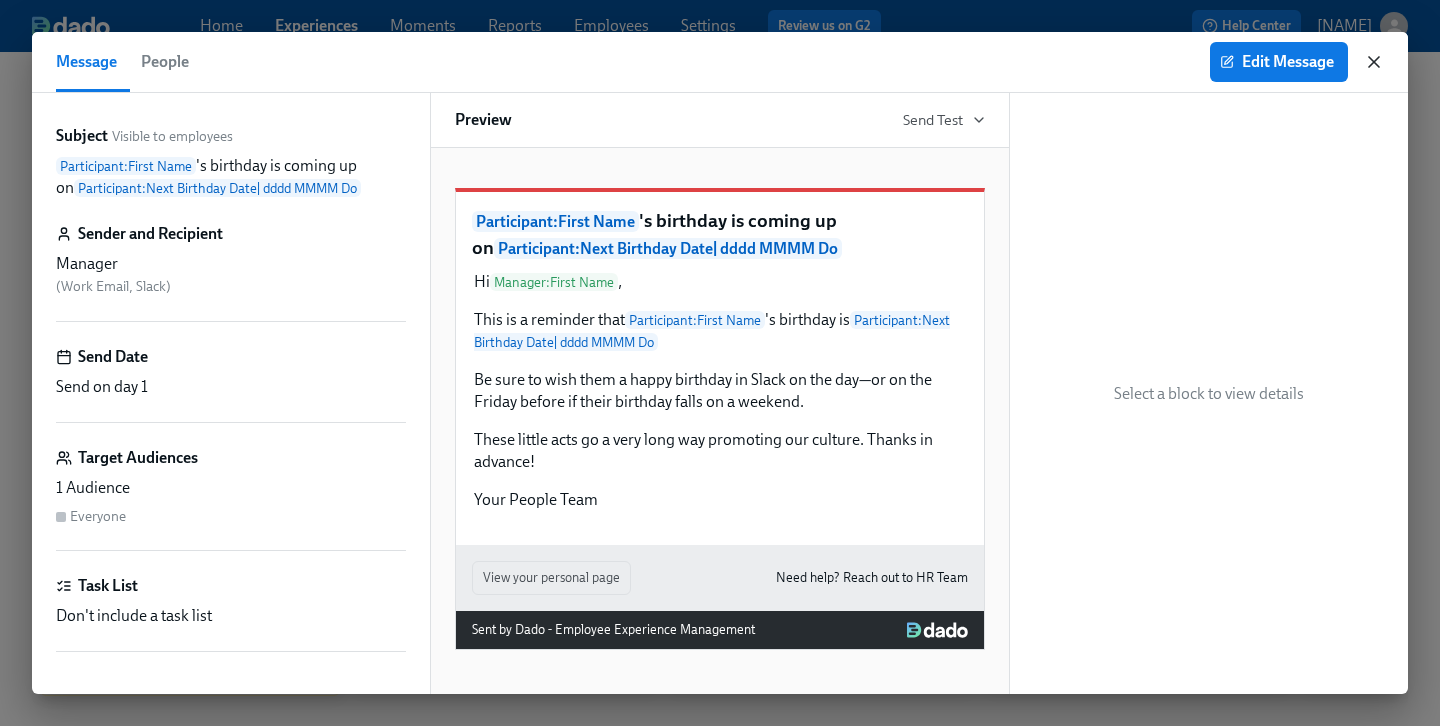 click 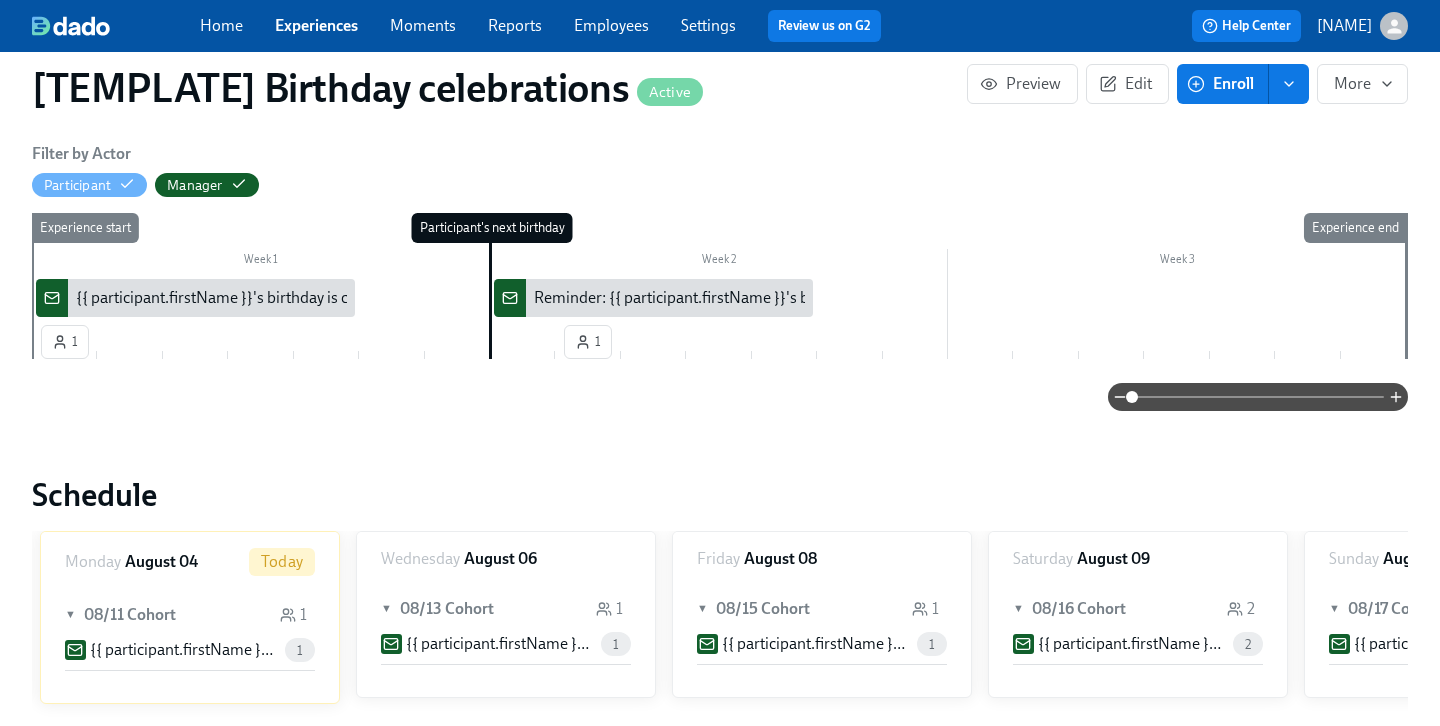 scroll, scrollTop: 310, scrollLeft: 0, axis: vertical 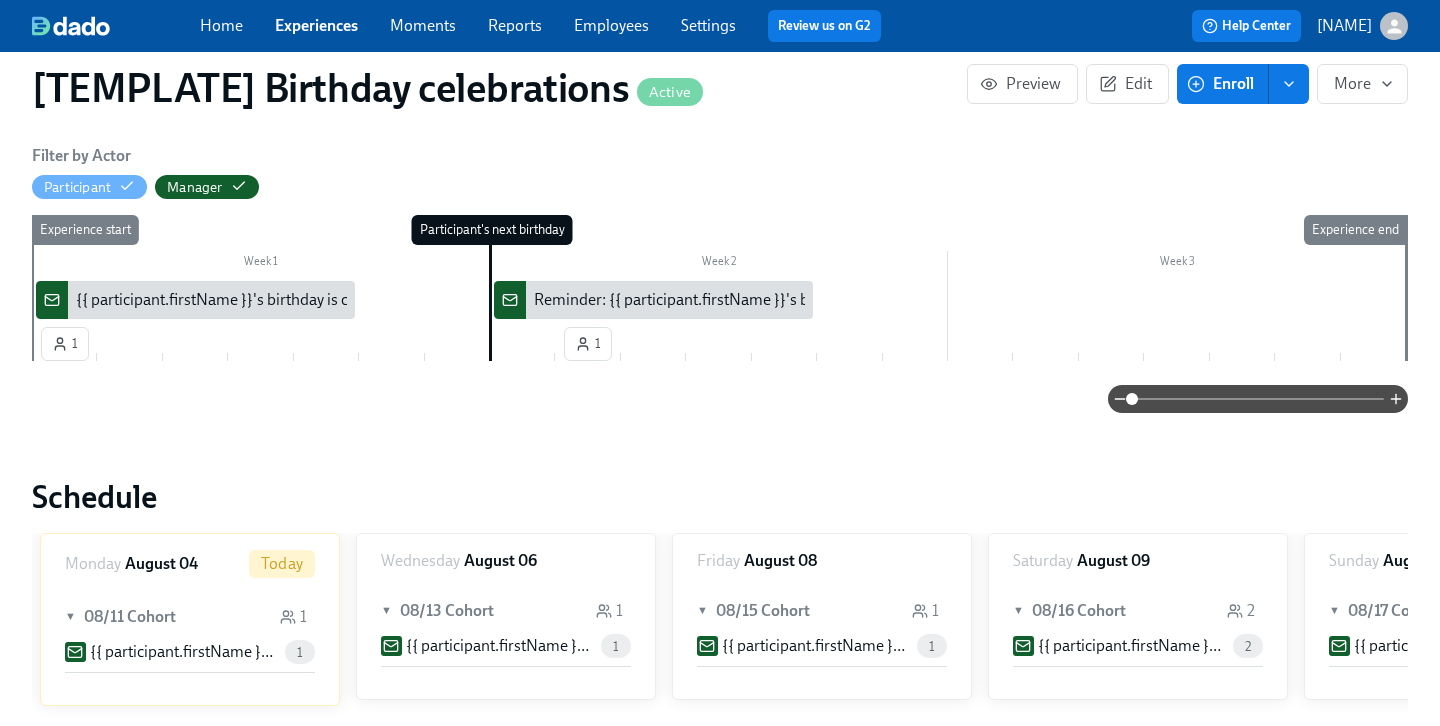 click on "Reminder: {{ participant.firstName }}'s birthday is today" at bounding box center (723, 300) 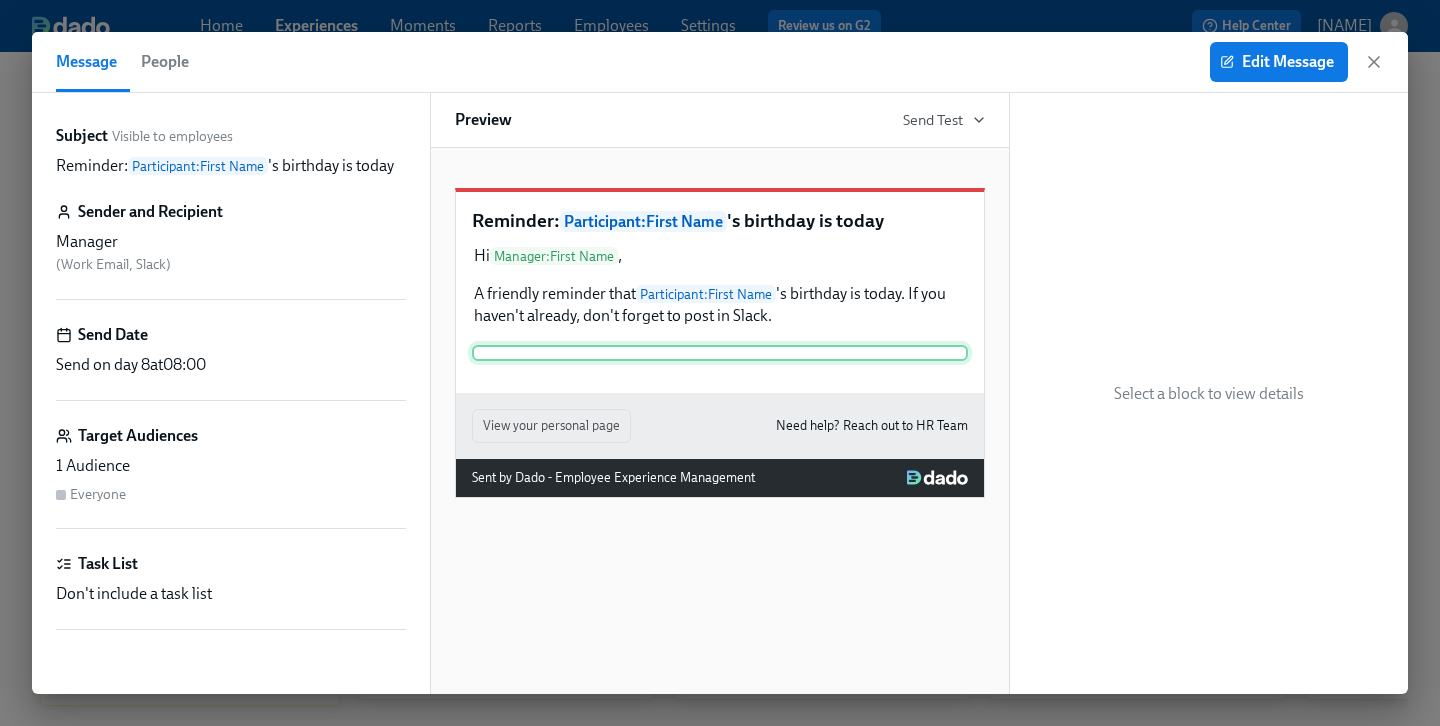 scroll, scrollTop: 0, scrollLeft: 0, axis: both 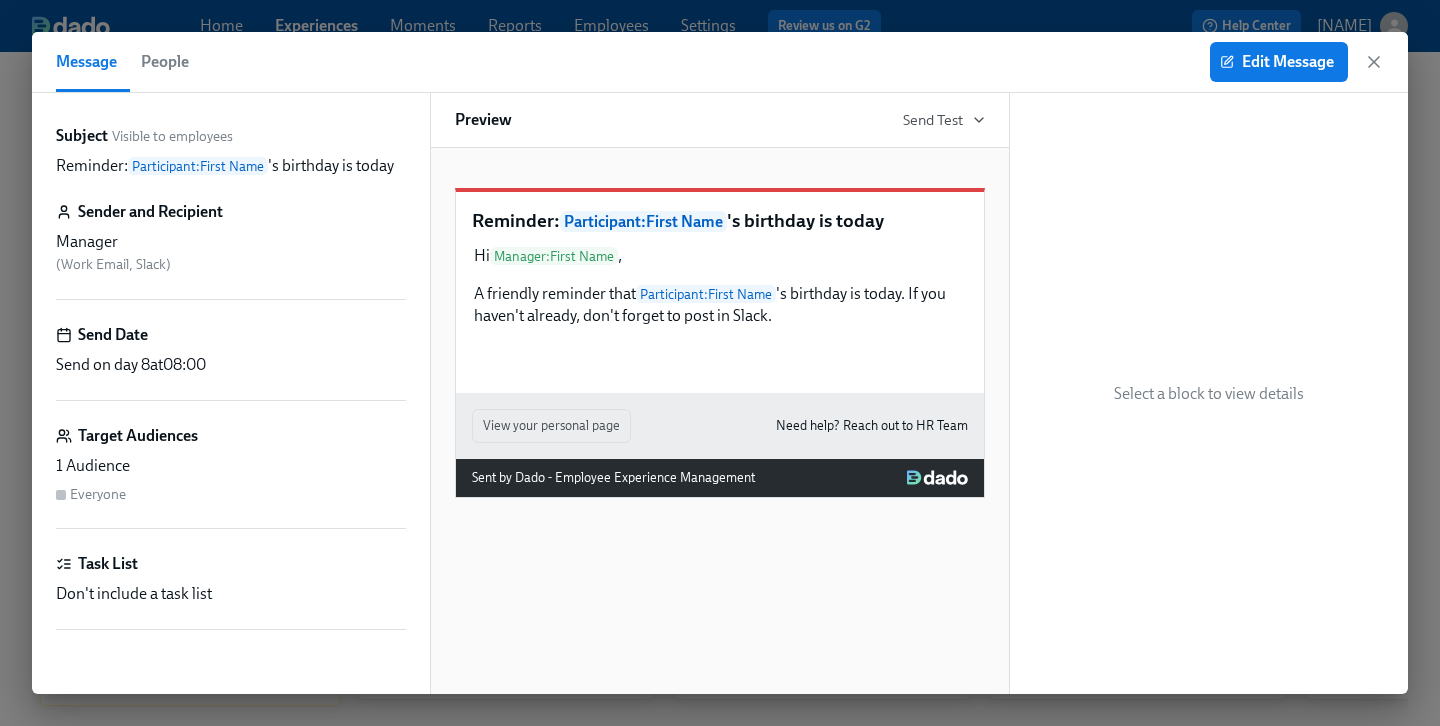 click on "Message People Edit Message" at bounding box center [720, 62] 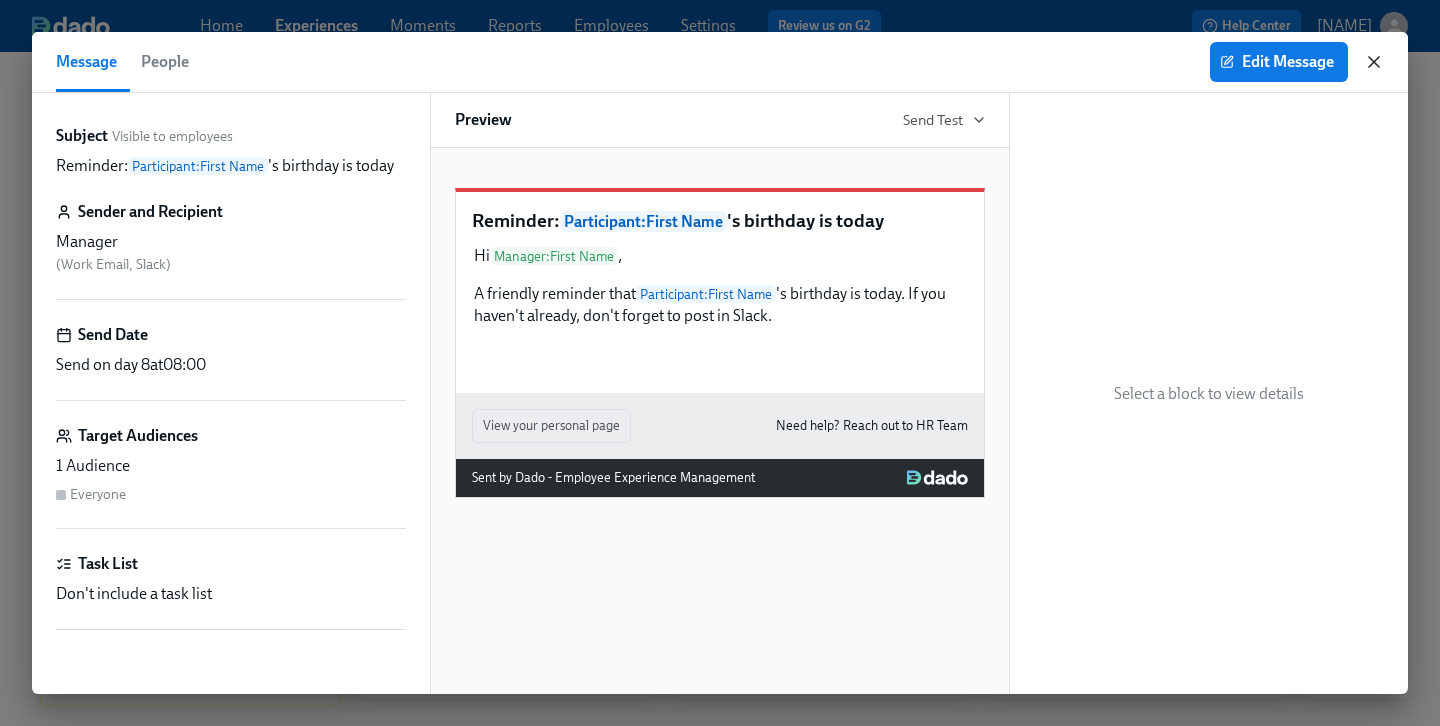 click 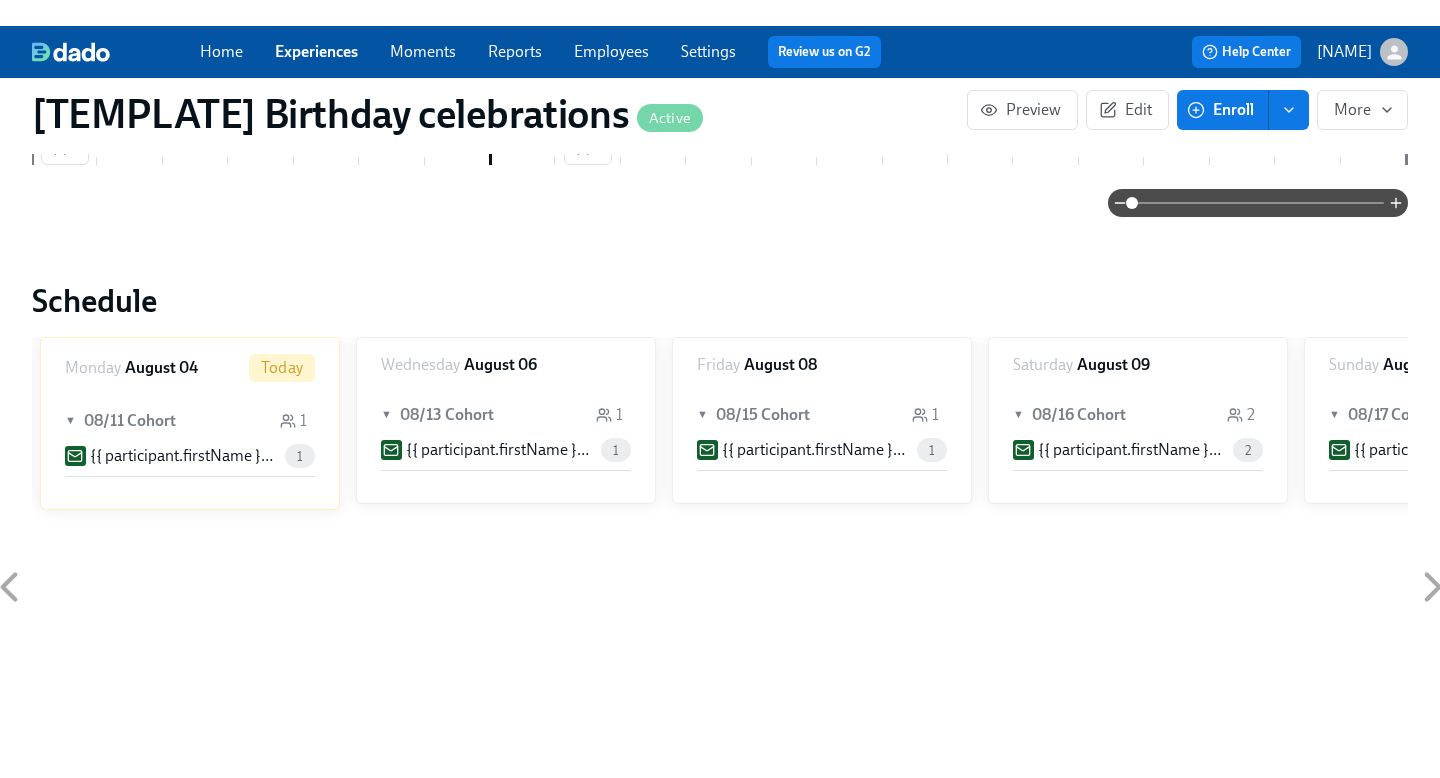scroll, scrollTop: 541, scrollLeft: 0, axis: vertical 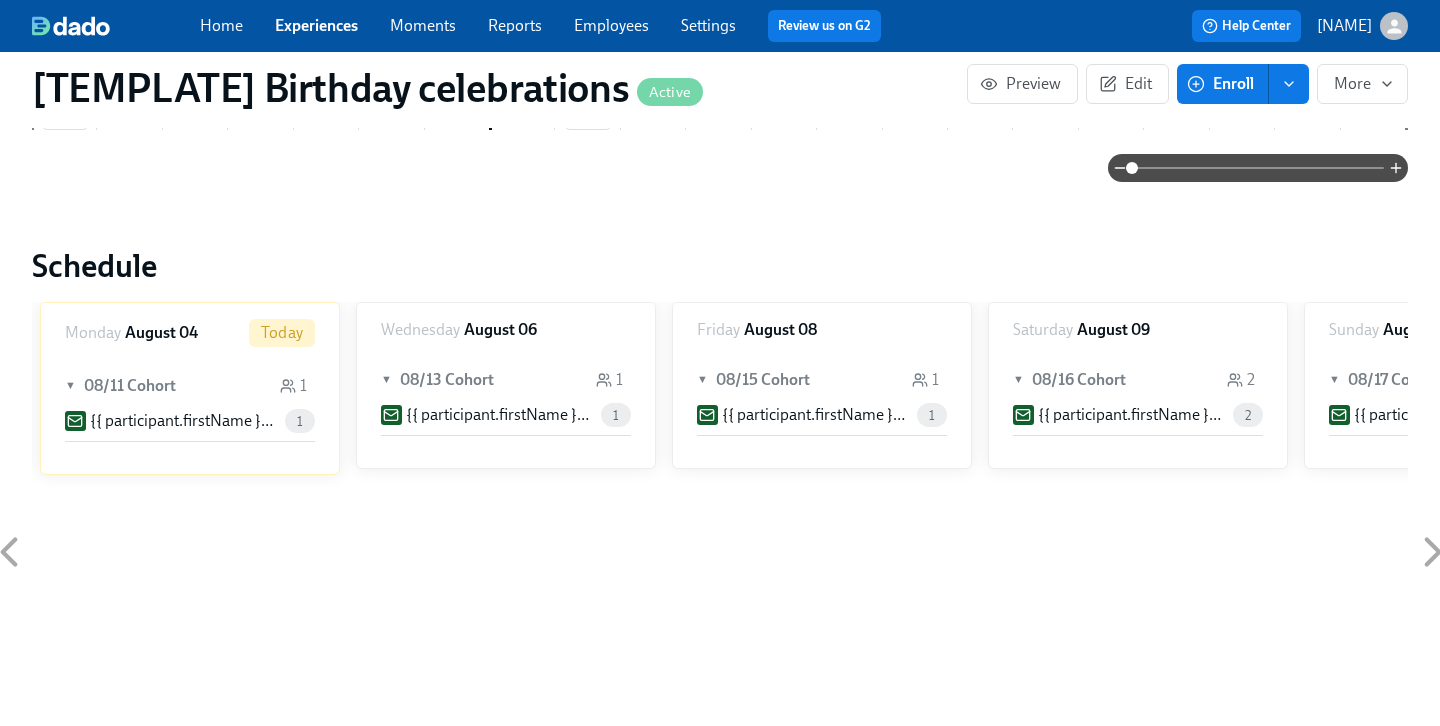 click on "▼ 08/11   Cohort   1" at bounding box center [190, 386] 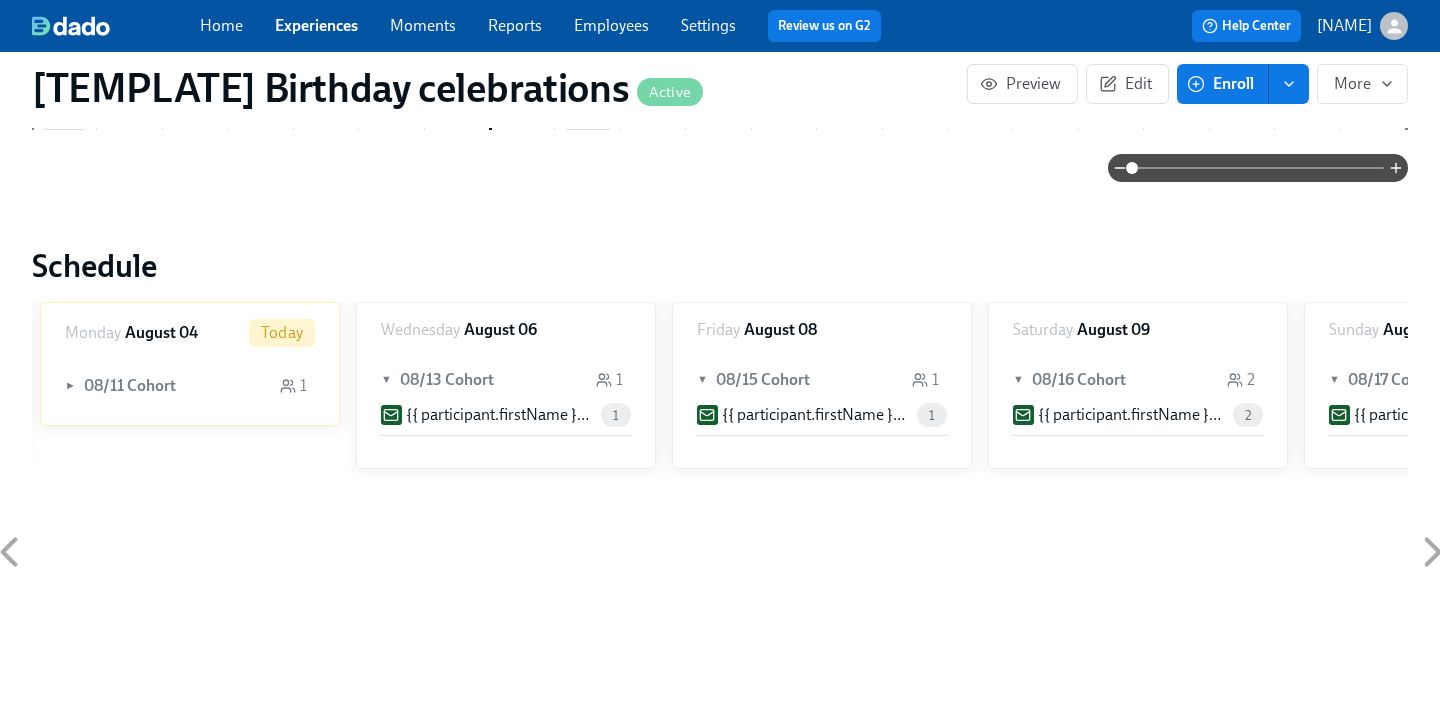 click on "► 08/11   Cohort   1" at bounding box center (190, 386) 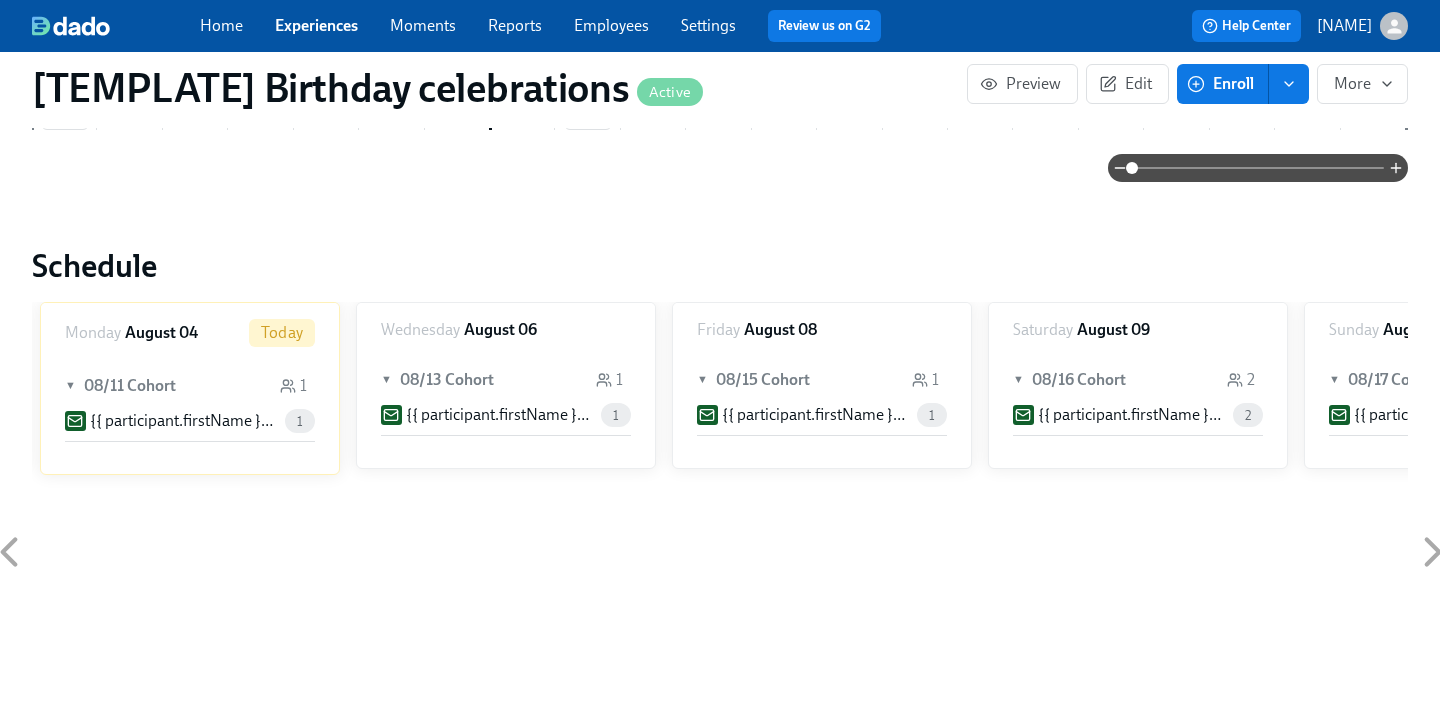 click on "{{ participant.firstName }}'s birthday is coming up on {{ participant.calculatedFields.birthday.date | dddd MMMM Do }}" at bounding box center [183, 421] 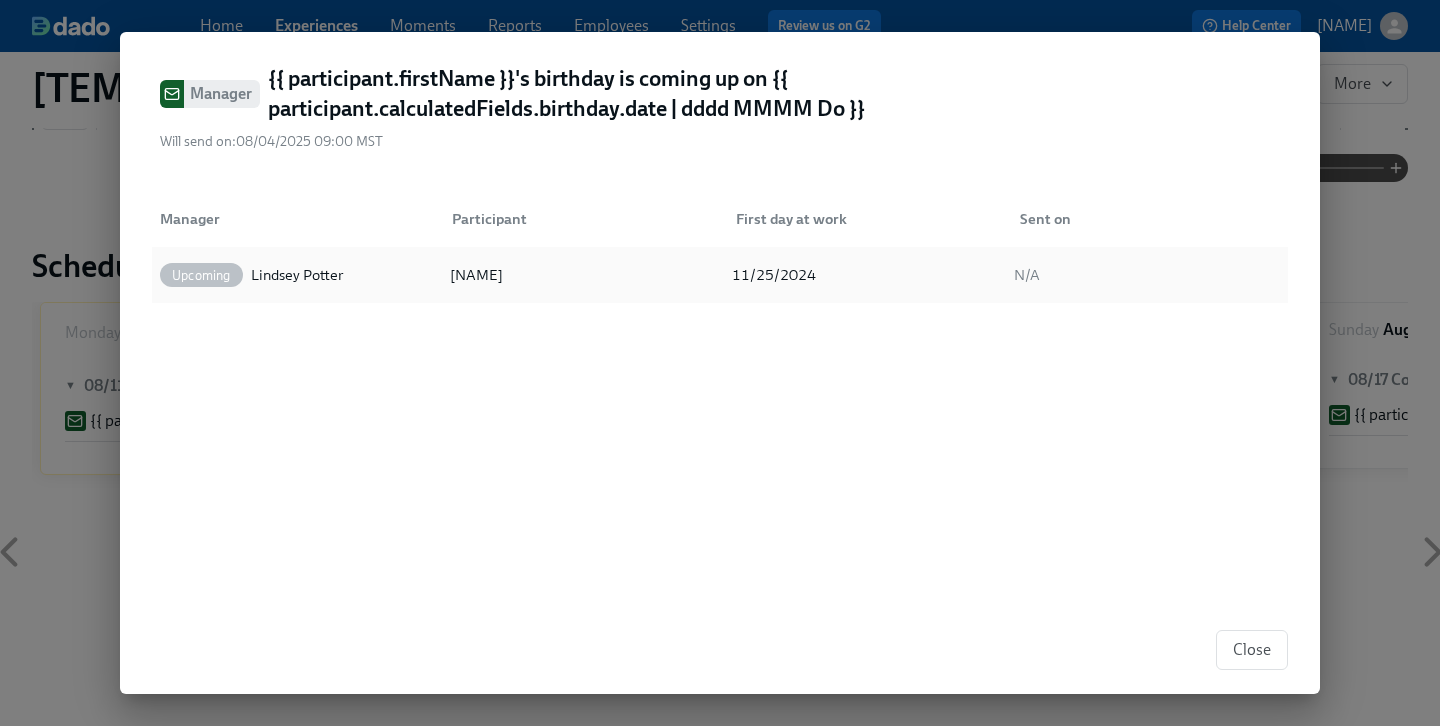 click on "Upcoming" at bounding box center [201, 275] 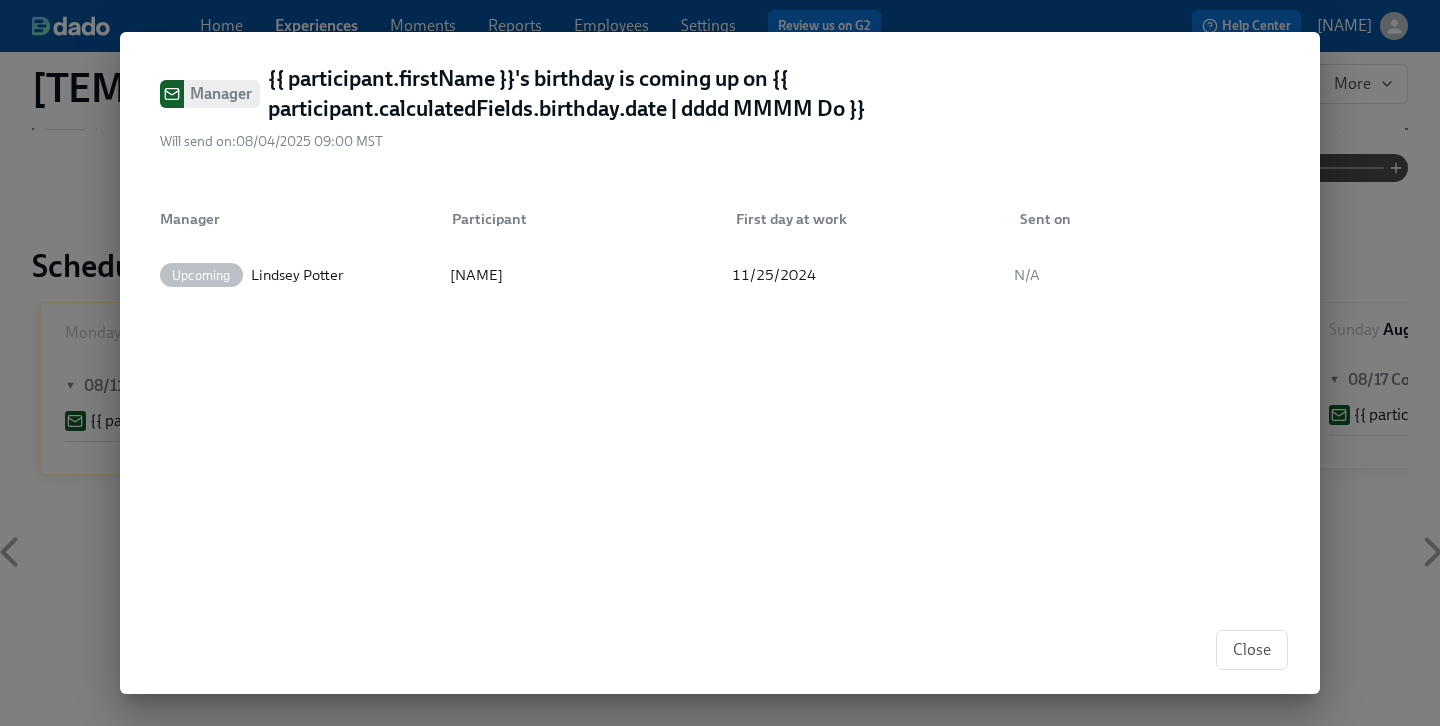 click on "Will send on:  08/04/2025  09:00   MST" at bounding box center (271, 141) 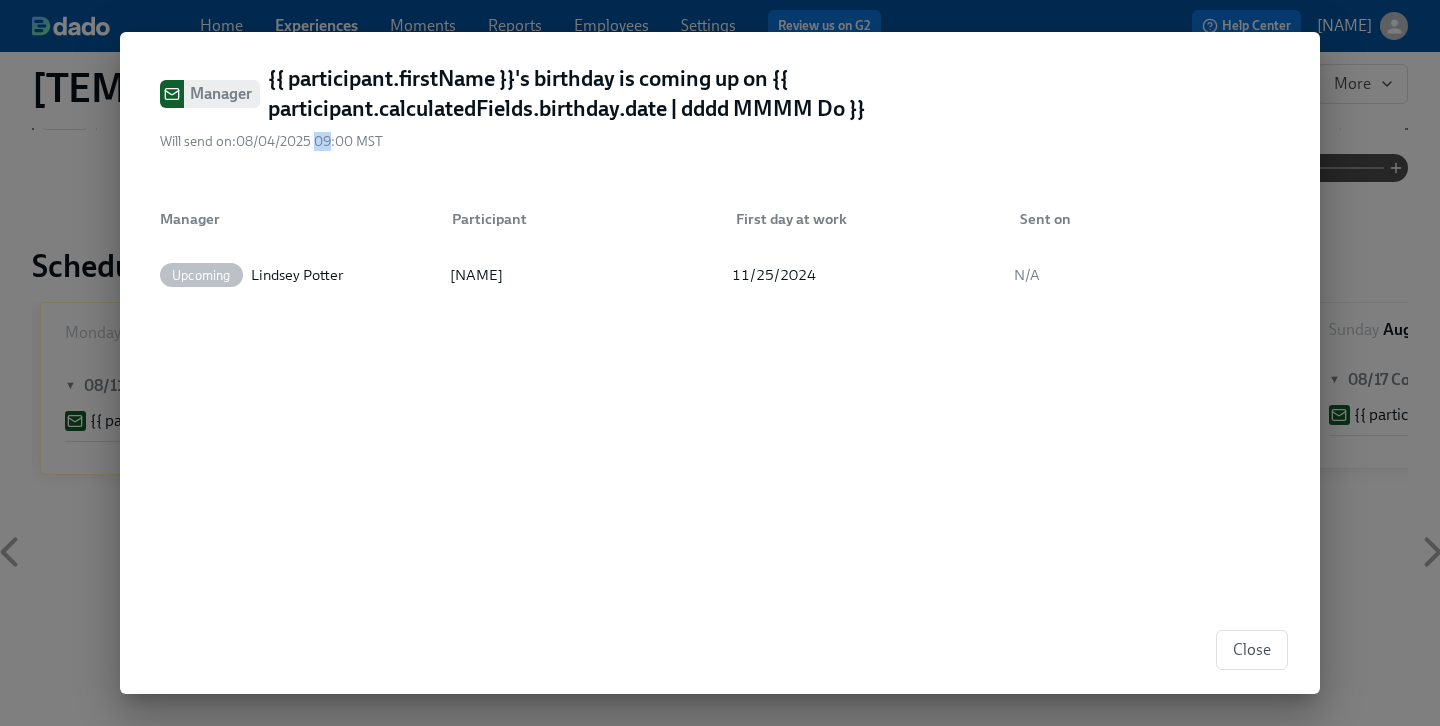 click on "Will send on:  08/04/2025  09:00   MST" at bounding box center (271, 141) 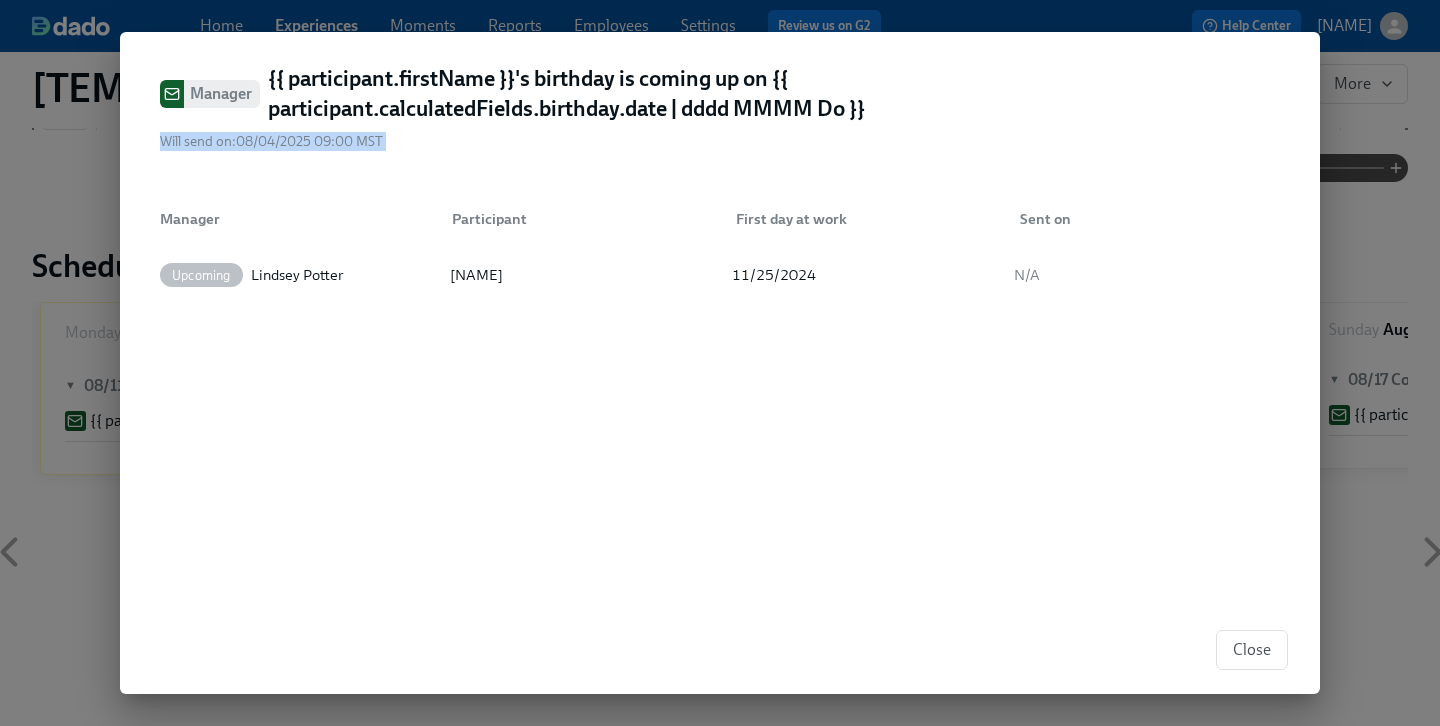 click on "Will send on:  08/04/2025  09:00   MST" at bounding box center (271, 141) 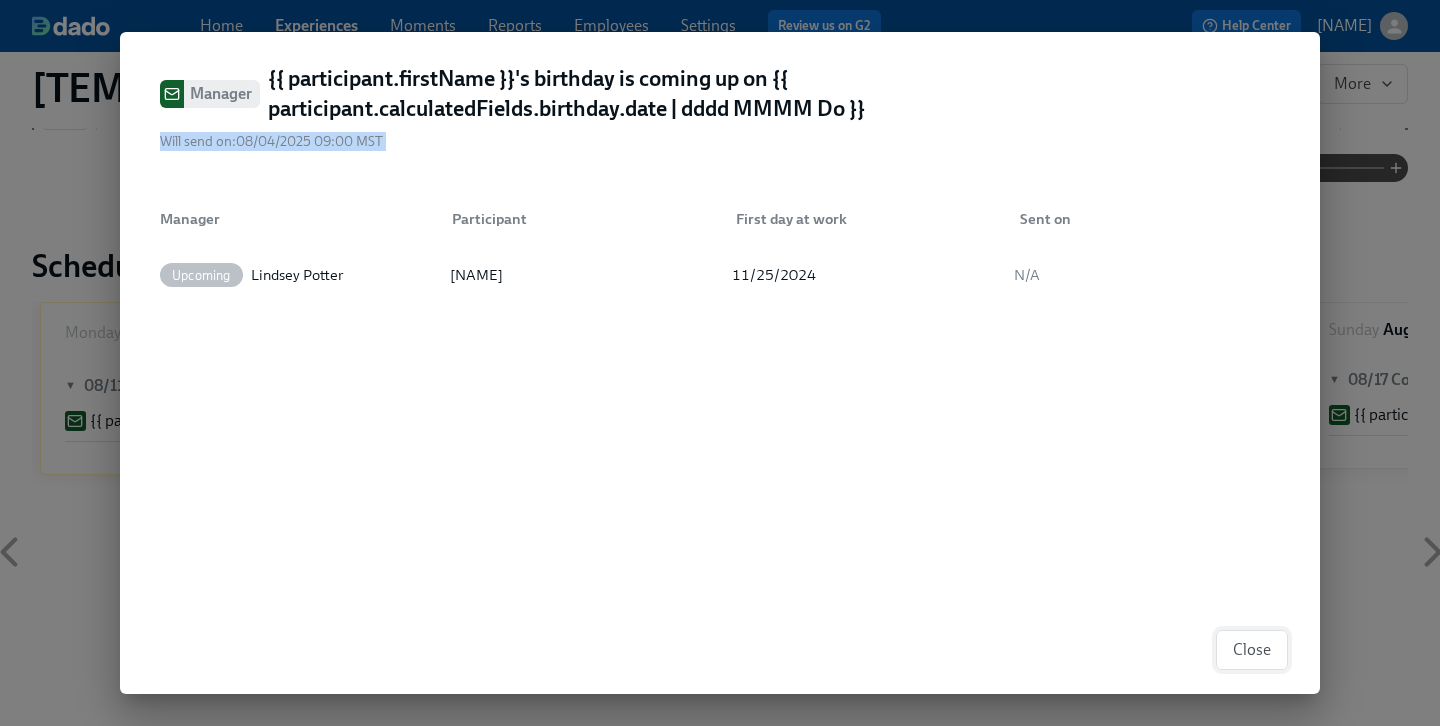 click on "Close" at bounding box center [1252, 650] 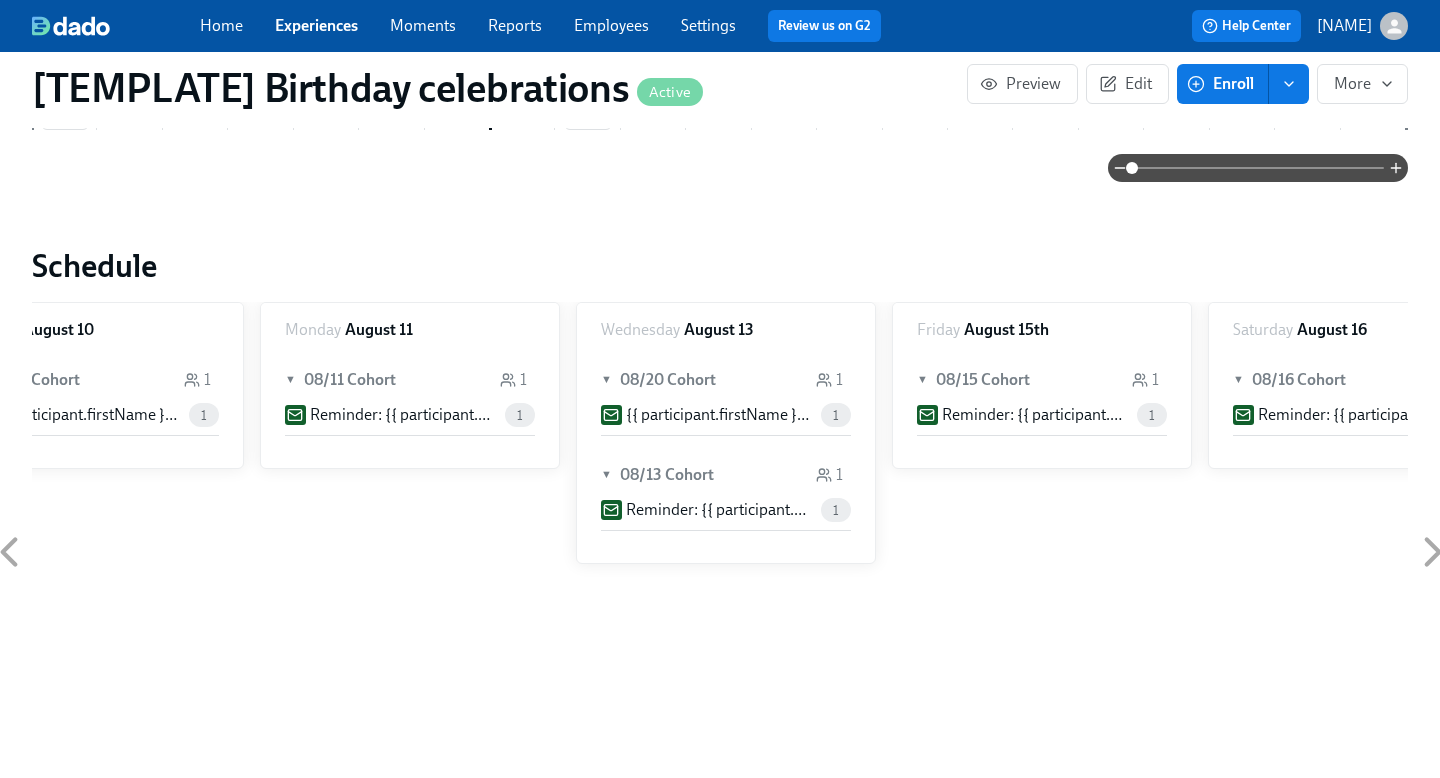 scroll, scrollTop: 0, scrollLeft: 2716, axis: horizontal 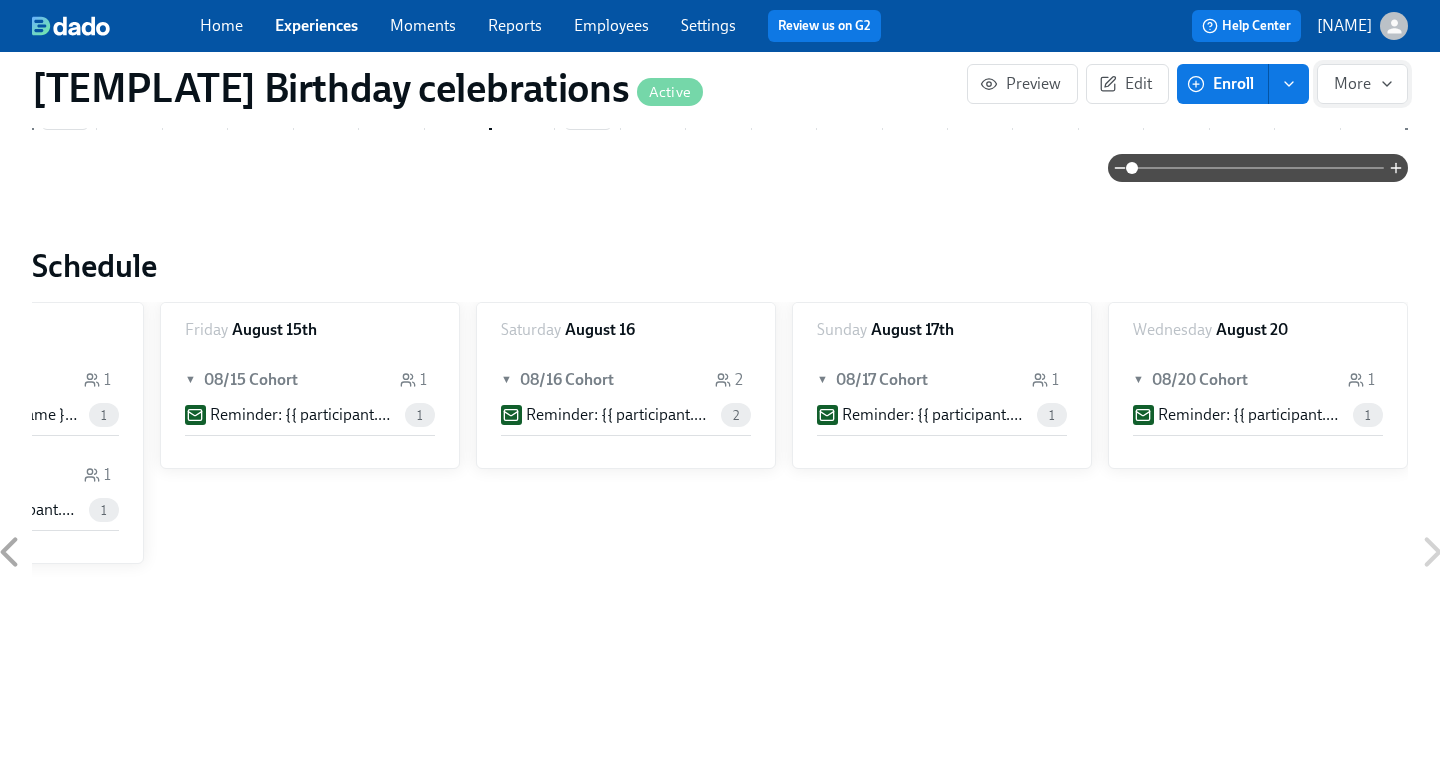 click on "More" at bounding box center [1362, 84] 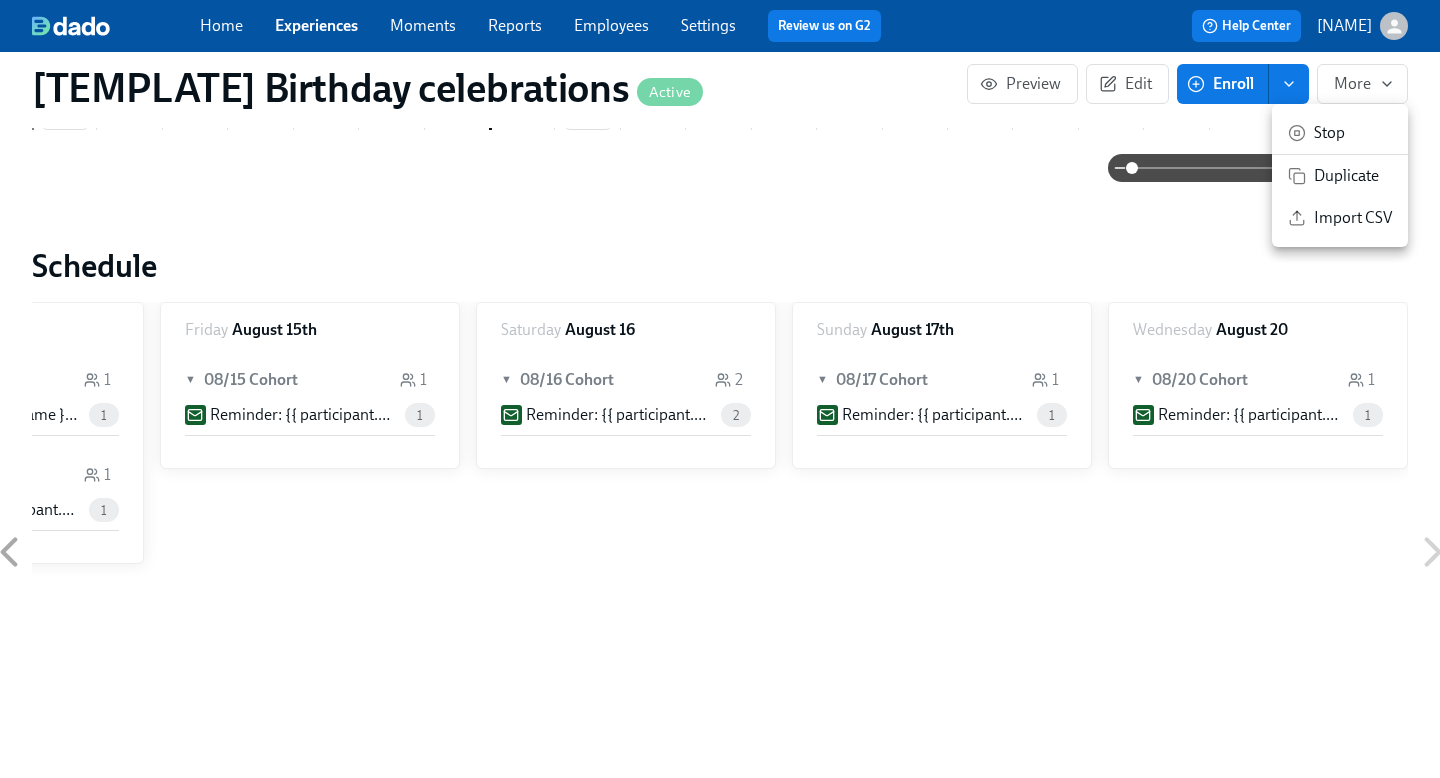 click at bounding box center (720, 389) 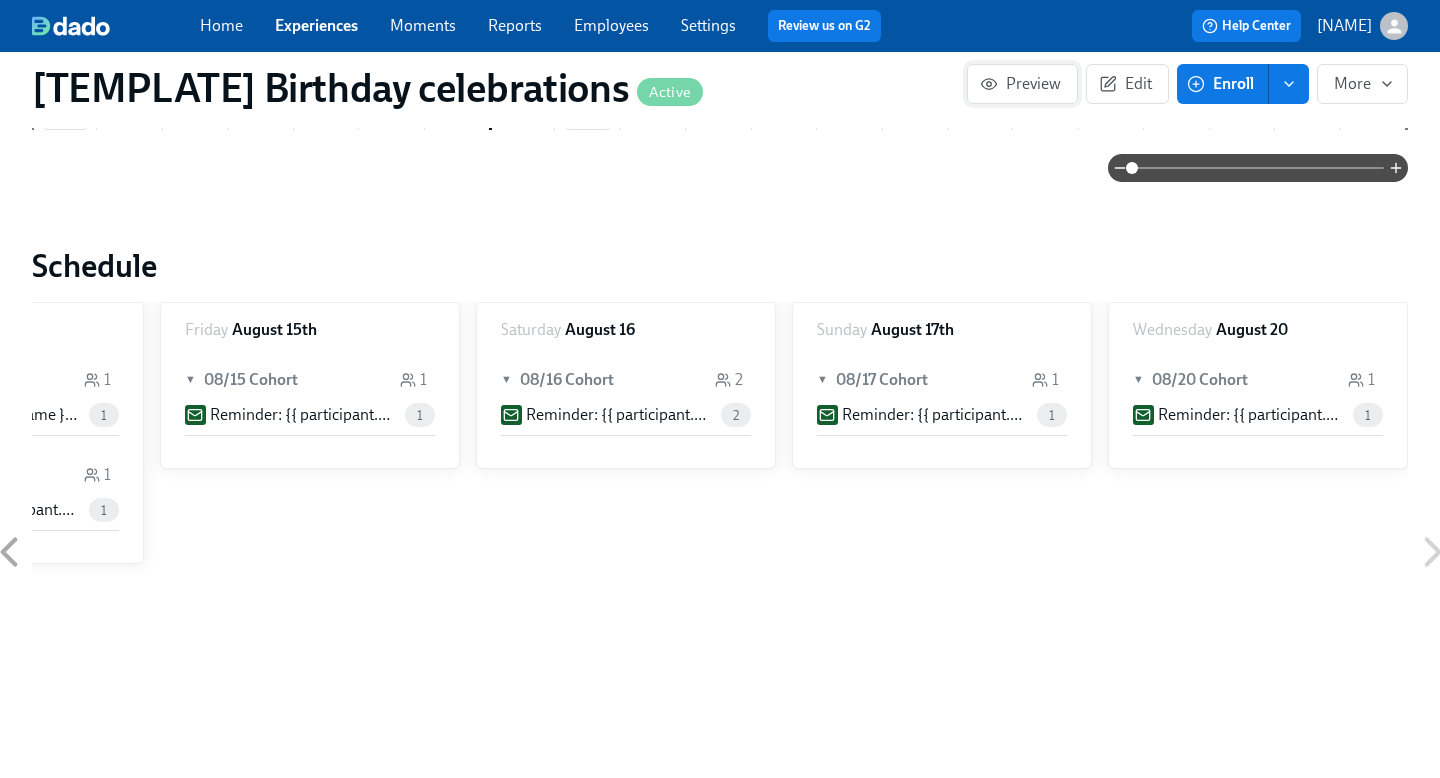 click on "Preview" at bounding box center [1022, 84] 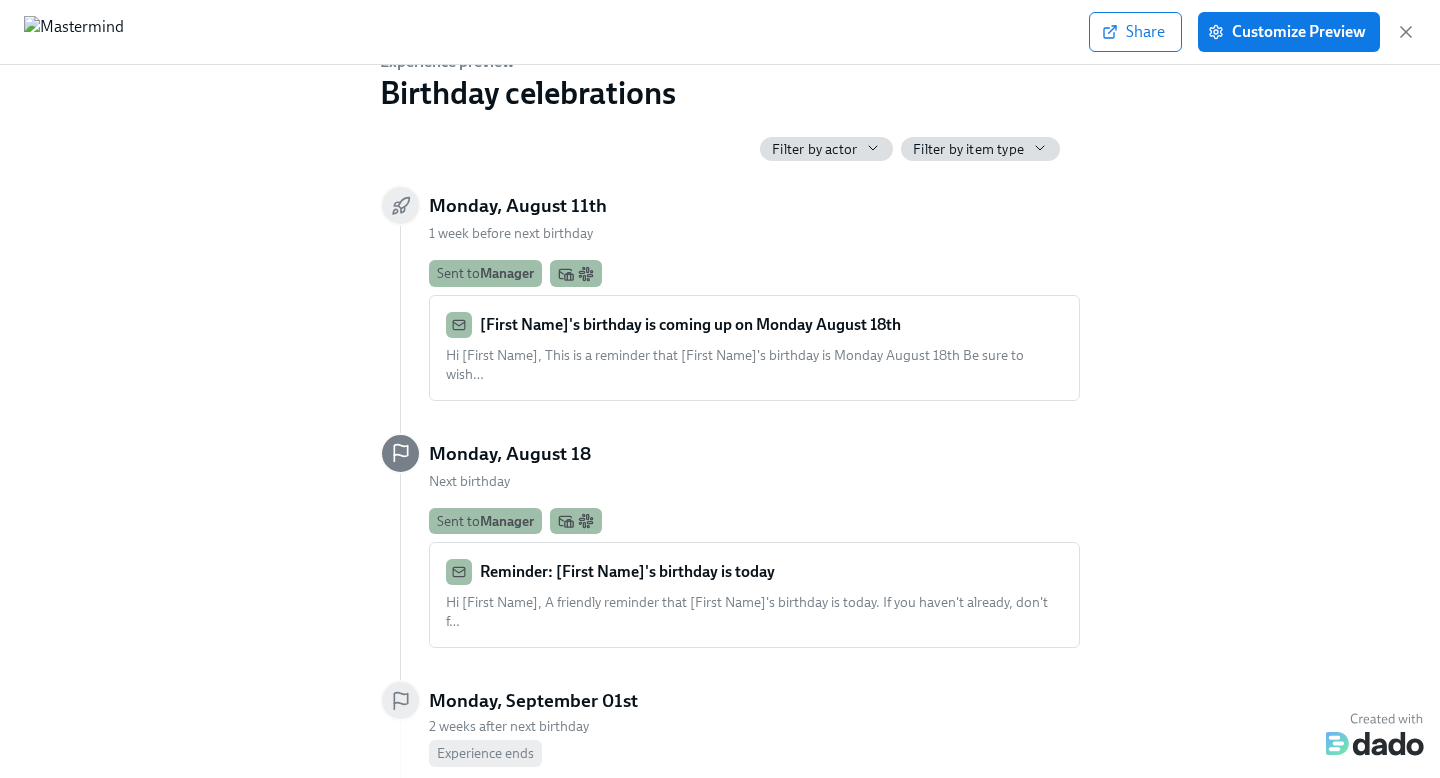 scroll, scrollTop: 0, scrollLeft: 0, axis: both 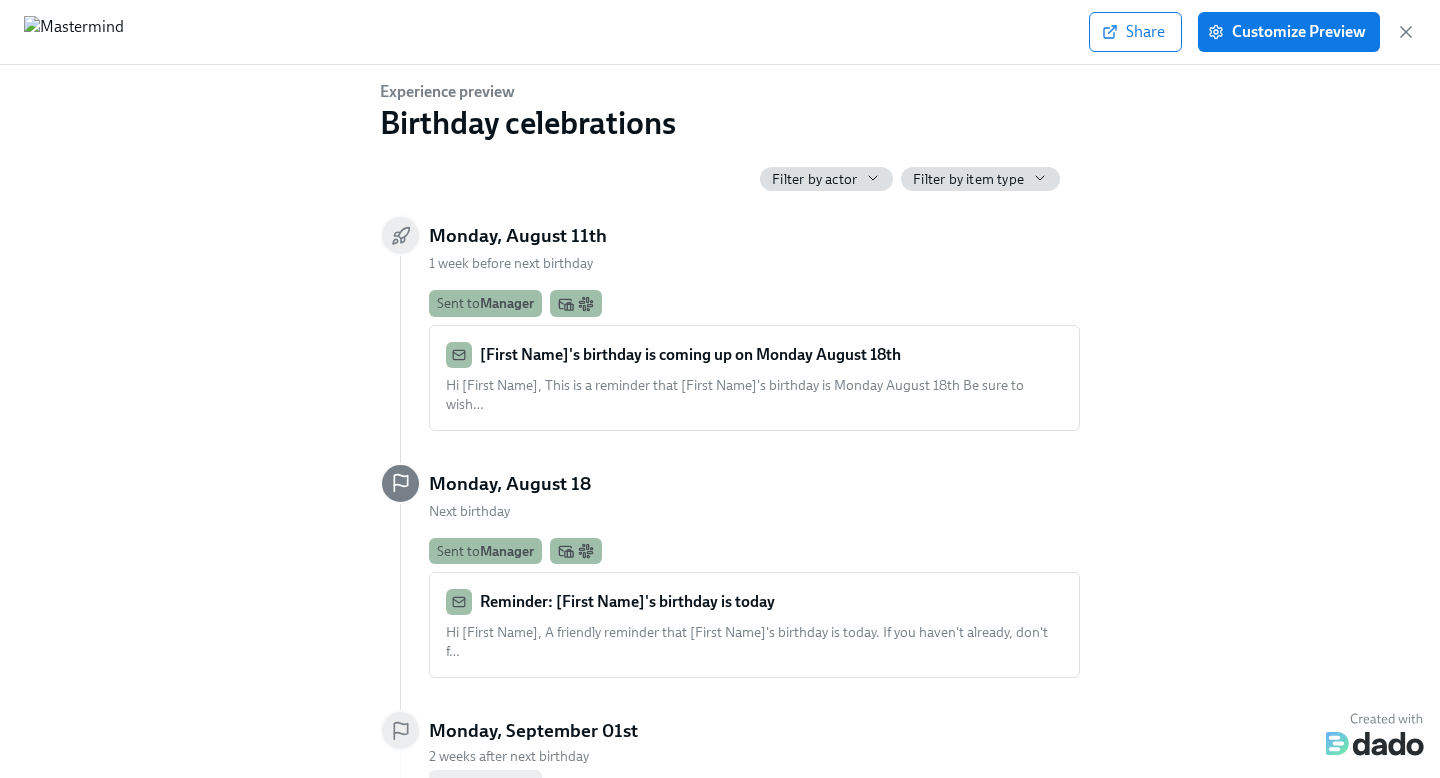 click on "[First Name]'s birthday is coming up on Monday August 18th" at bounding box center (690, 354) 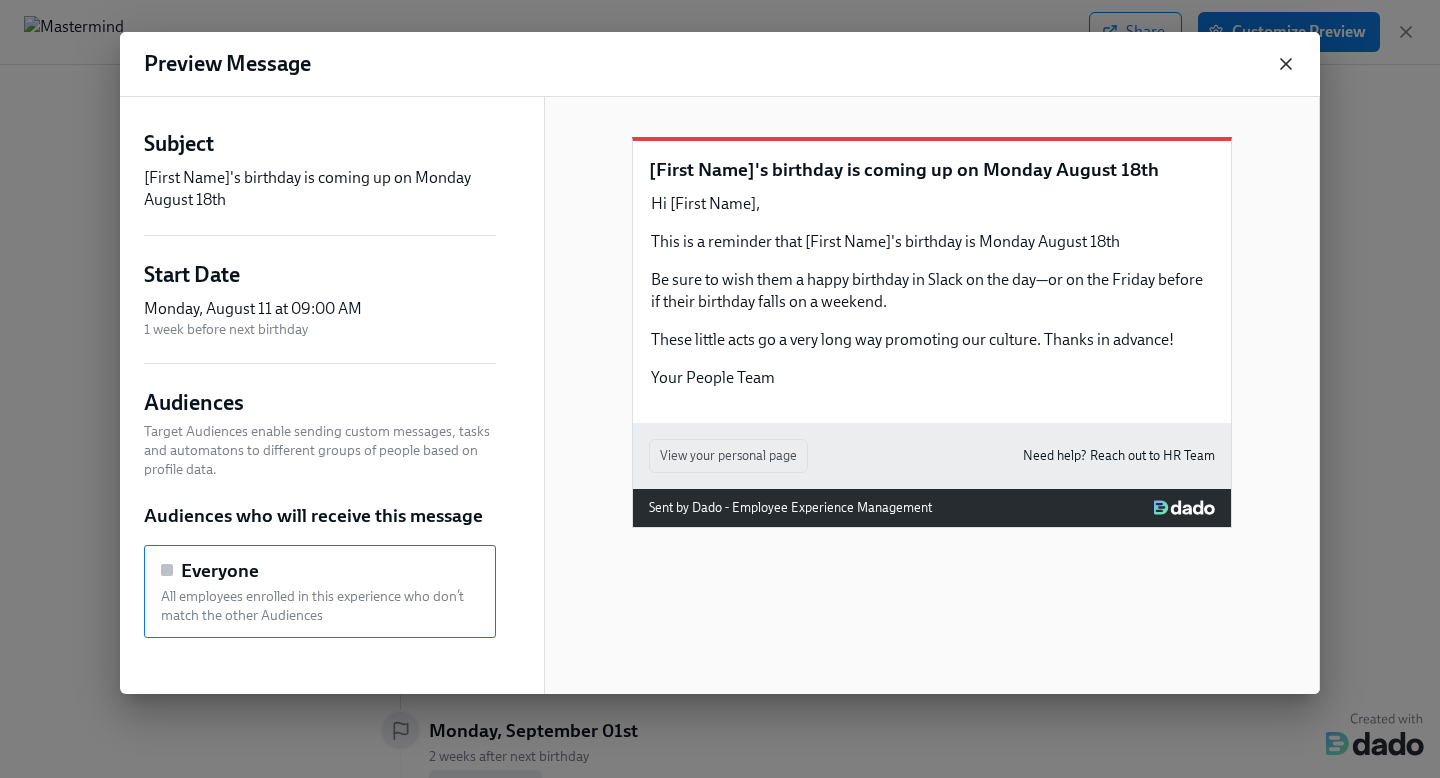 click 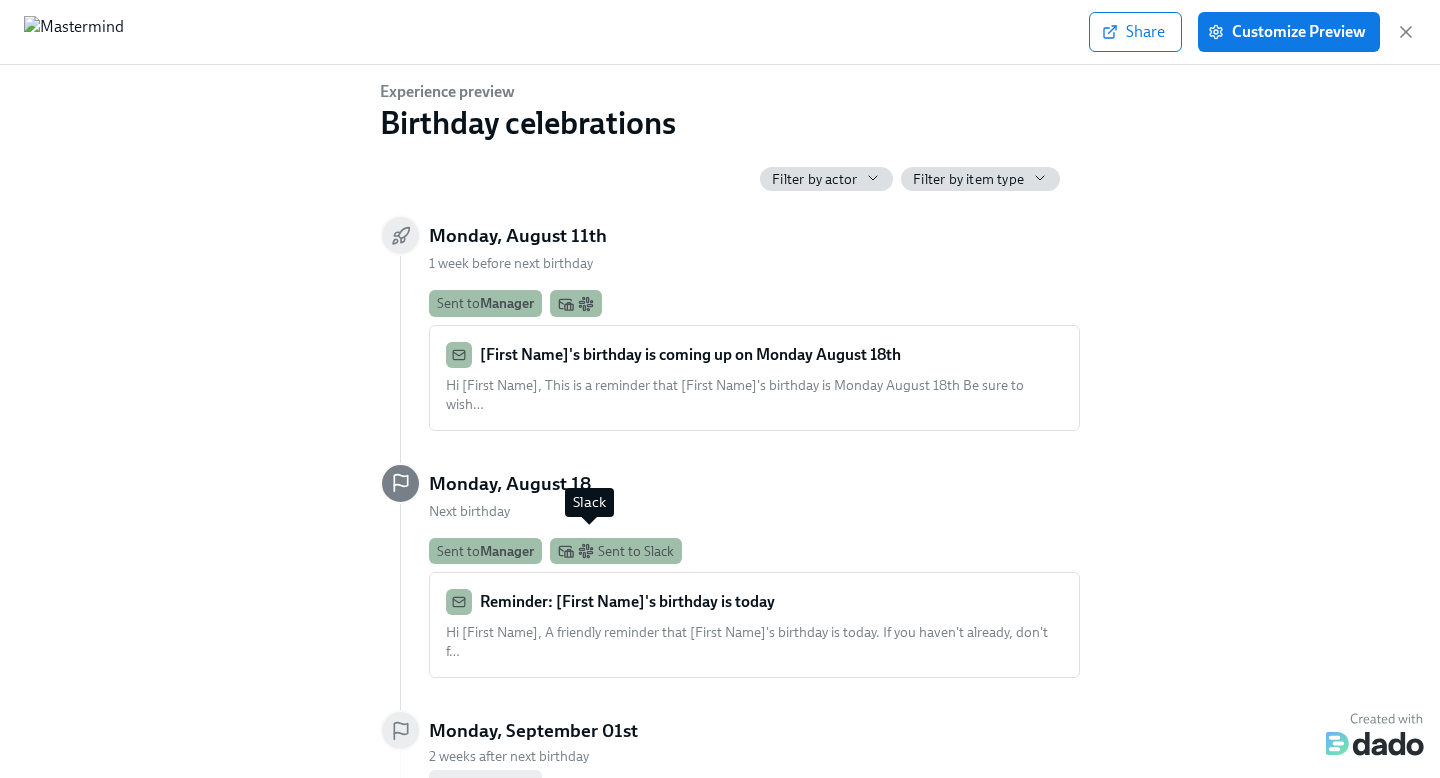 click 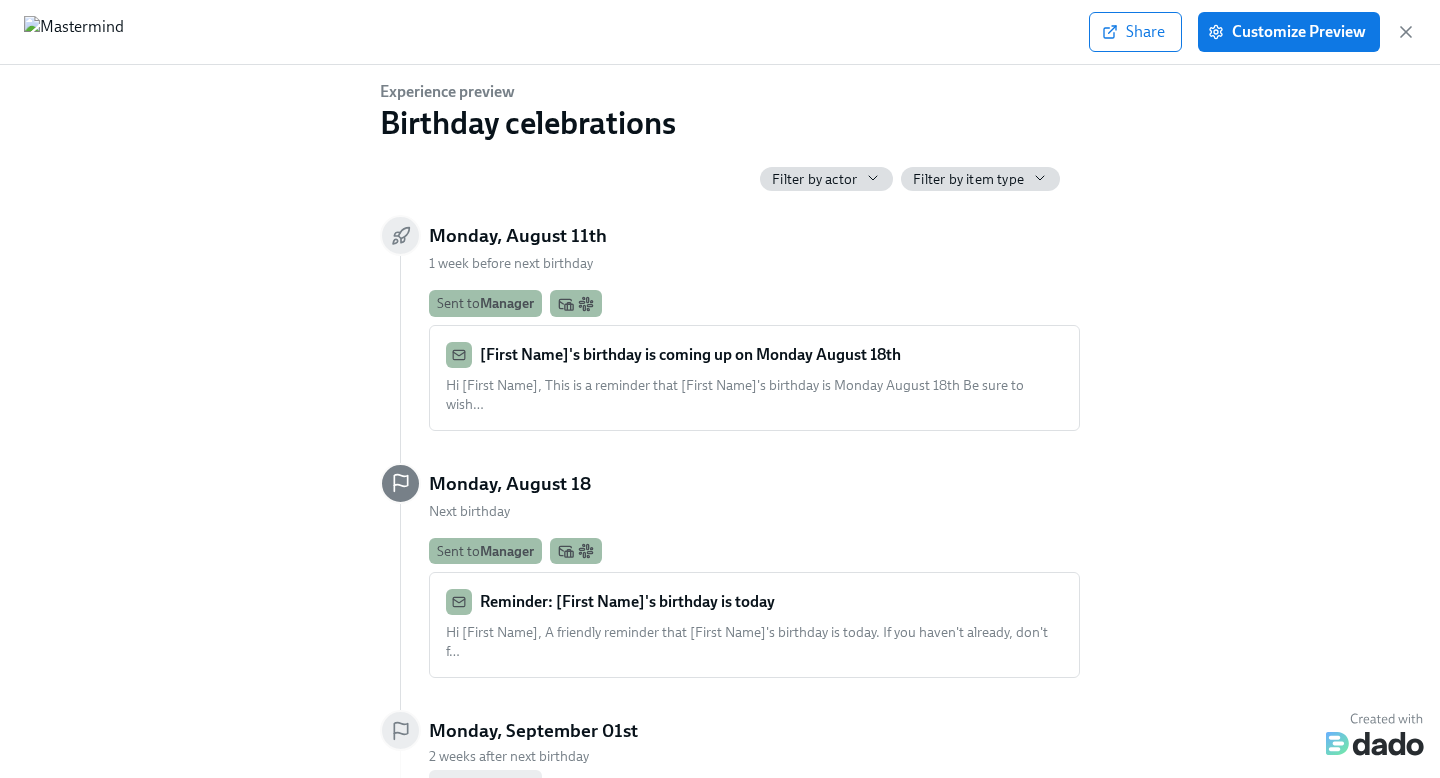 click on "Reminder: [First Name]'s birthday is today" at bounding box center (627, 601) 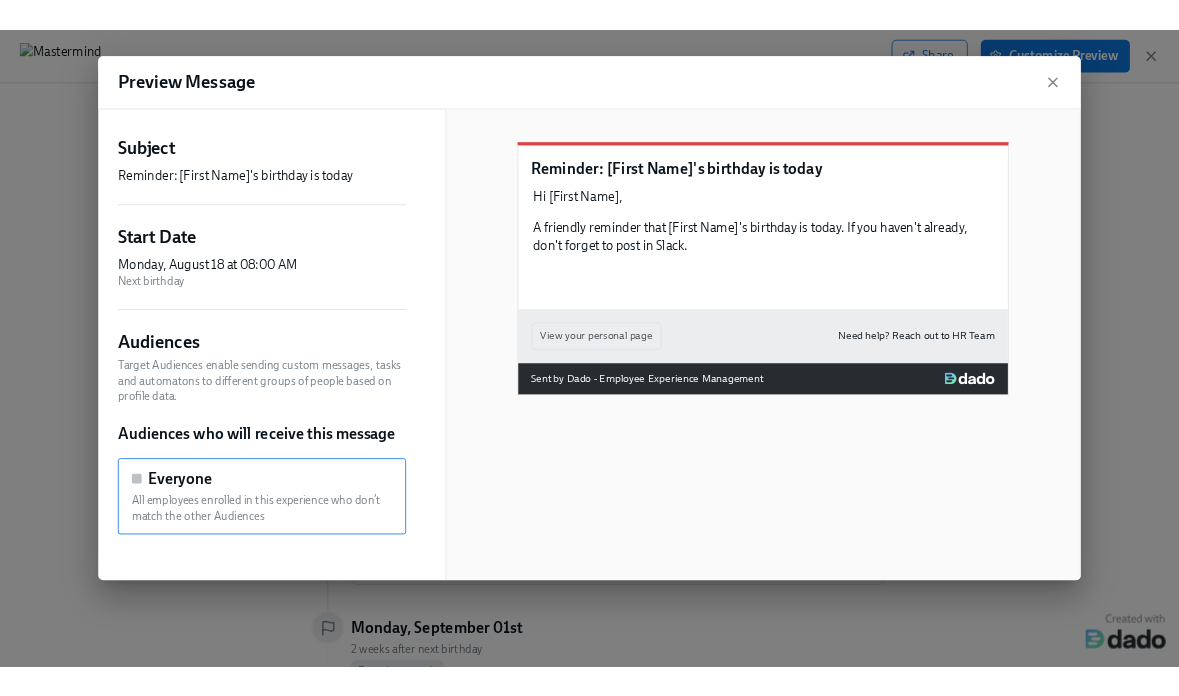 scroll, scrollTop: 51, scrollLeft: 0, axis: vertical 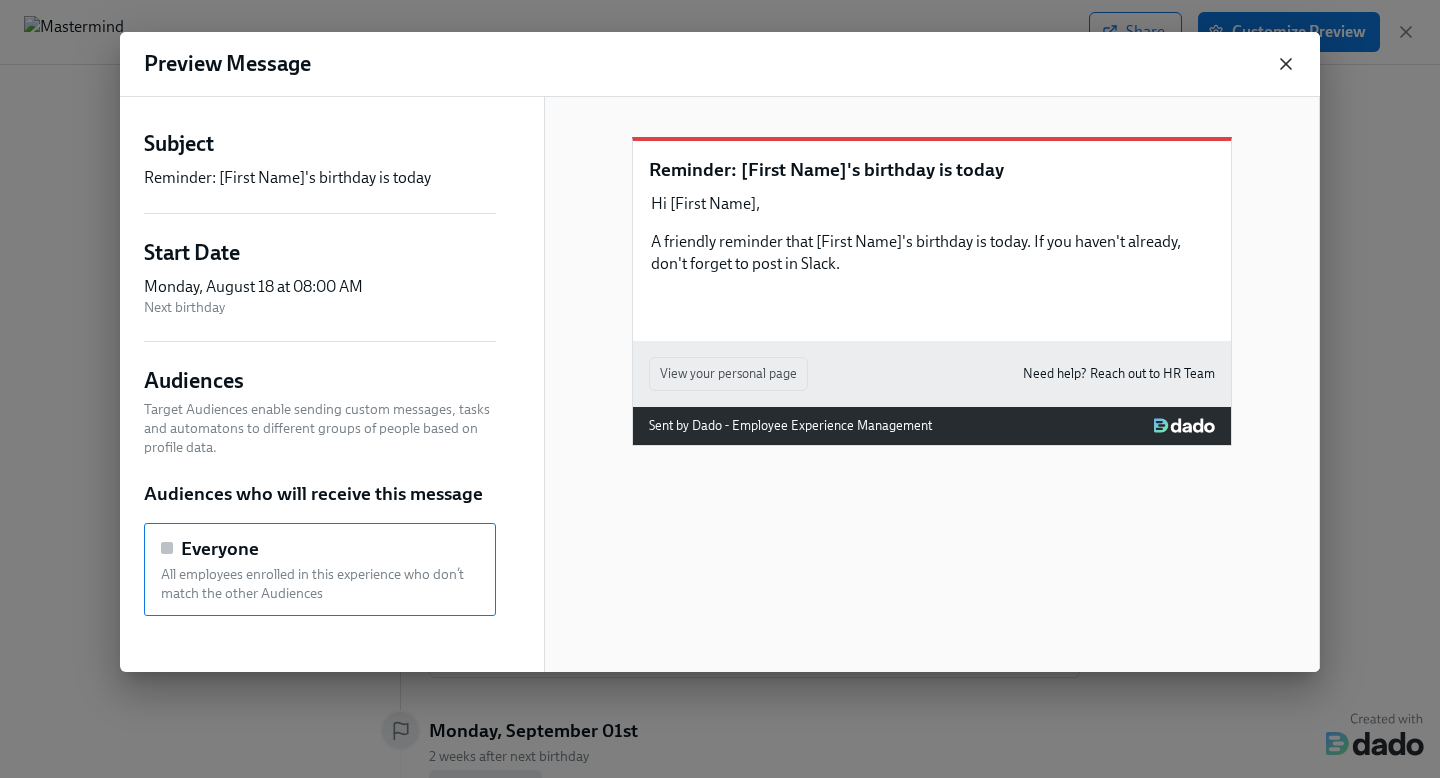 click 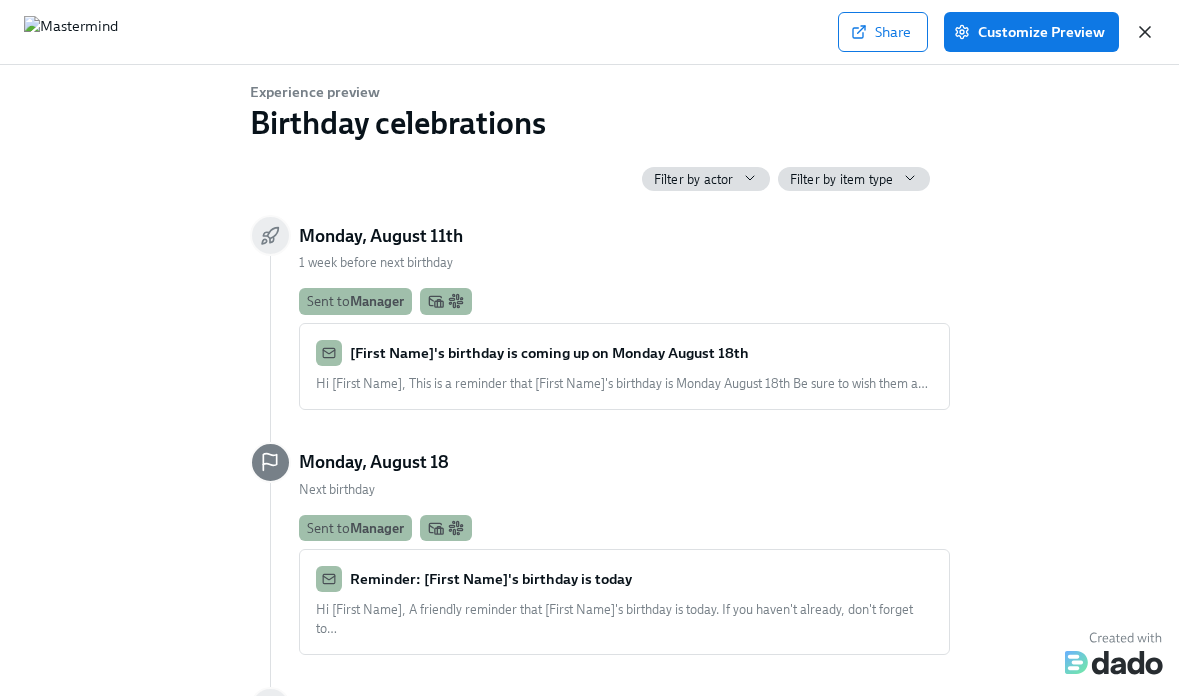 click 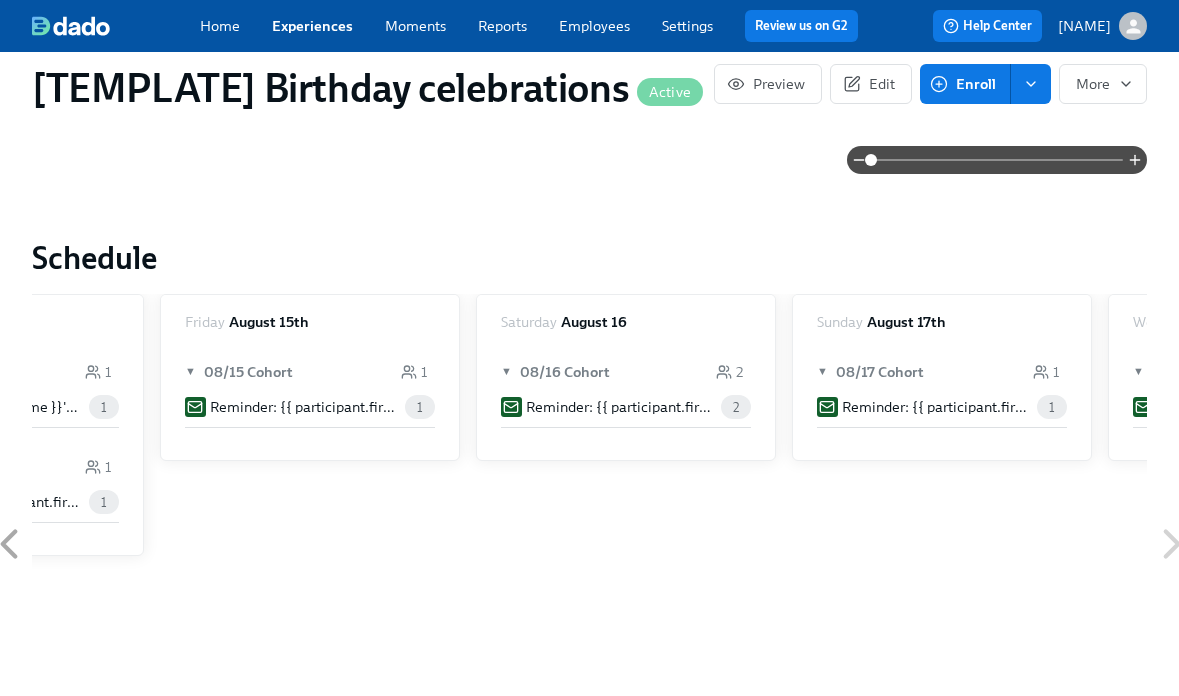 click on "[FIRST] [LAST]" at bounding box center [1084, 26] 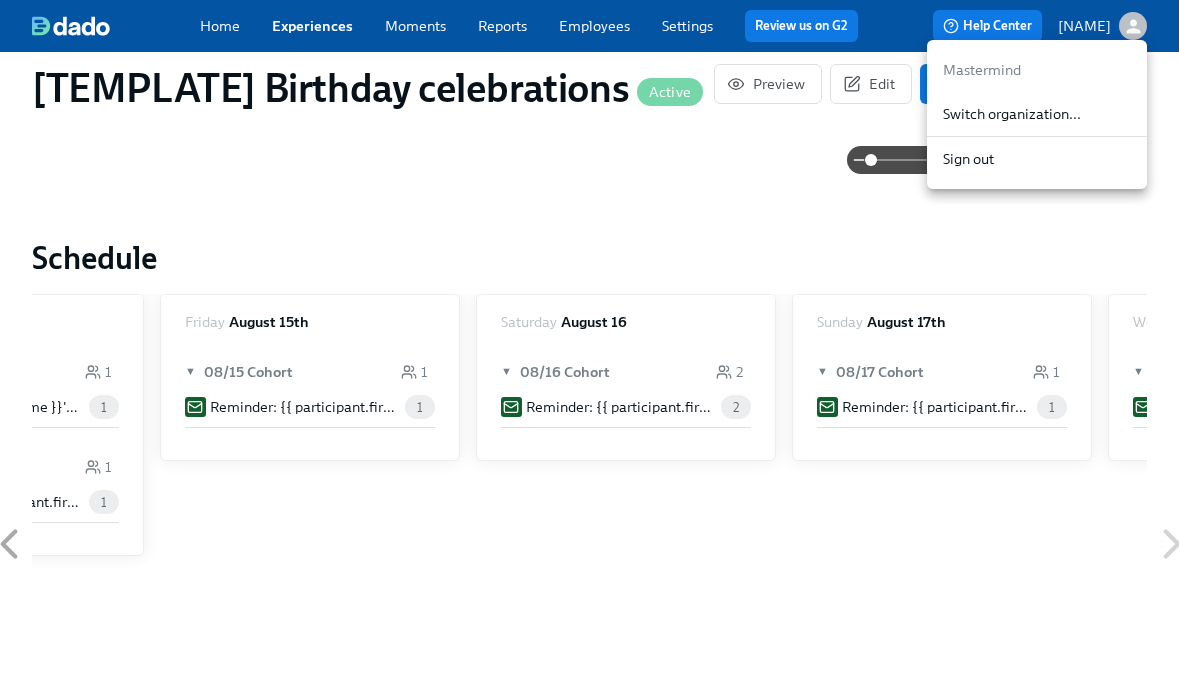 click on "Switch organization..." at bounding box center [1037, 114] 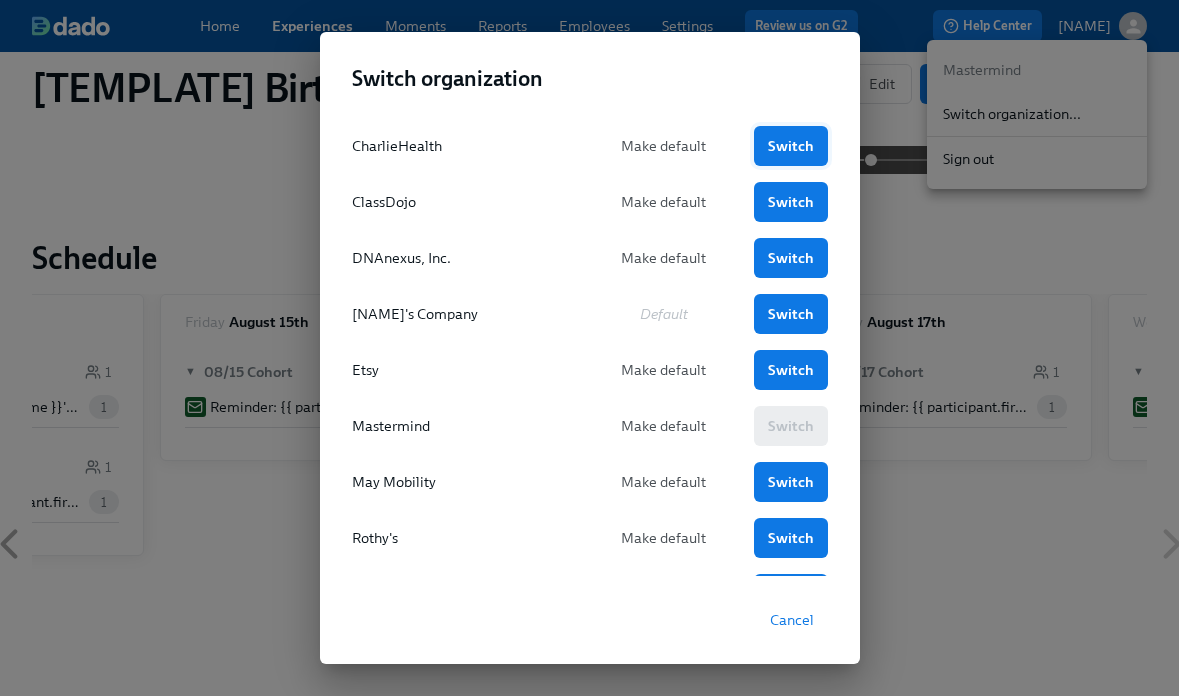 click on "Switch" at bounding box center (791, 146) 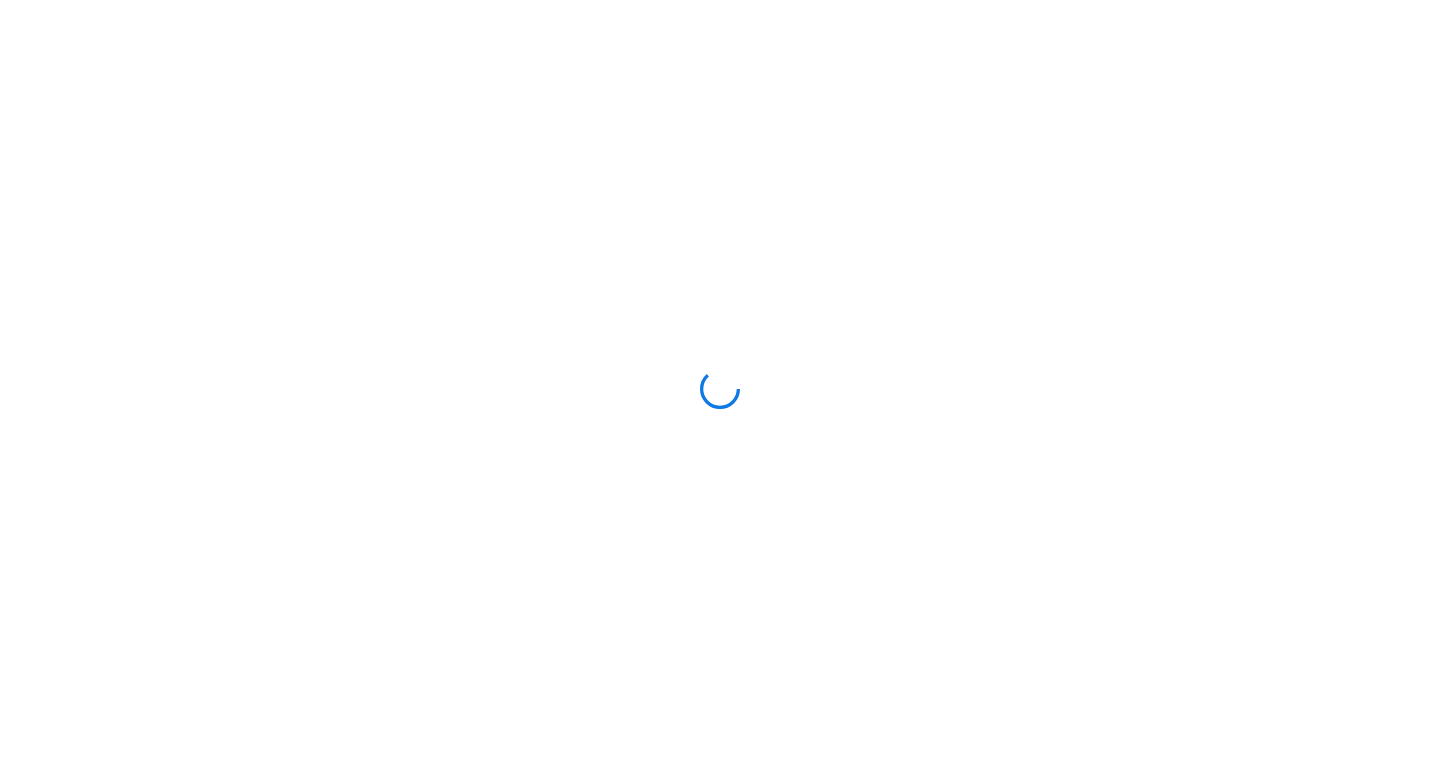 scroll, scrollTop: 0, scrollLeft: 0, axis: both 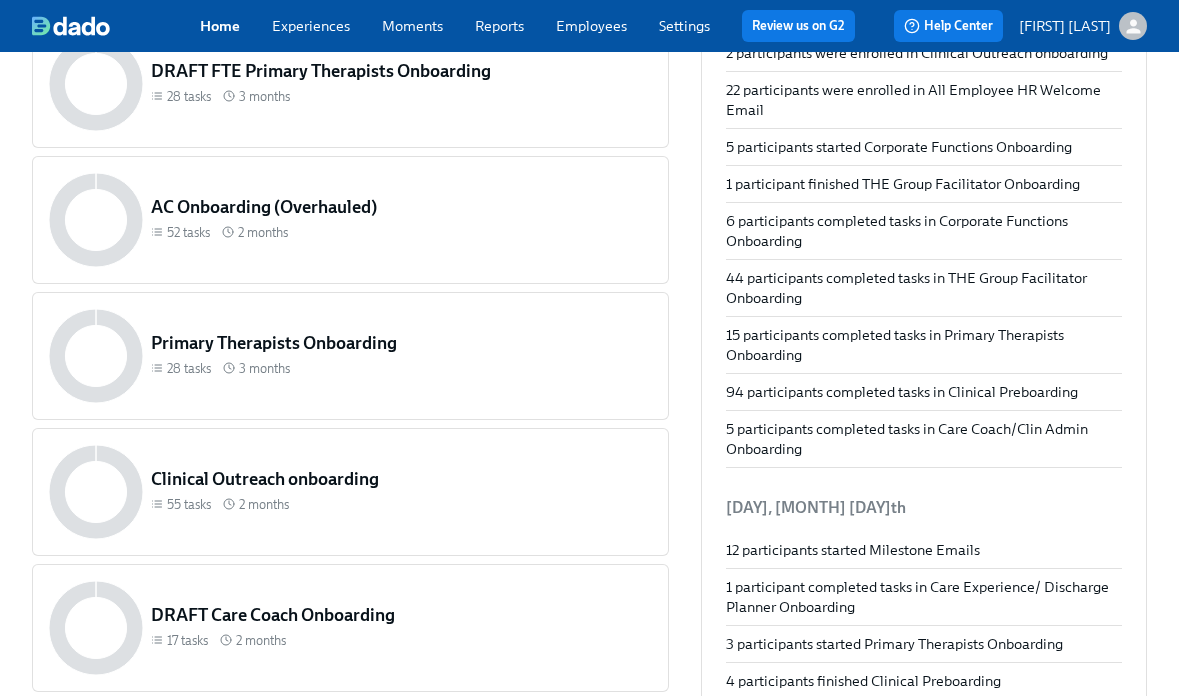 click on "[NAME]" at bounding box center [1065, 26] 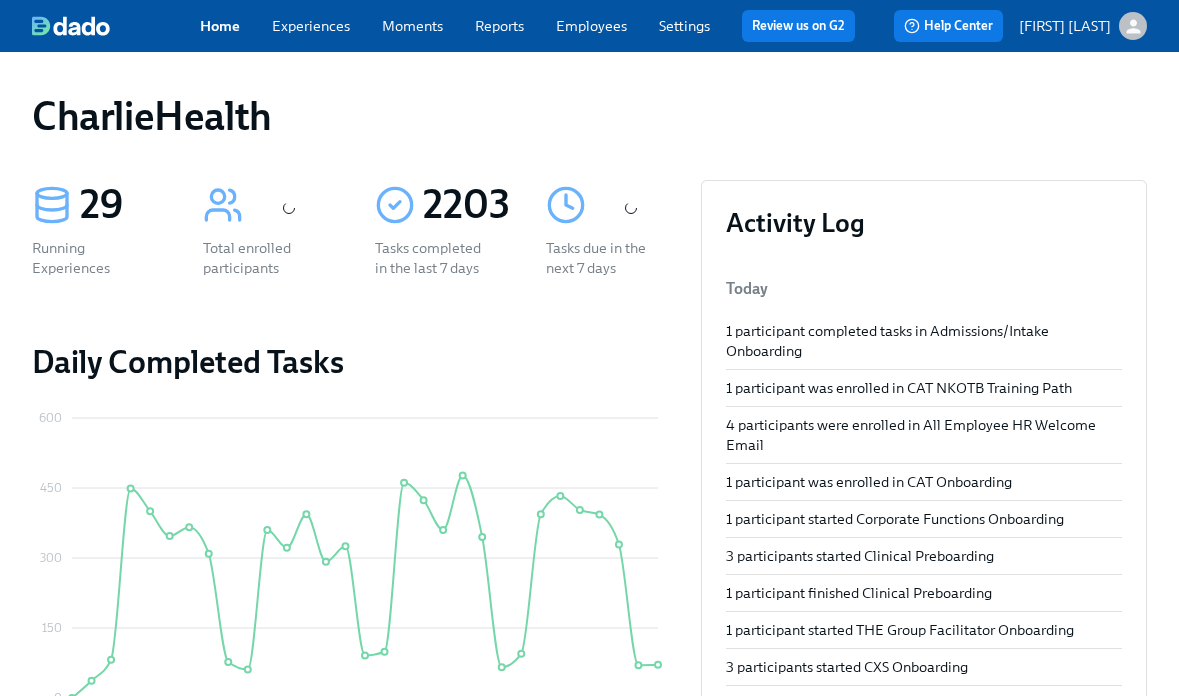 click on "Sign out" at bounding box center (1064, 107) 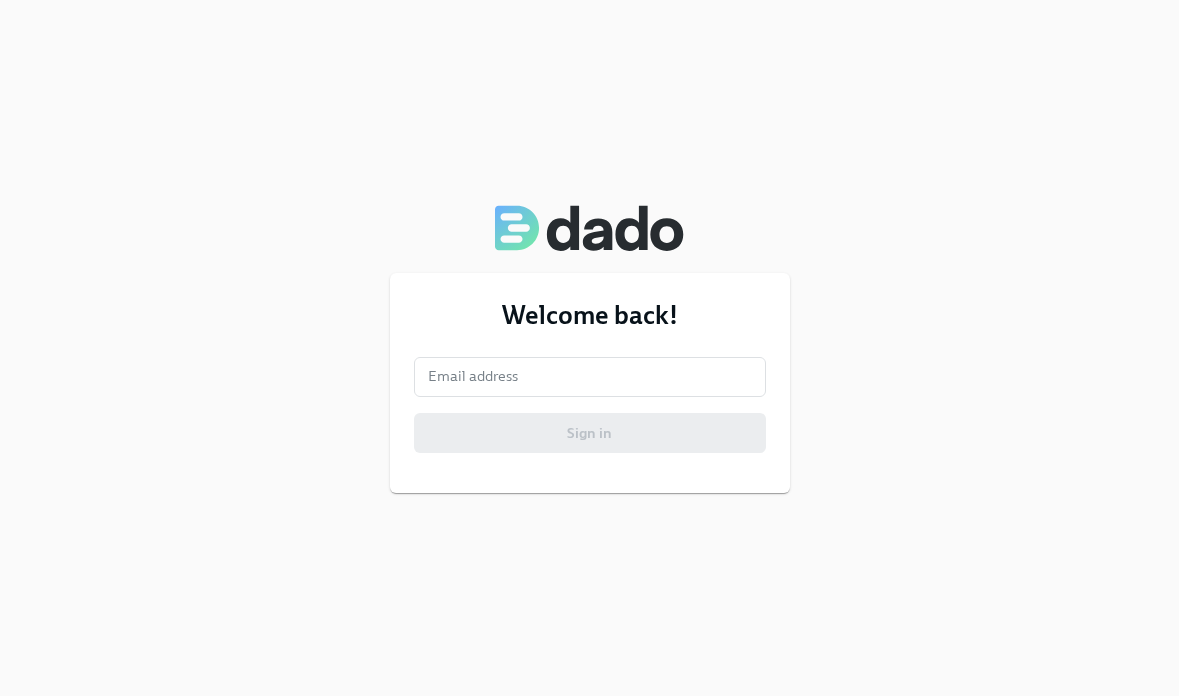 scroll, scrollTop: 0, scrollLeft: 0, axis: both 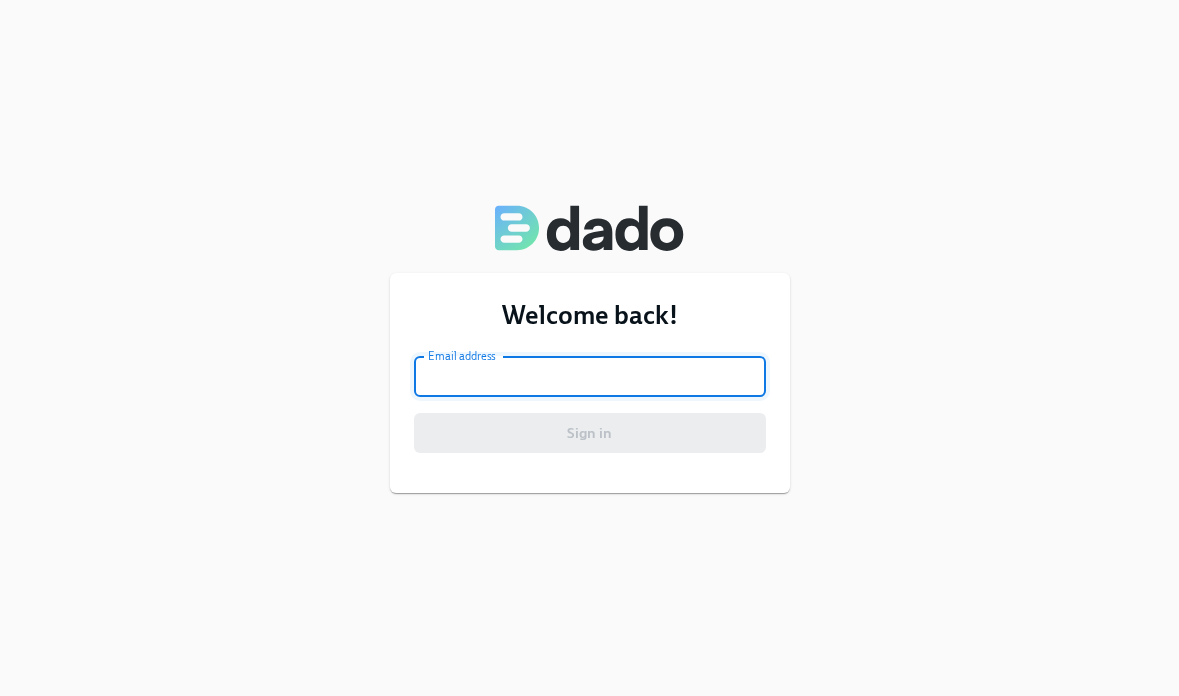 click at bounding box center [590, 377] 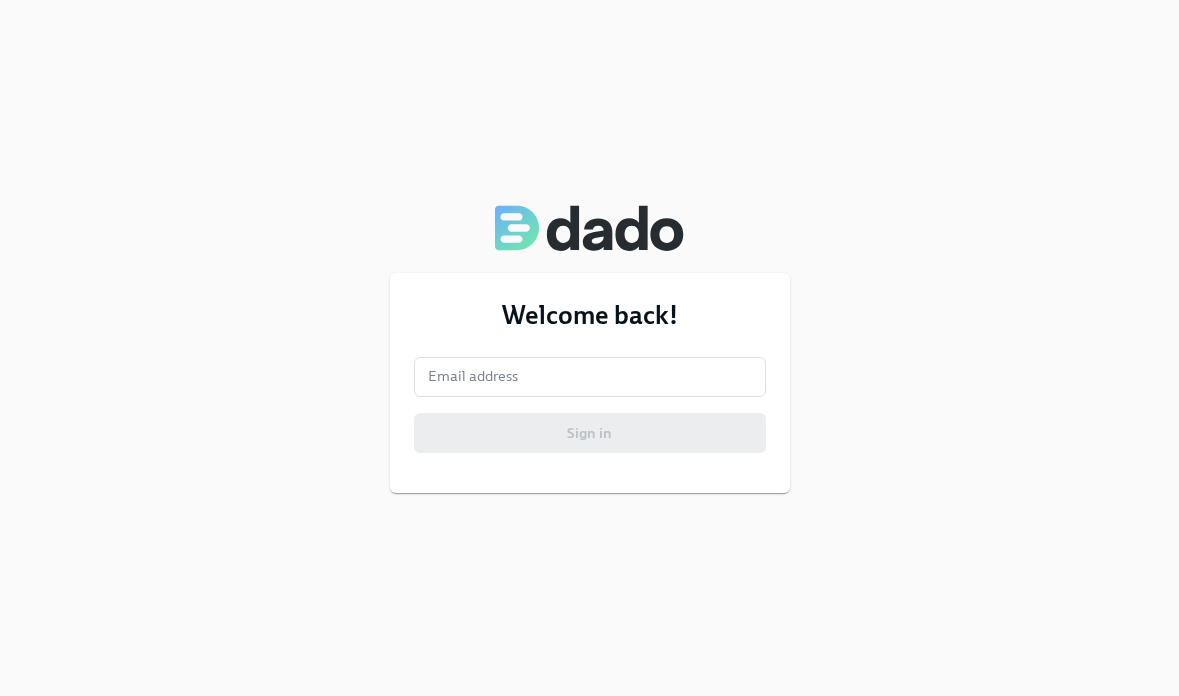 type on "[EMAIL]" 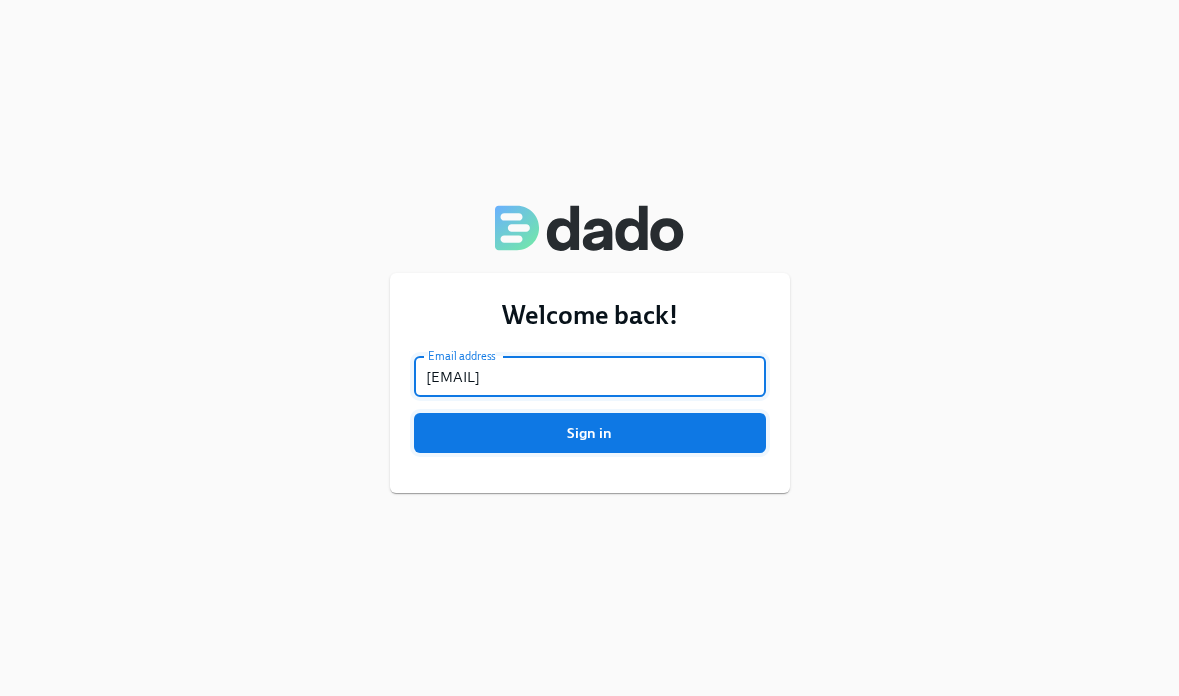 click on "Sign in" at bounding box center [590, 433] 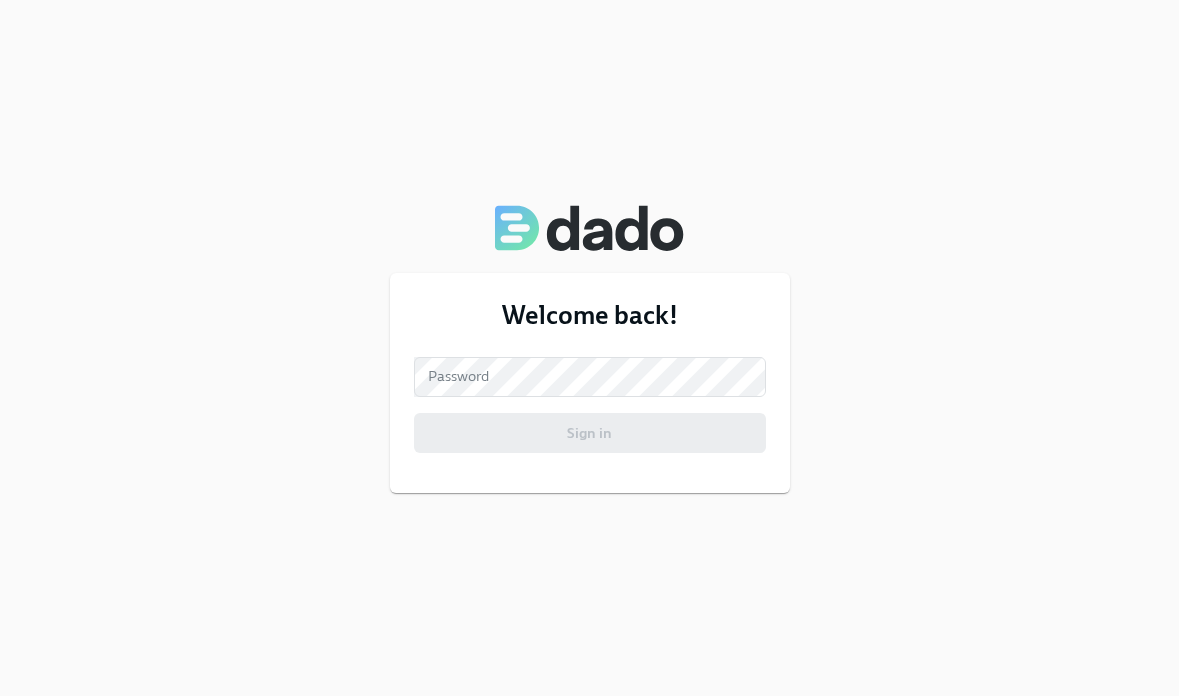 click on "Email address [EMAIL] Email address Password Password Sign in" at bounding box center [590, 405] 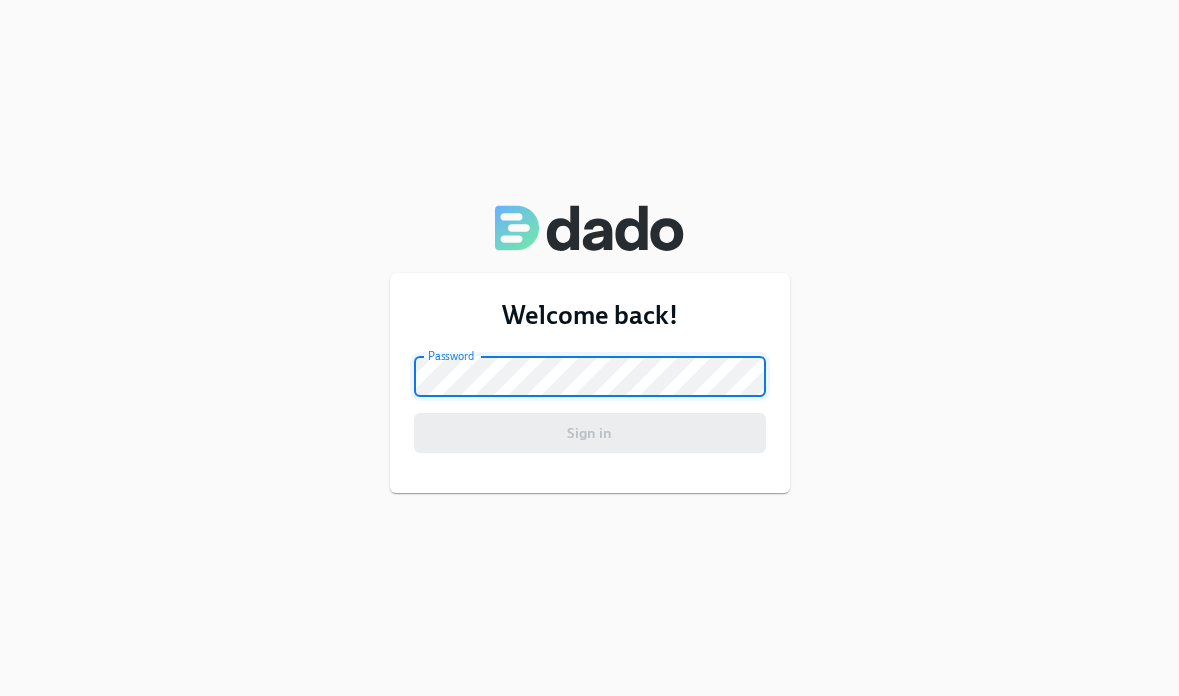 click on "Welcome back! Email address [EMAIL] Email address Password Password Sign in" at bounding box center (590, 383) 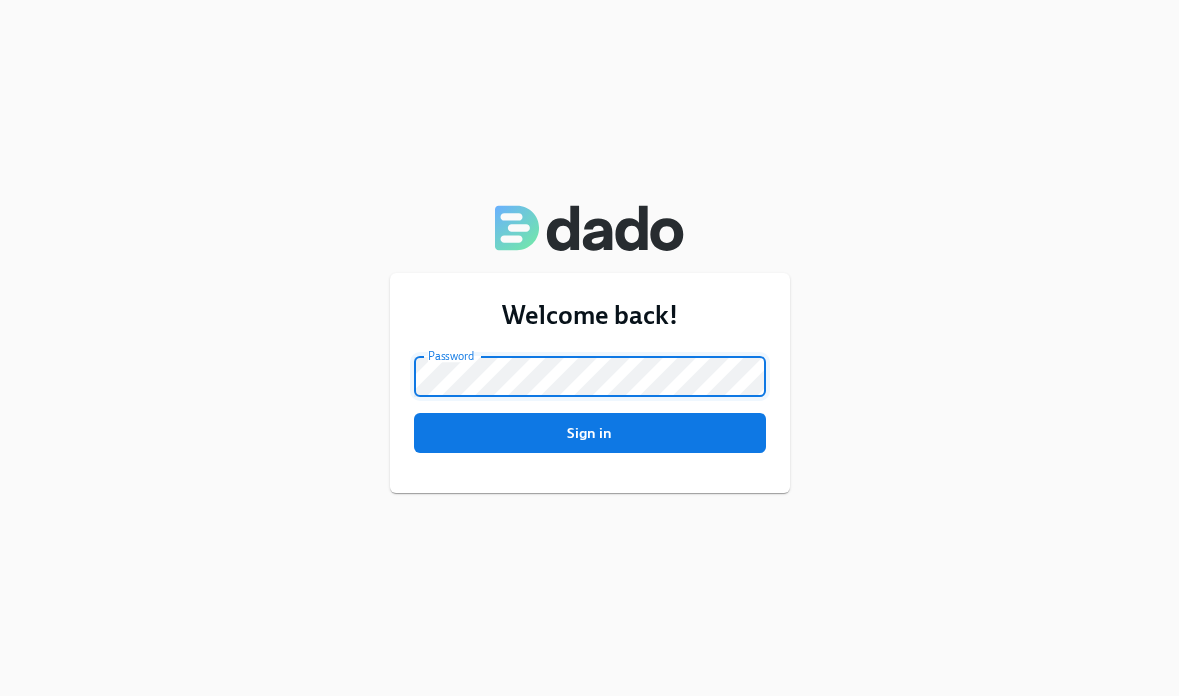 click on "Welcome back! Email address [EMAIL] Email address Password Password Sign in" at bounding box center (590, 383) 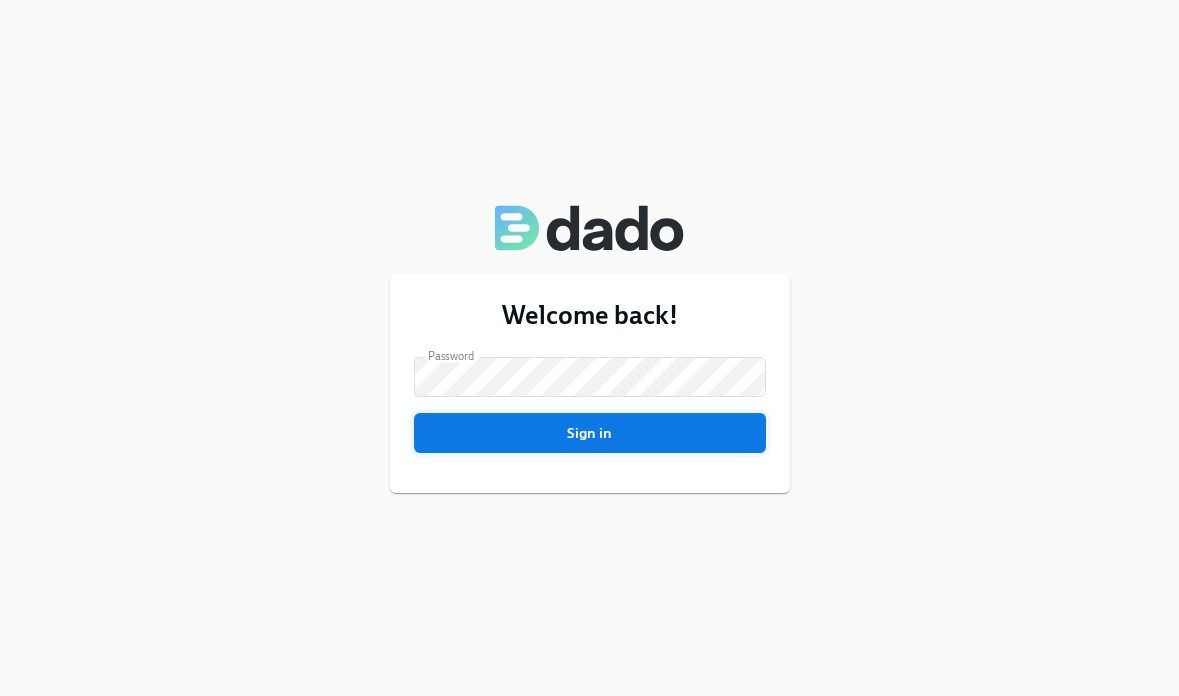click on "Sign in" at bounding box center (590, 433) 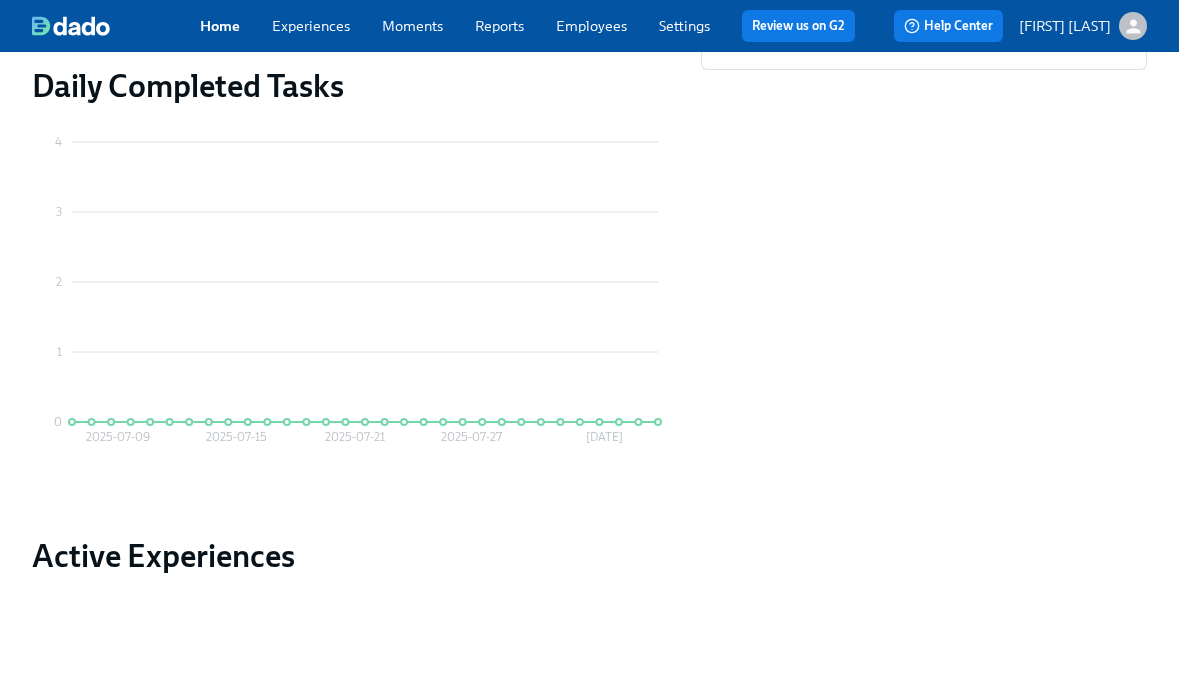 scroll, scrollTop: 0, scrollLeft: 0, axis: both 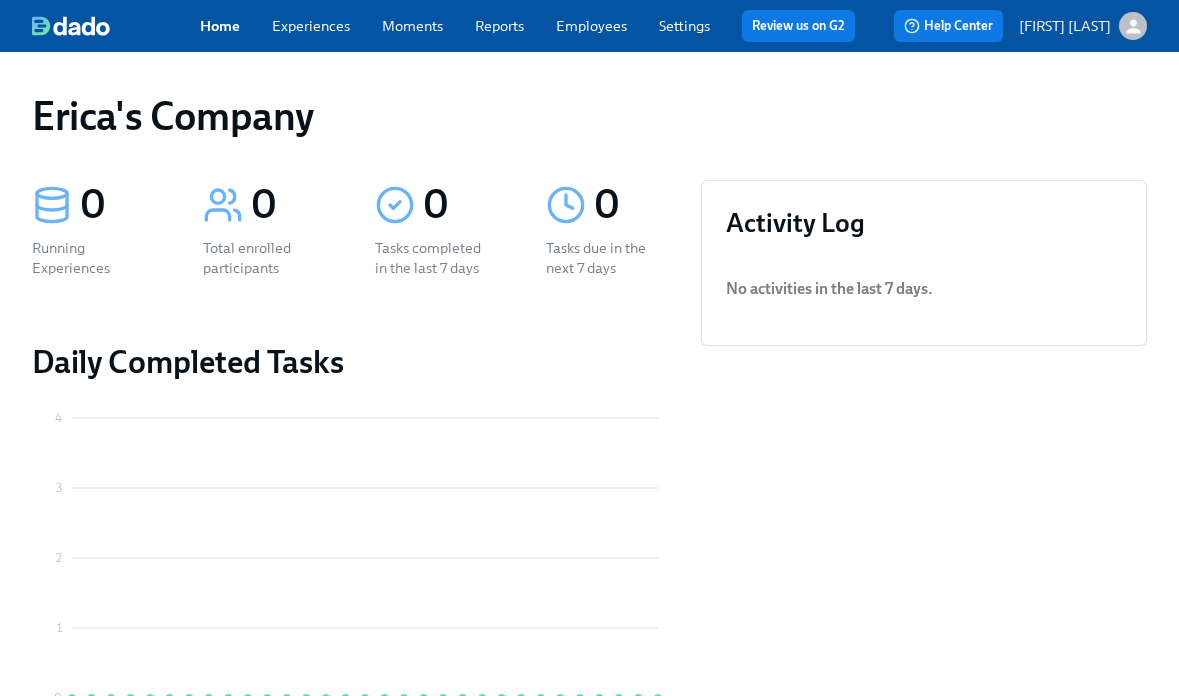 click on "Settings" at bounding box center (684, 26) 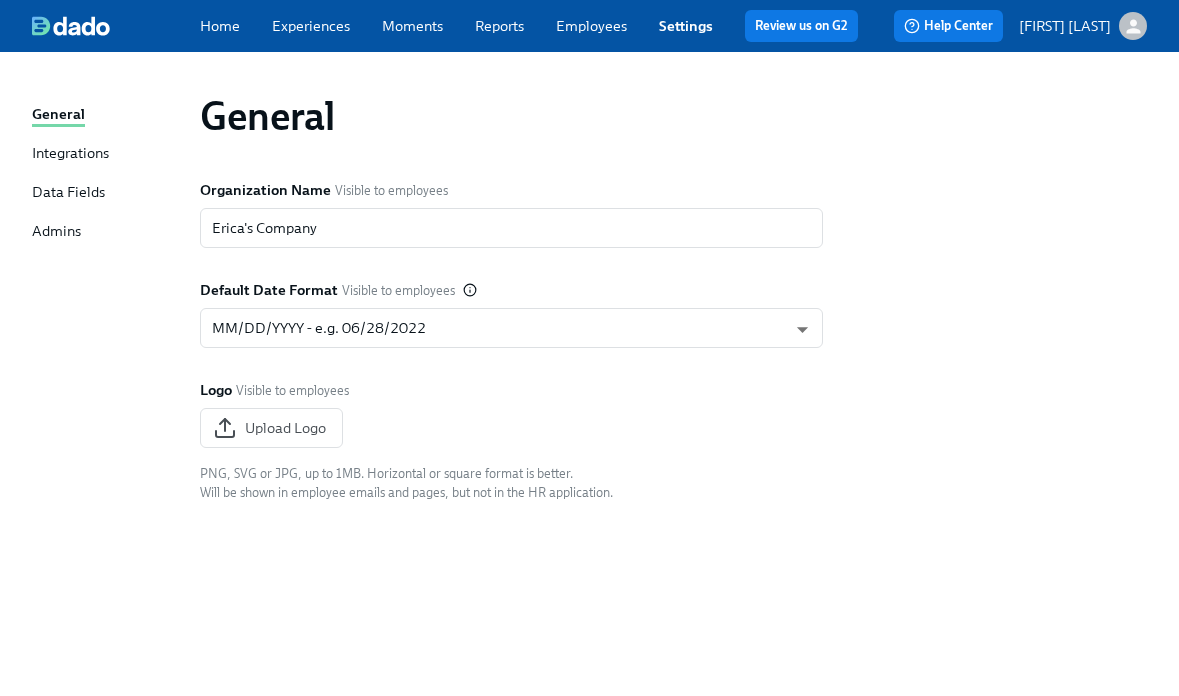click at bounding box center (116, 26) 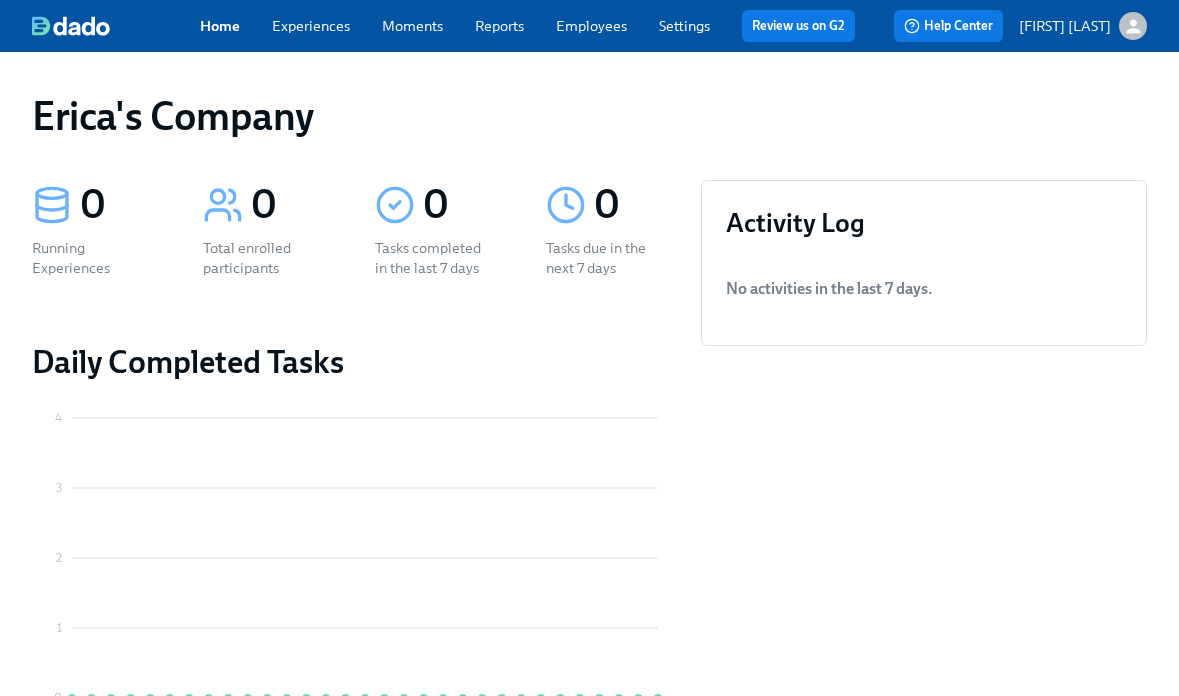 click on "Experiences" at bounding box center [311, 26] 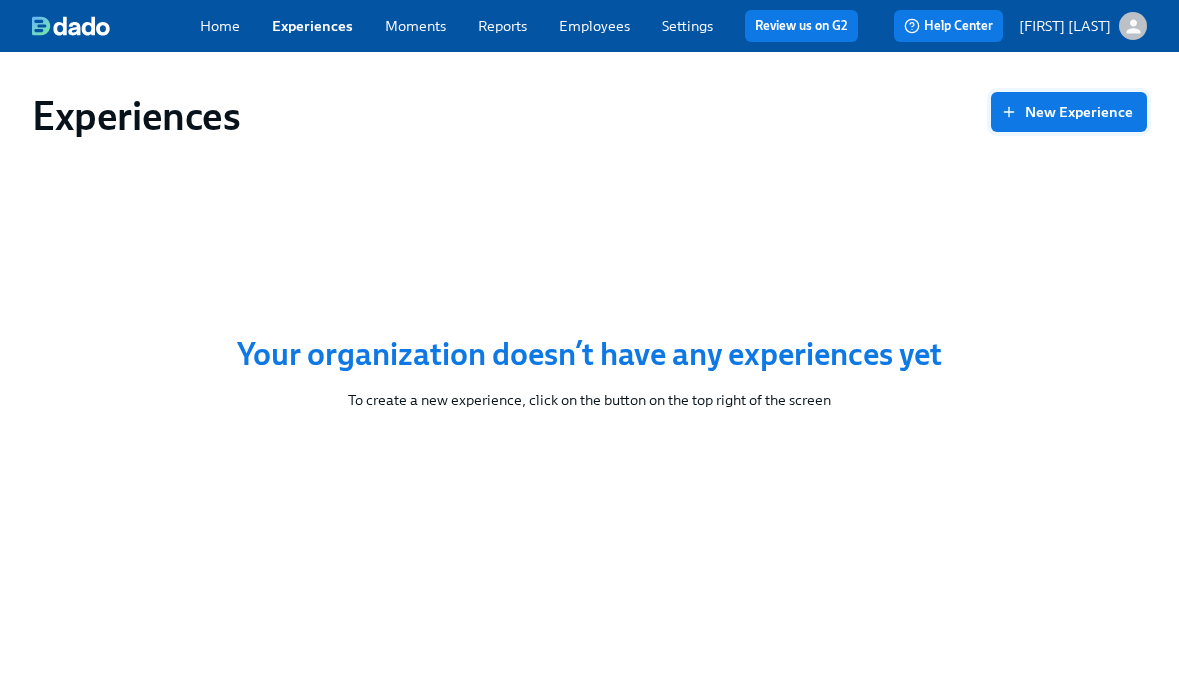 click on "New Experience" at bounding box center (1069, 112) 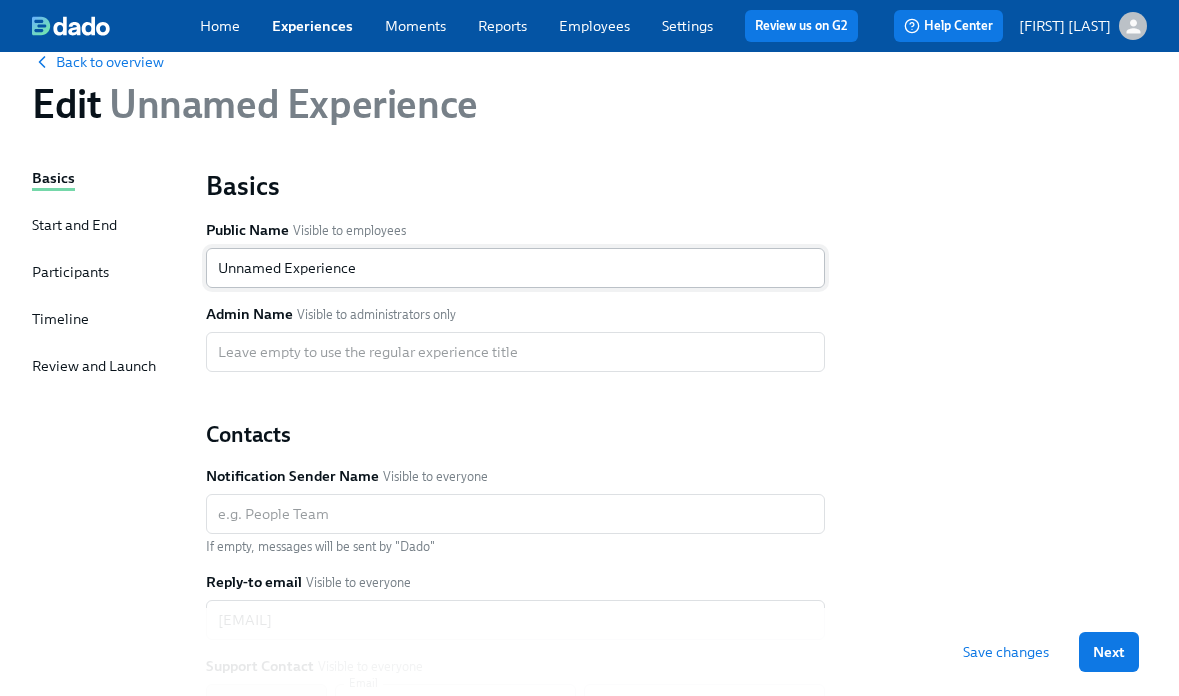 scroll, scrollTop: 0, scrollLeft: 0, axis: both 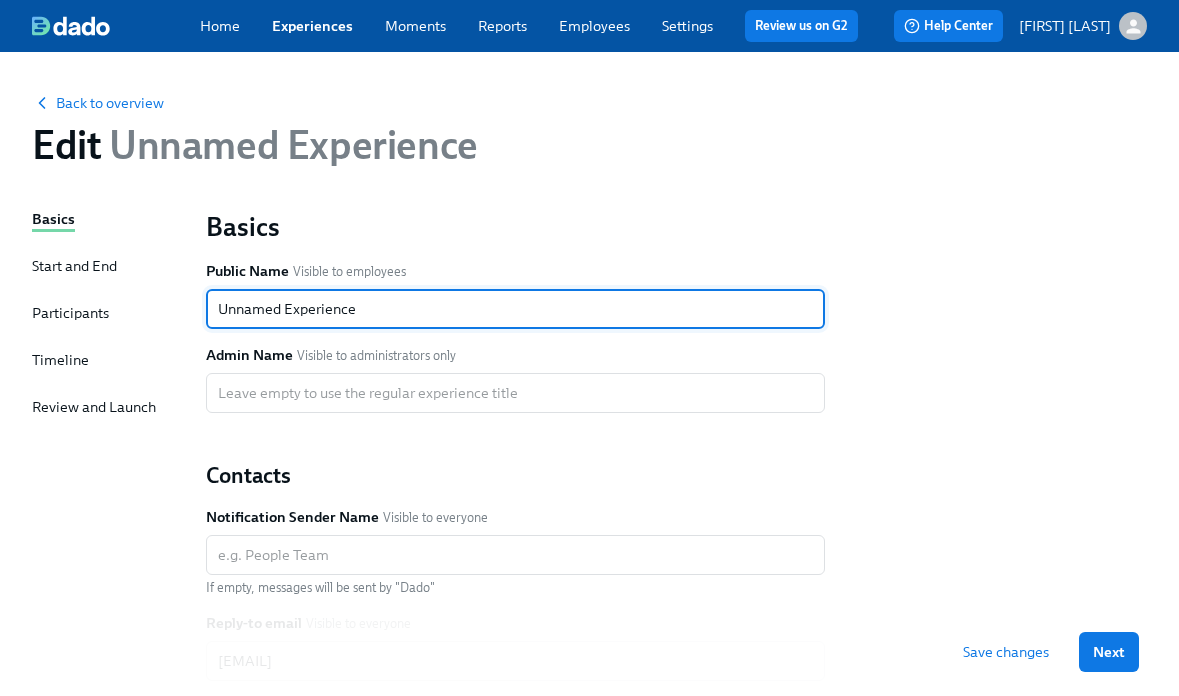 click on "Unnamed Experience" at bounding box center [515, 309] 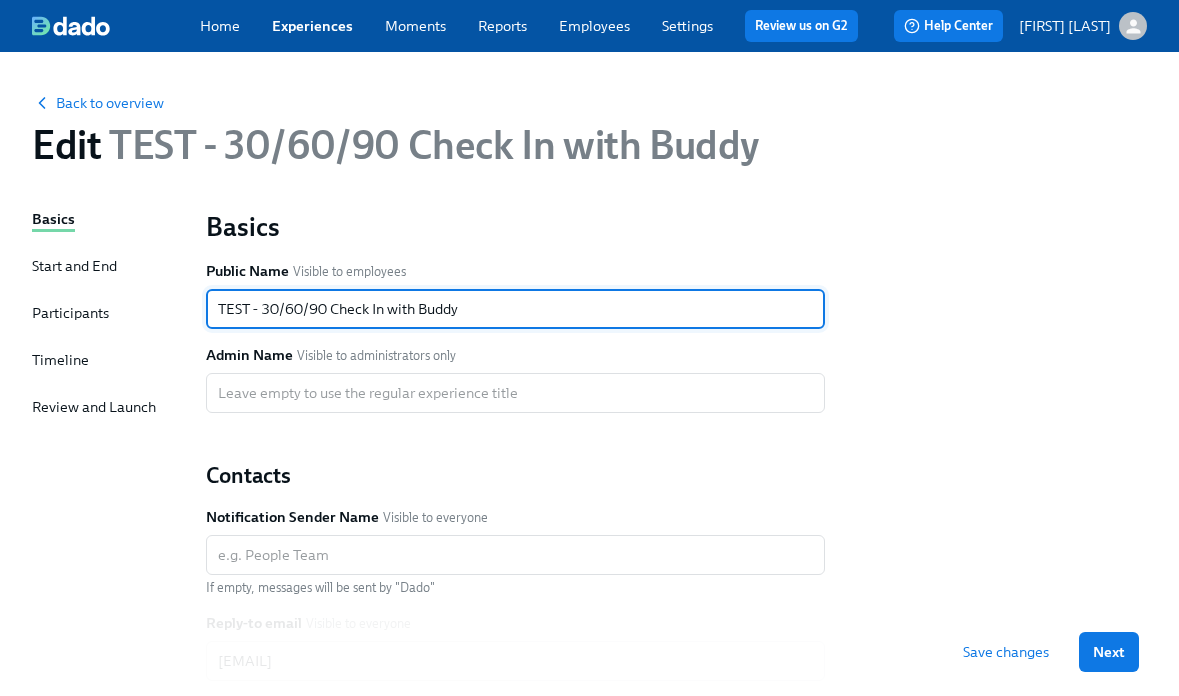 scroll, scrollTop: 37, scrollLeft: 0, axis: vertical 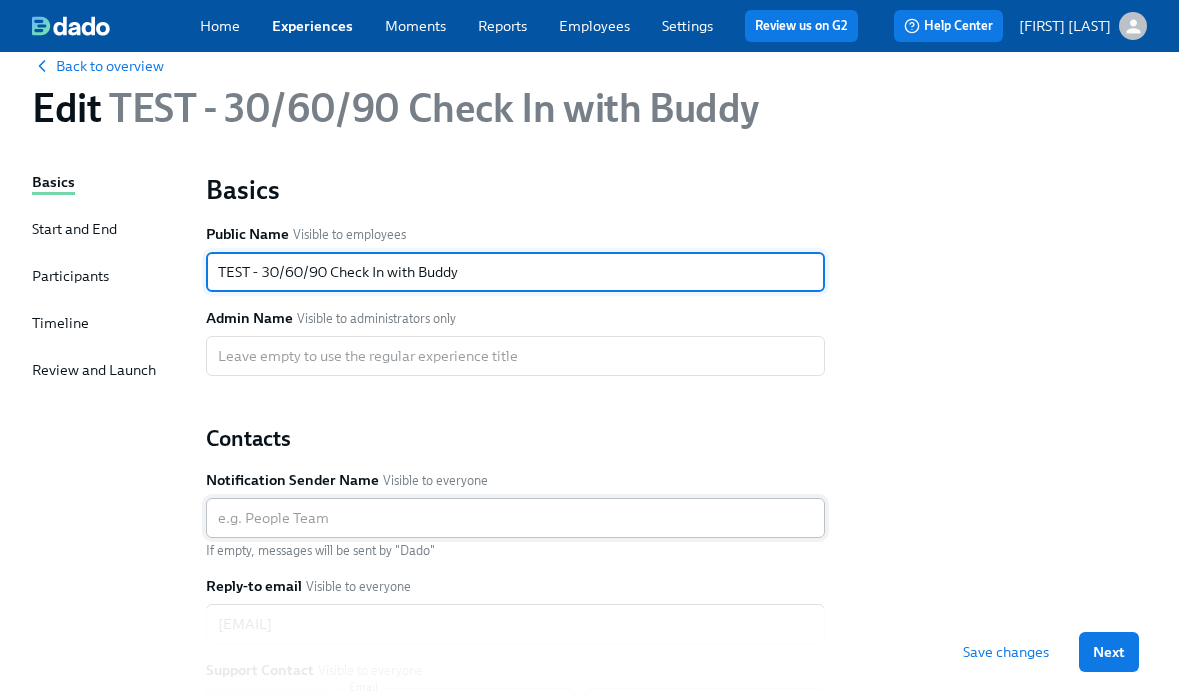 type on "TEST - 30/60/90 Check In with Buddy" 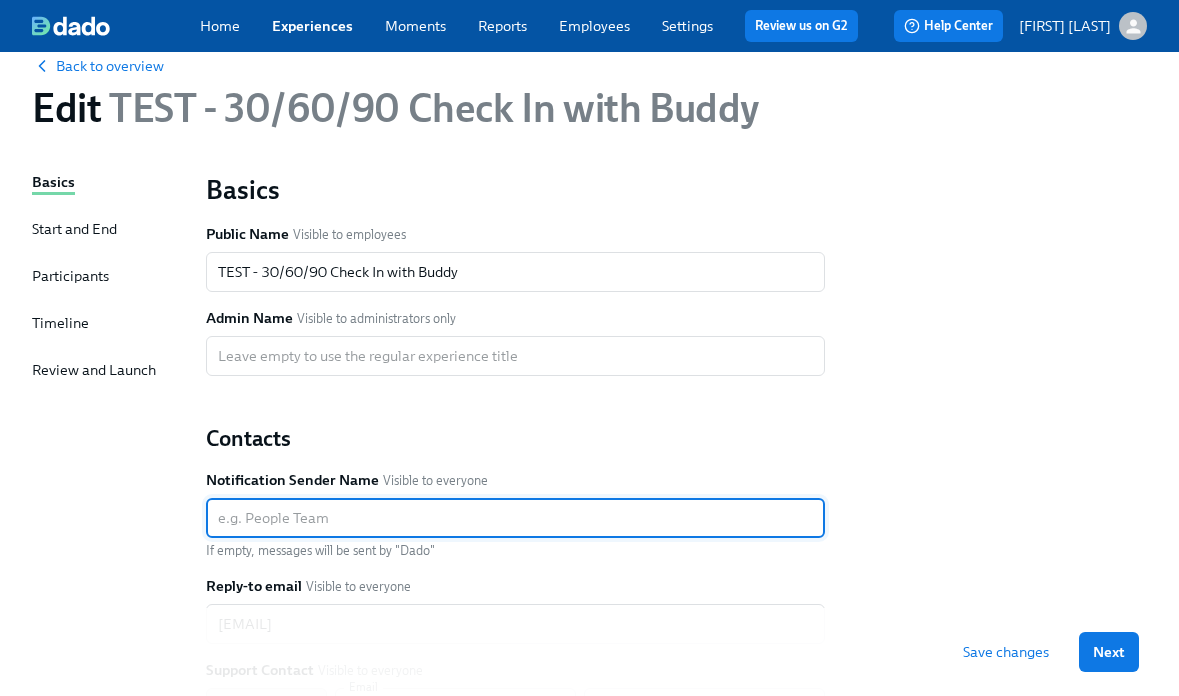 click at bounding box center (515, 518) 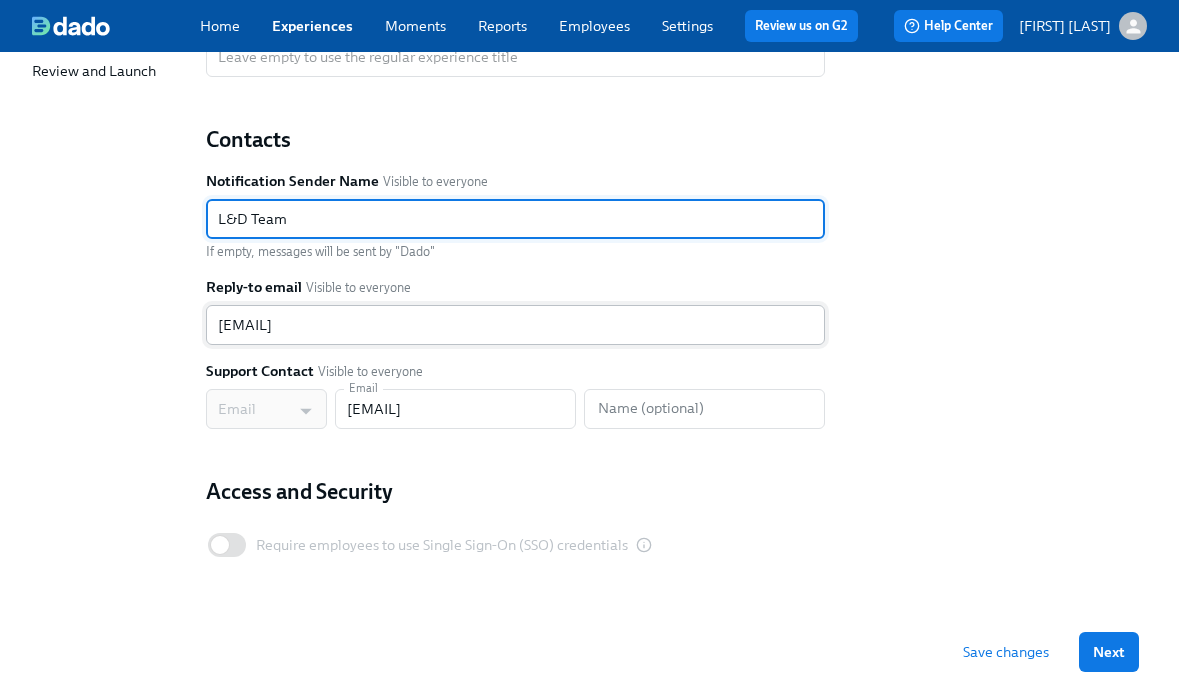 scroll, scrollTop: 391, scrollLeft: 0, axis: vertical 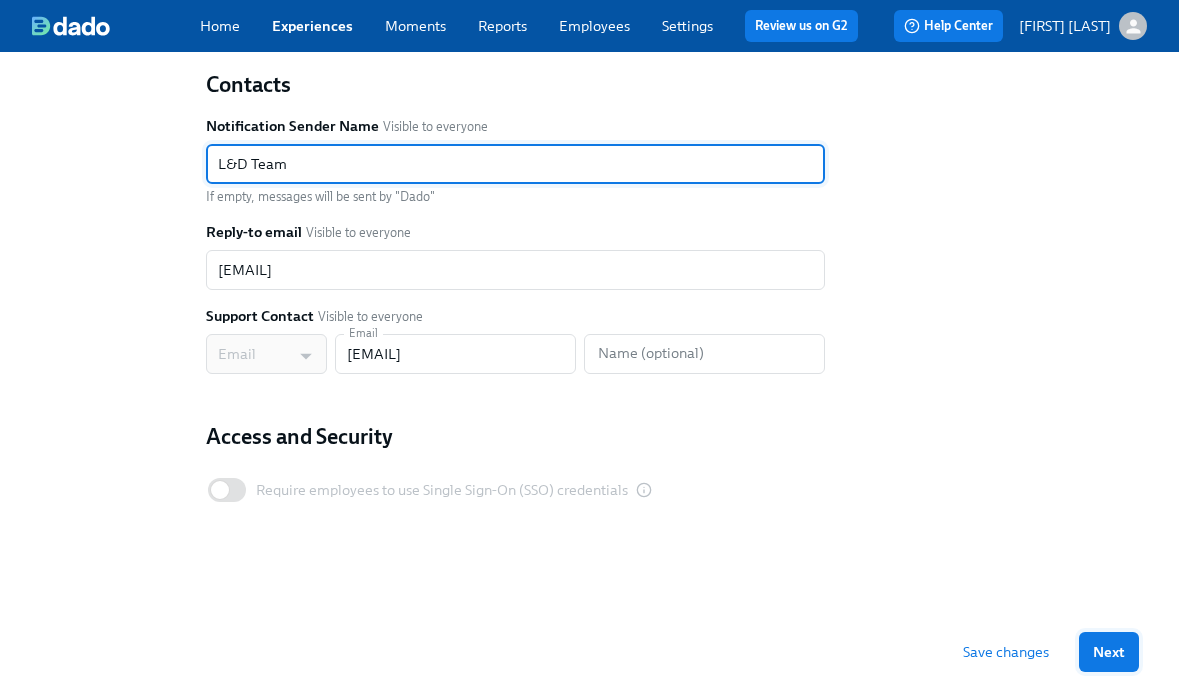type on "L&D Team" 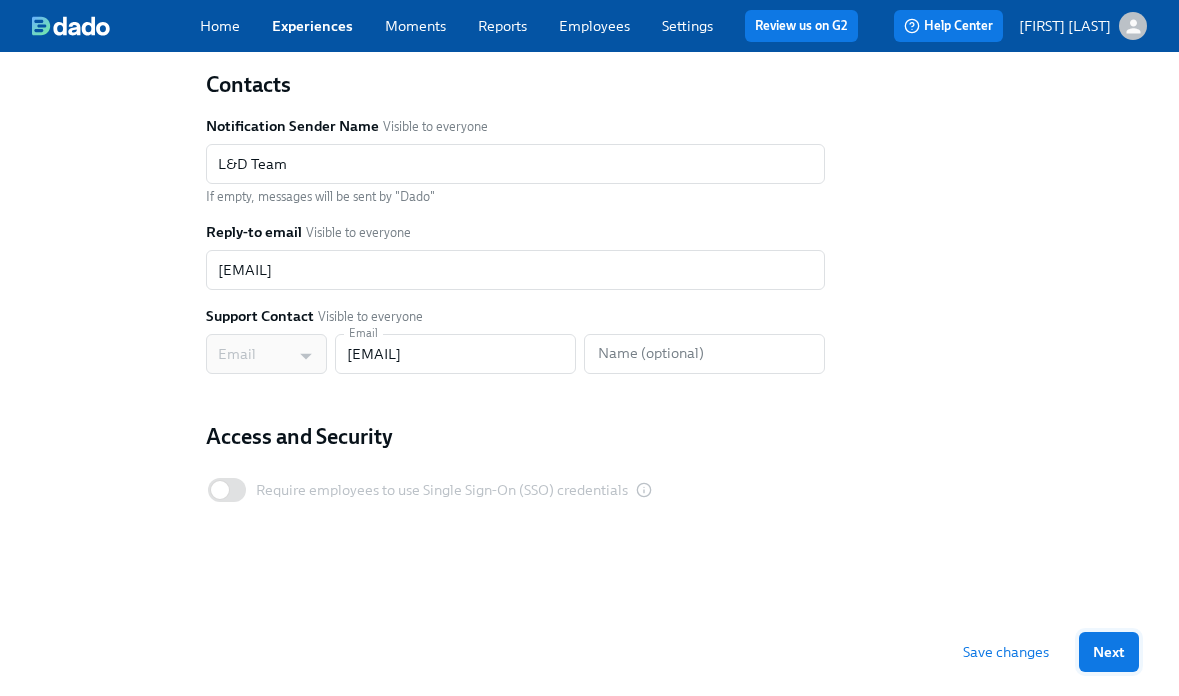 click on "Next" at bounding box center (1109, 652) 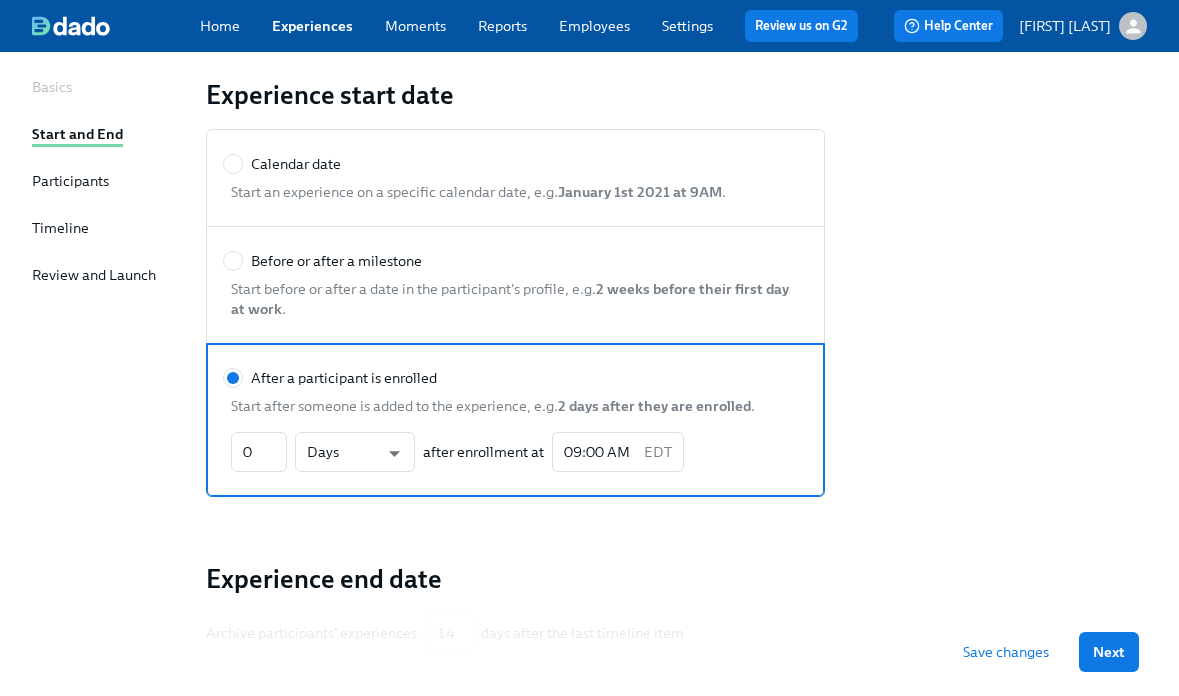 scroll, scrollTop: 135, scrollLeft: 0, axis: vertical 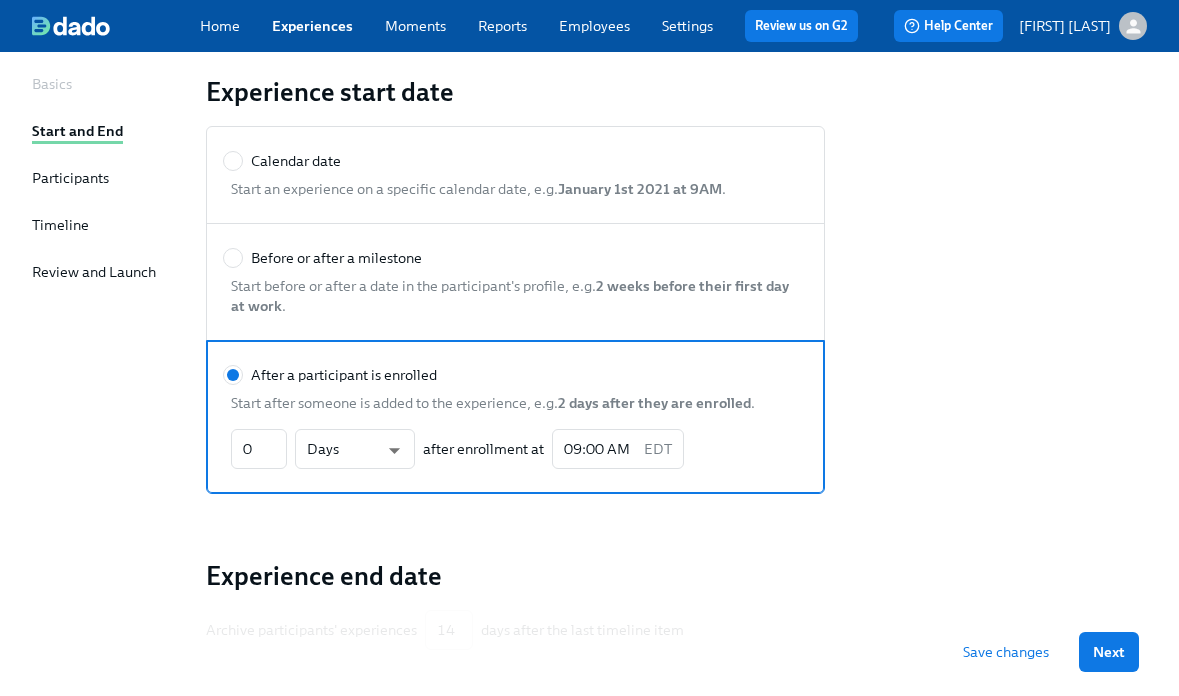 click on "January 1st 2021 at 9AM" at bounding box center (640, 189) 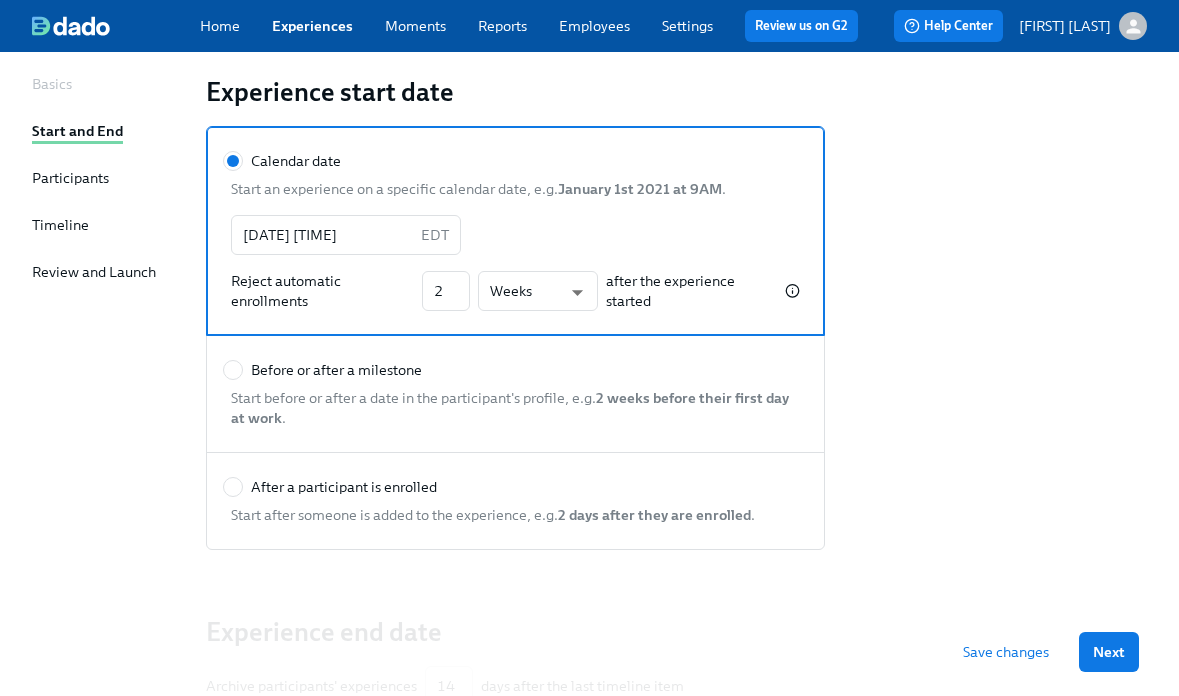 click on "Start after someone is added to the experience, e.g.  2 days after they are enrolled ." at bounding box center (515, 515) 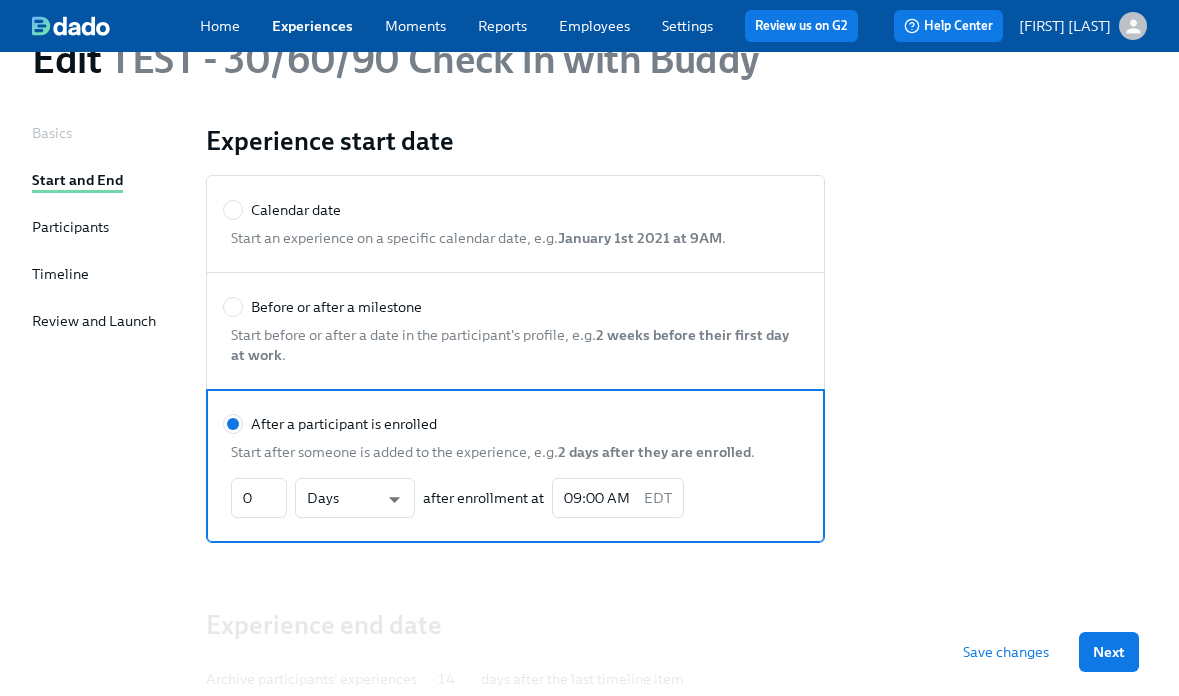 scroll, scrollTop: 87, scrollLeft: 0, axis: vertical 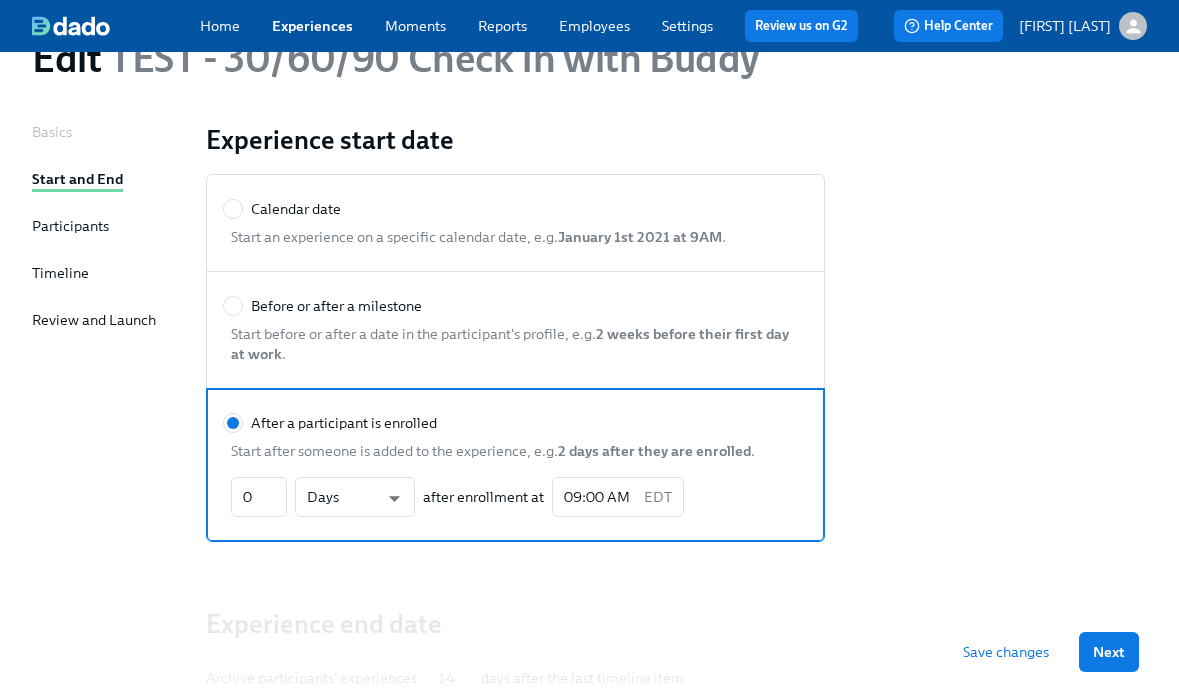 click on "Start before or after a date in the participant's profile, e.g.  2 weeks before their first day at work ." at bounding box center (511, 340) 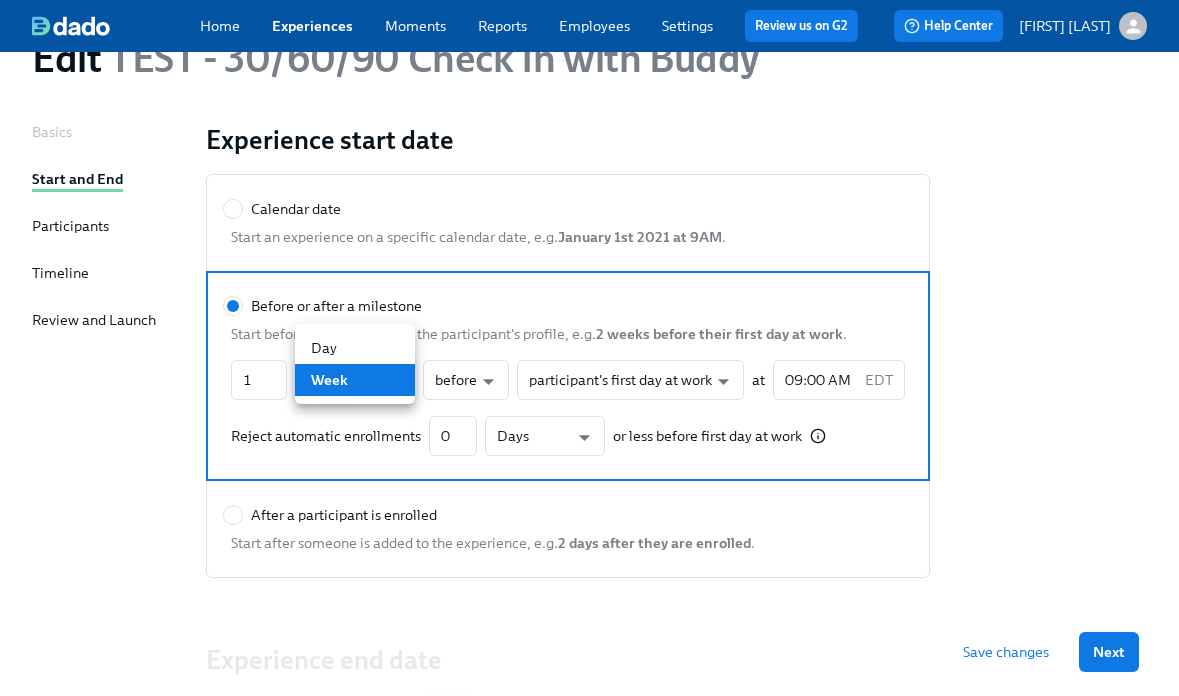 click on "Home Experiences Moments Reports Employees Settings Review us on G2 Help Center Erica Horowitz Back to overview Edit   TEST - 30/60/90 Check In with Buddy Basics Start and End Participants Timeline Review and Launch Experience start date Calendar date Start an experience on a specific calendar date, e.g.  January 1st 2021 at 9AM . Before or after a milestone Start before or after a date in the participant's profile, e.g.  2 weeks before their first day at work . 1 ​ Week w ​ before bef ​ participant's first day at work hireDate ​ at 09:00 AM EDT ​ Reject automatic enrollments 0 ​ Days d ​ or less before first day at work After a participant is enrolled Start after someone is added to the experience, e.g.  2 days after they are enrolled . Experience end date Archive participants' experiences 14 ​ days after the last timeline item Save changes Next
Close cross-small   Day Week" at bounding box center [589, 423] 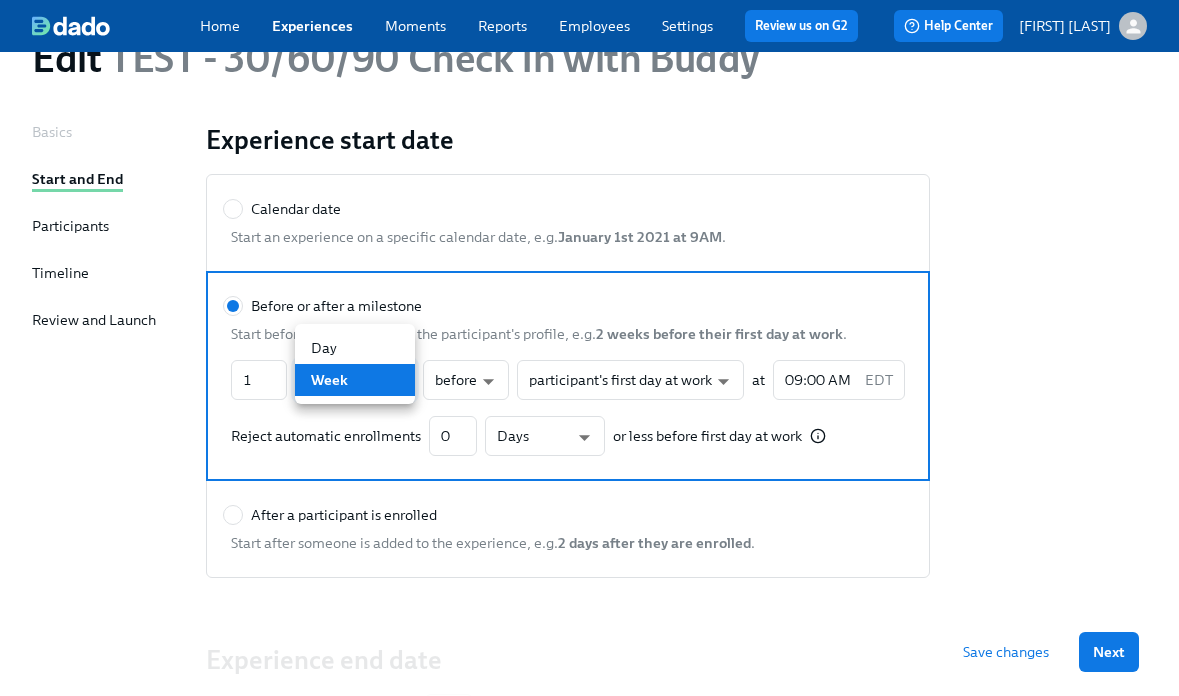 type on "7" 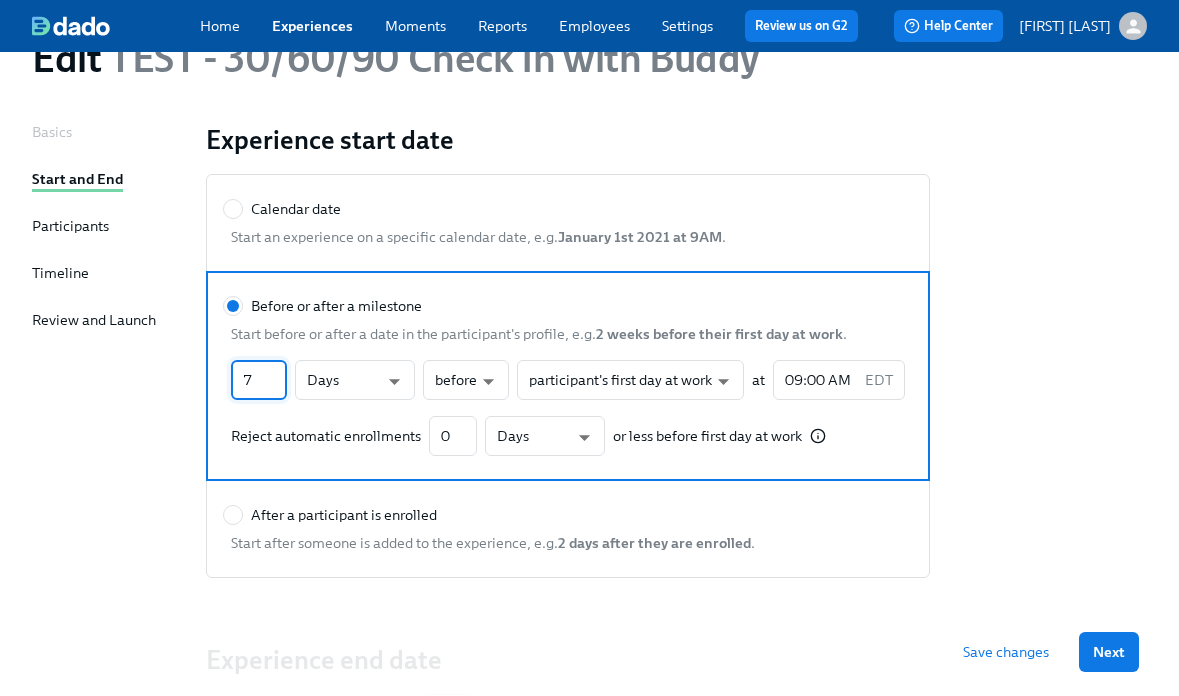 click on "7" at bounding box center (259, 380) 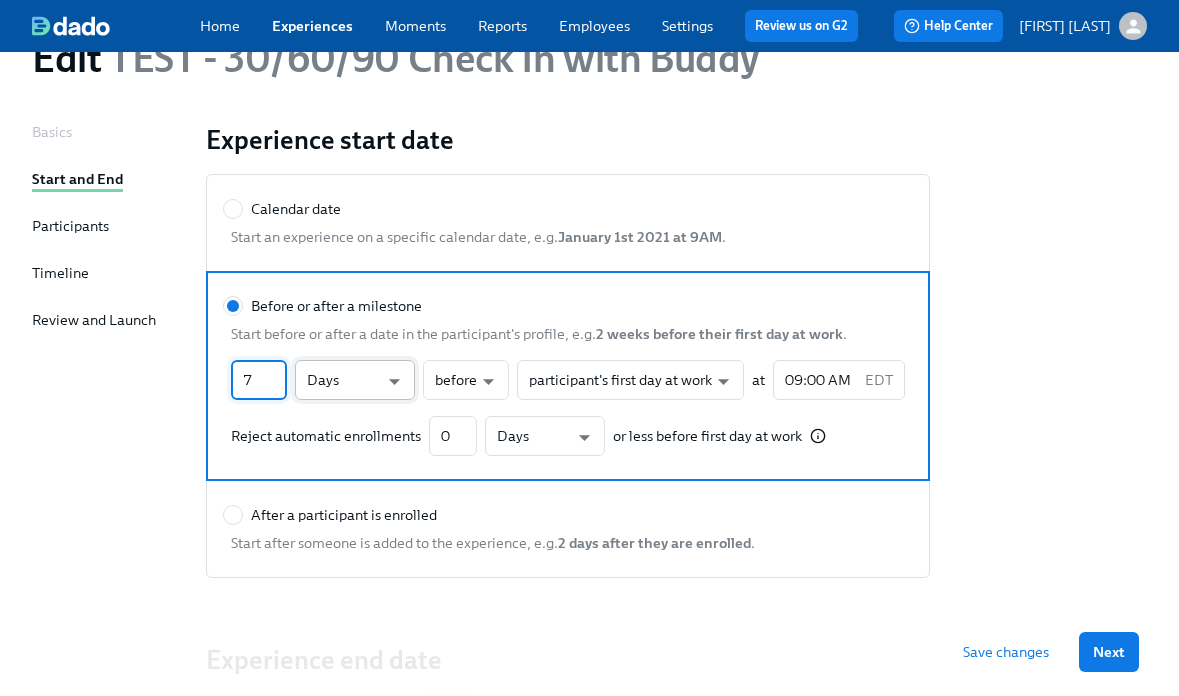 drag, startPoint x: 244, startPoint y: 377, endPoint x: 353, endPoint y: 371, distance: 109.165016 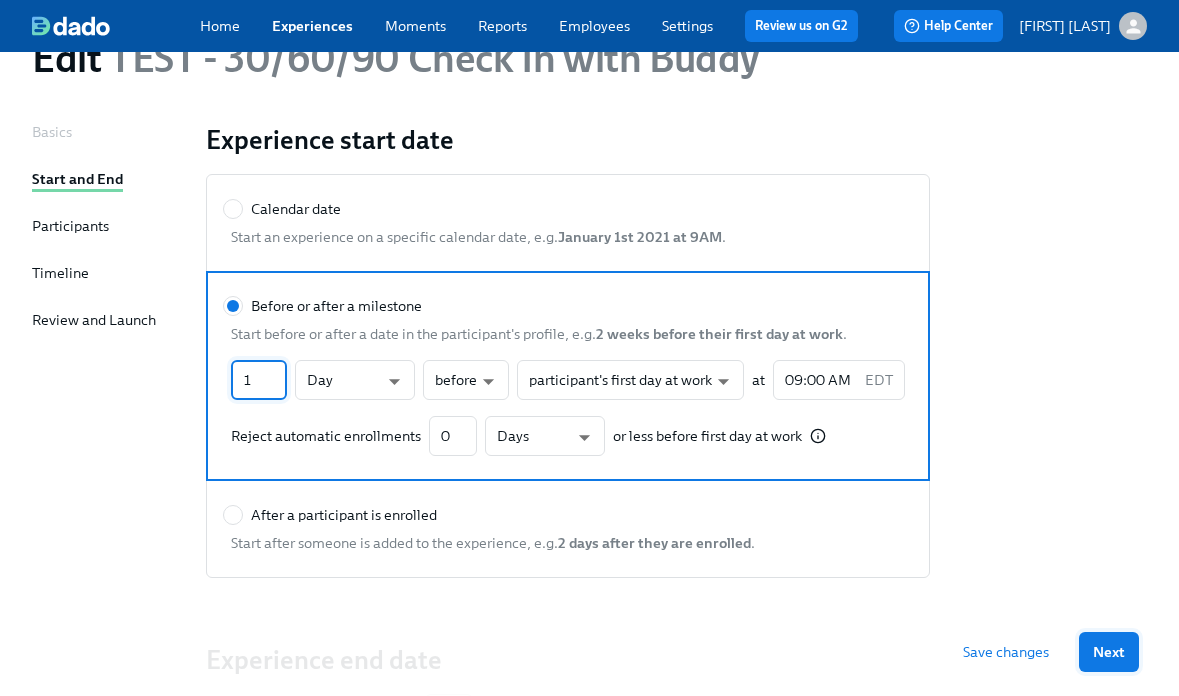 type on "1" 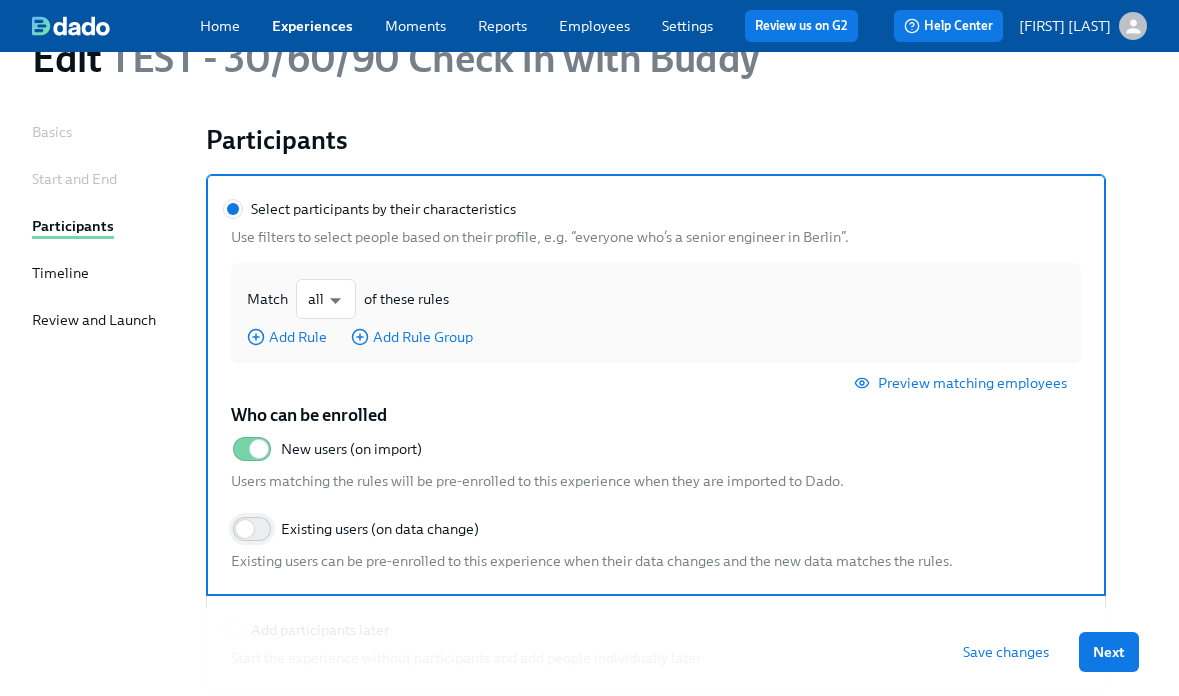 click on "Existing users (on data change)" at bounding box center (245, 529) 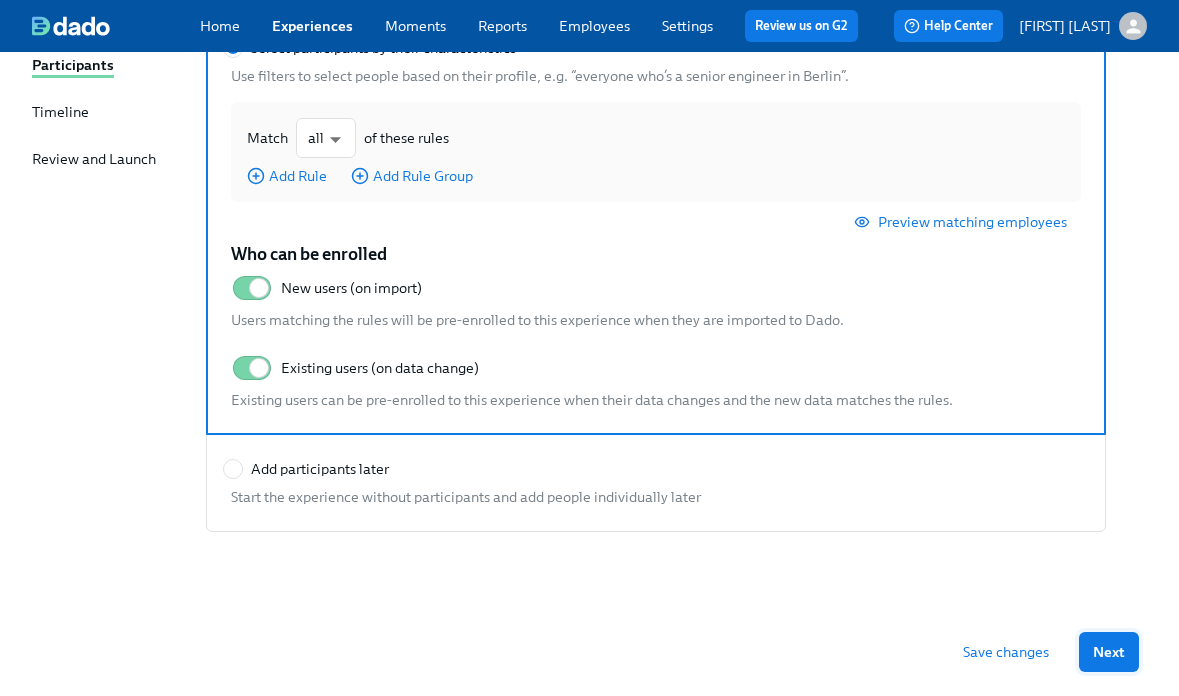 scroll, scrollTop: 251, scrollLeft: 0, axis: vertical 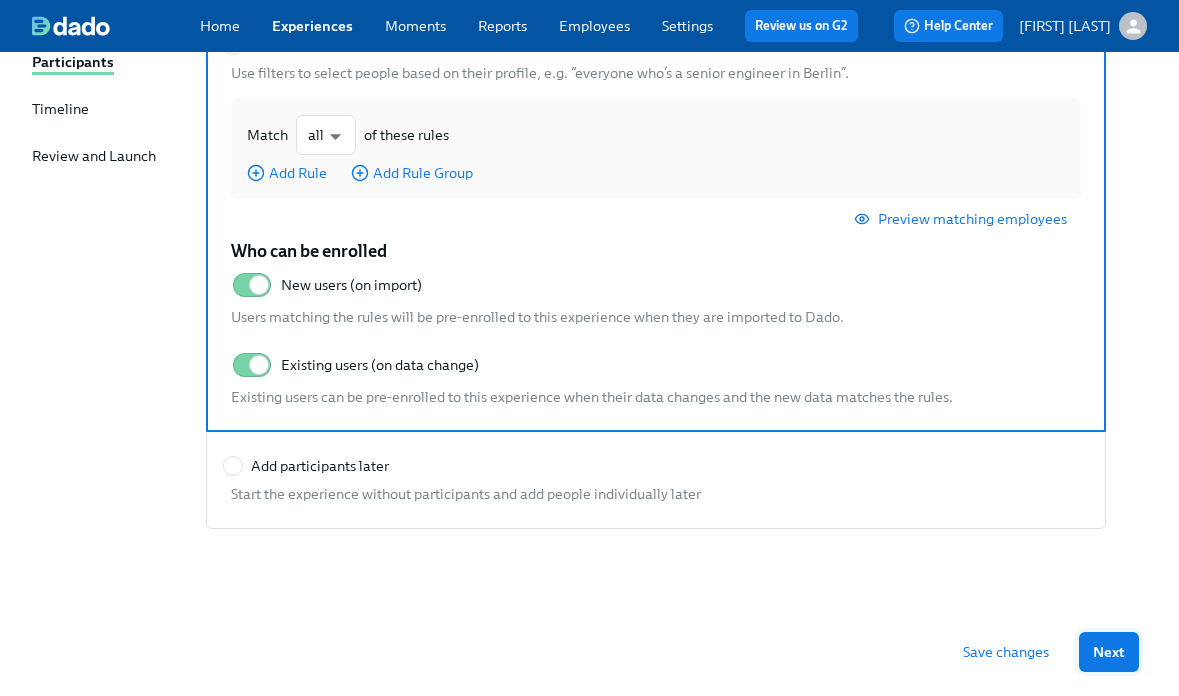 click on "Next" at bounding box center (1109, 652) 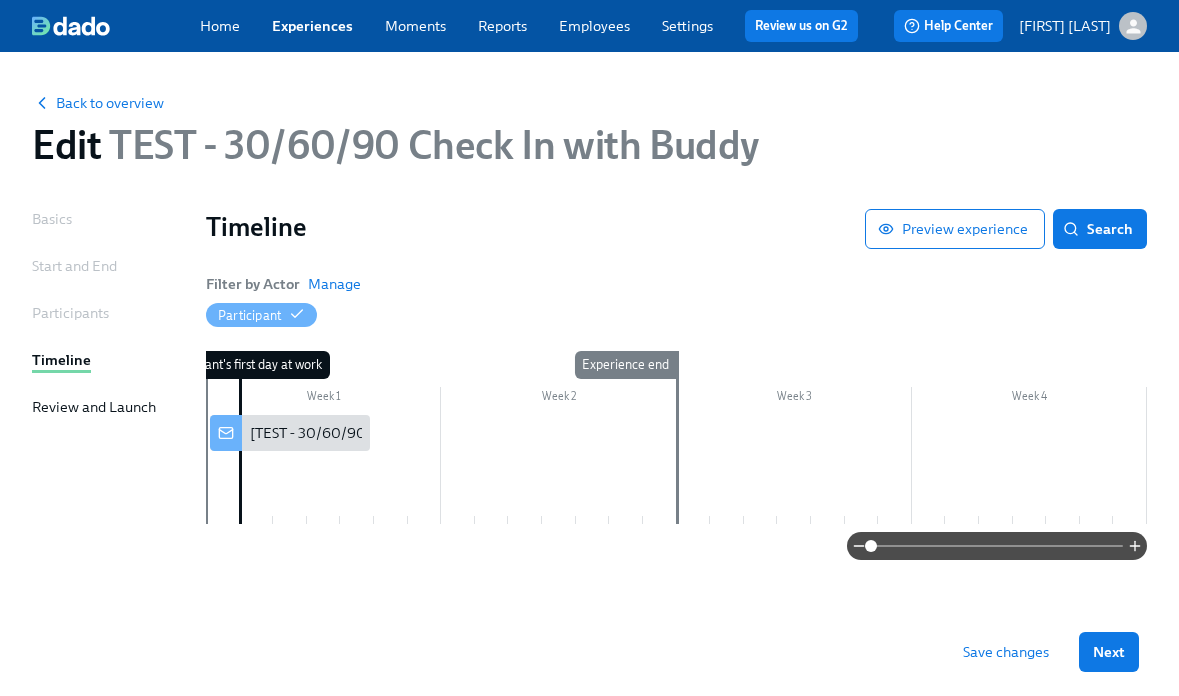scroll, scrollTop: 0, scrollLeft: 0, axis: both 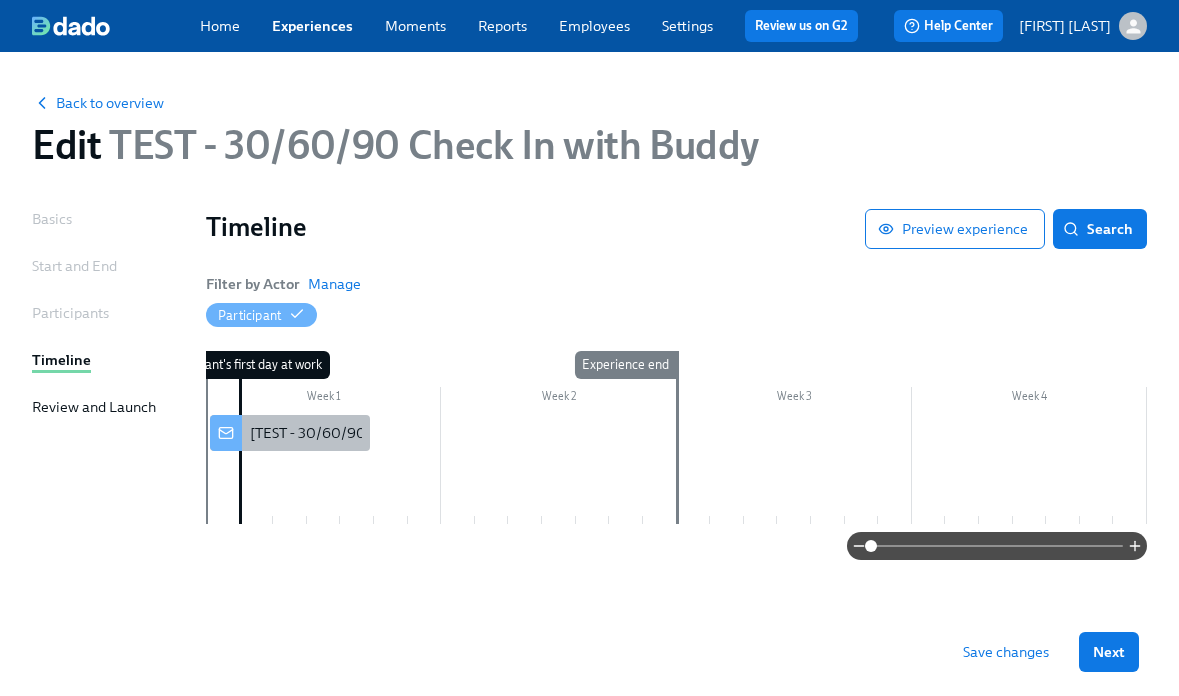 click on "[TEST - 30/60/90 Check In with Buddy] A new experience starts today!" at bounding box center (475, 433) 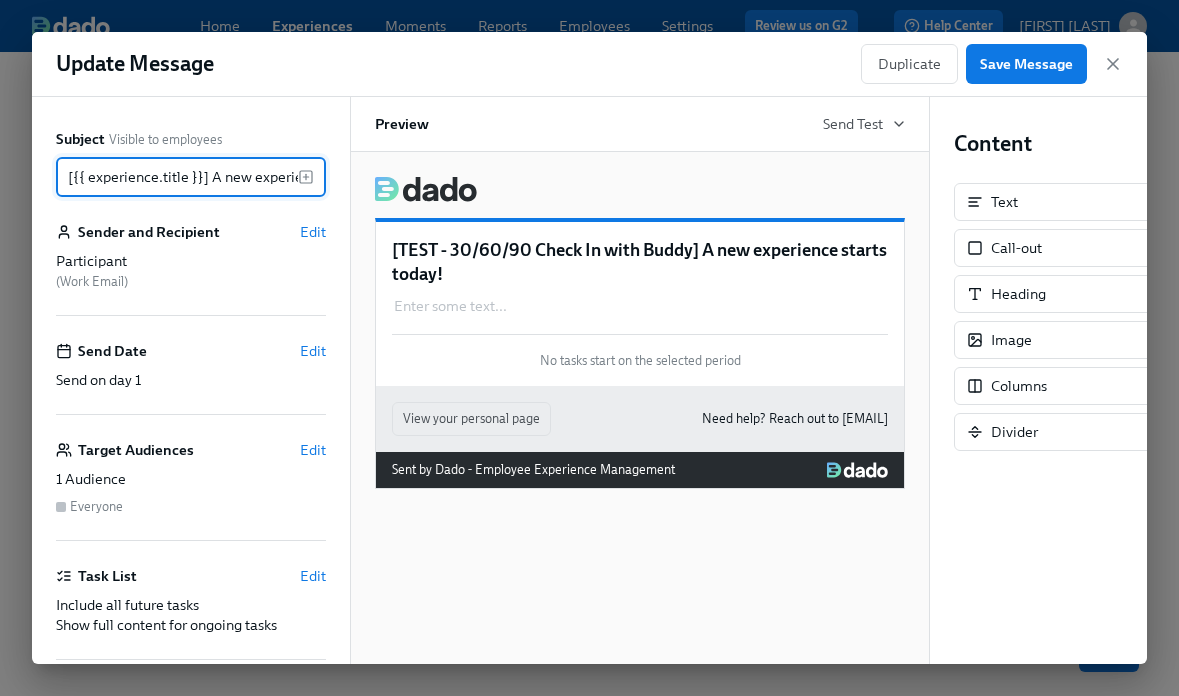 scroll, scrollTop: 0, scrollLeft: 104, axis: horizontal 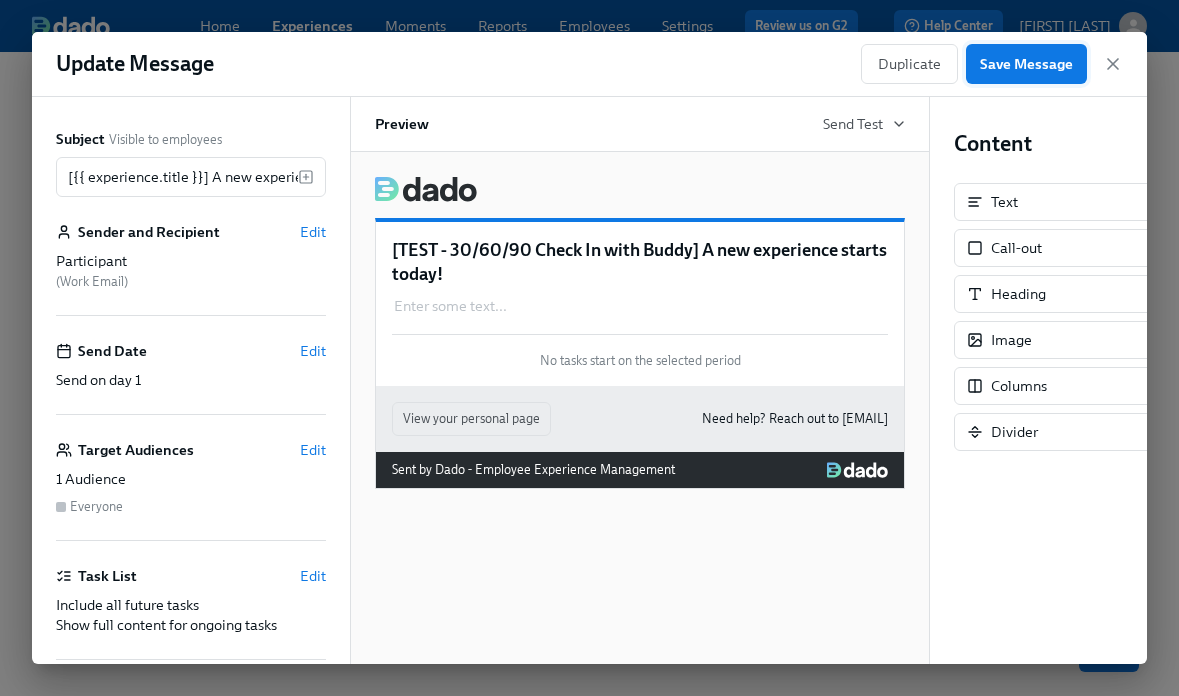 click on "Save Message" at bounding box center [1026, 64] 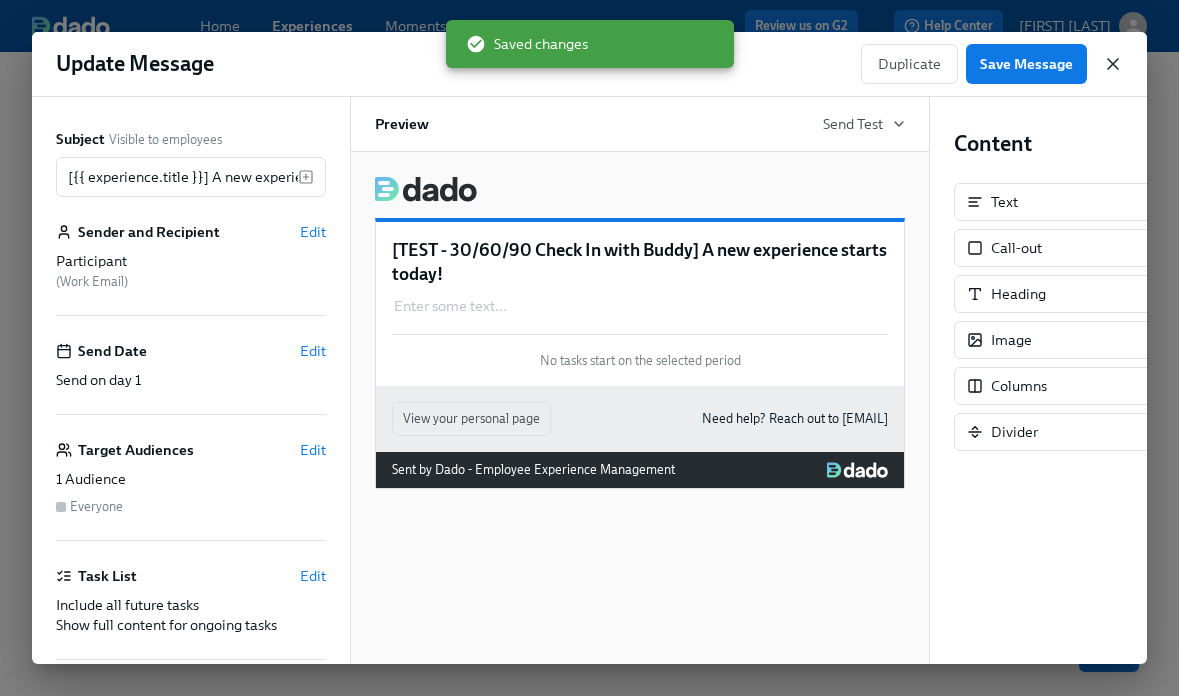 click 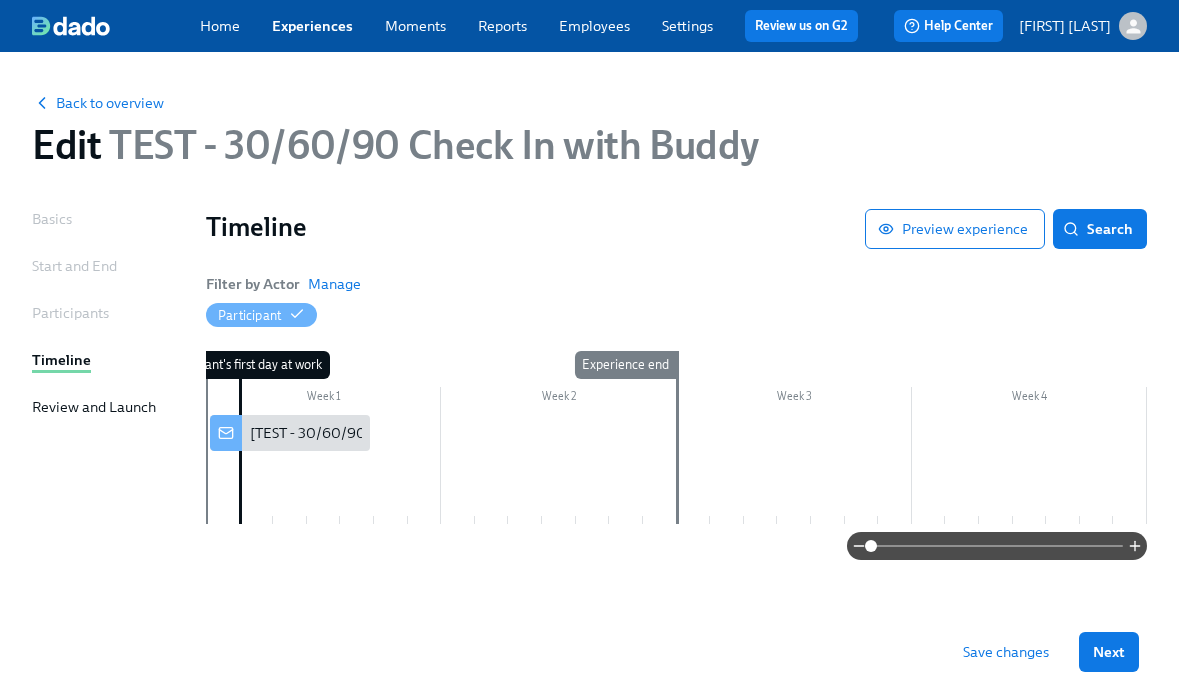 click at bounding box center (676, 469) 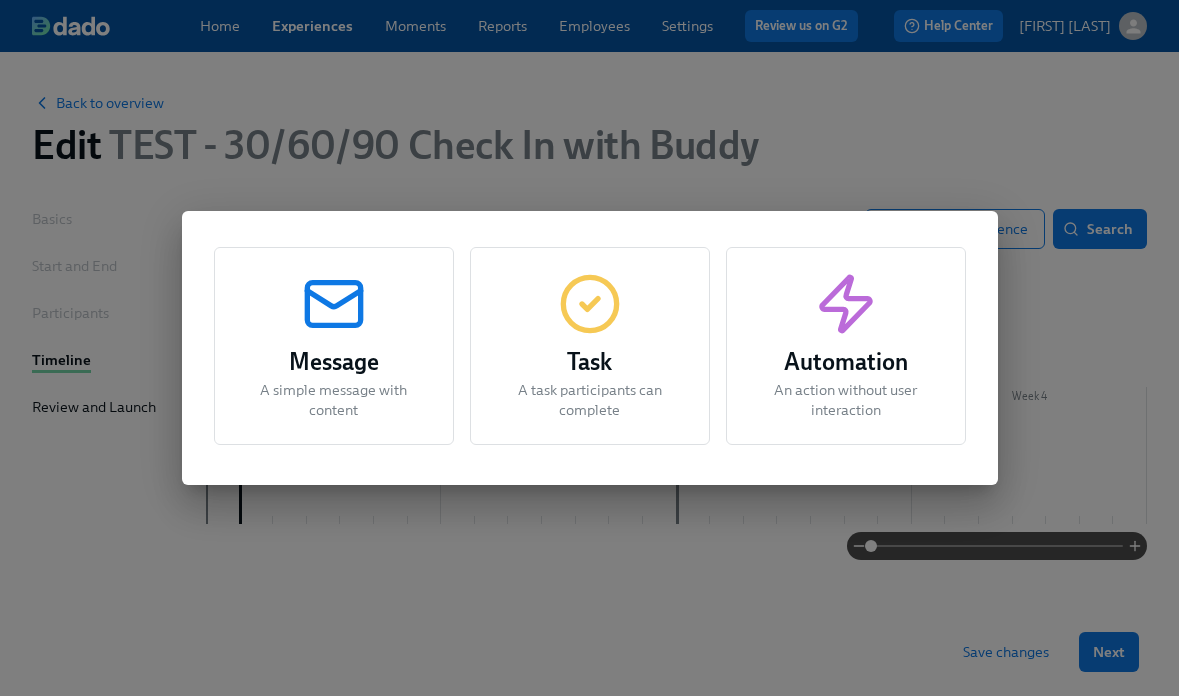 click on "Message" at bounding box center [334, 362] 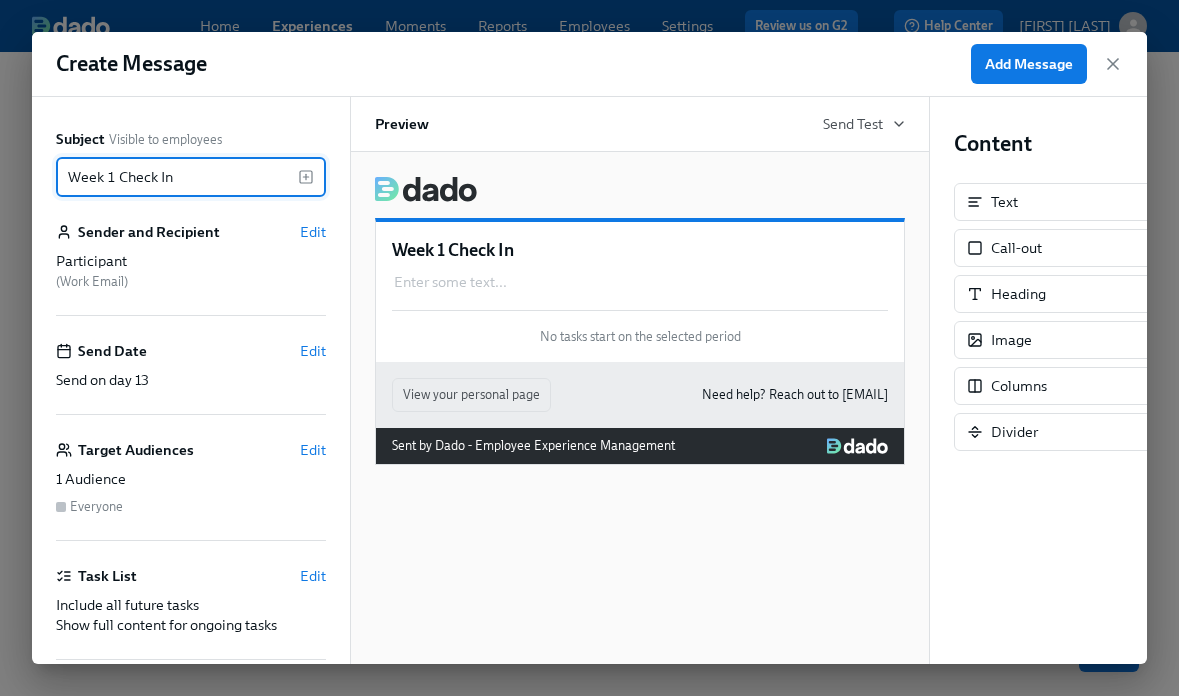 type on "Week 1 Check In" 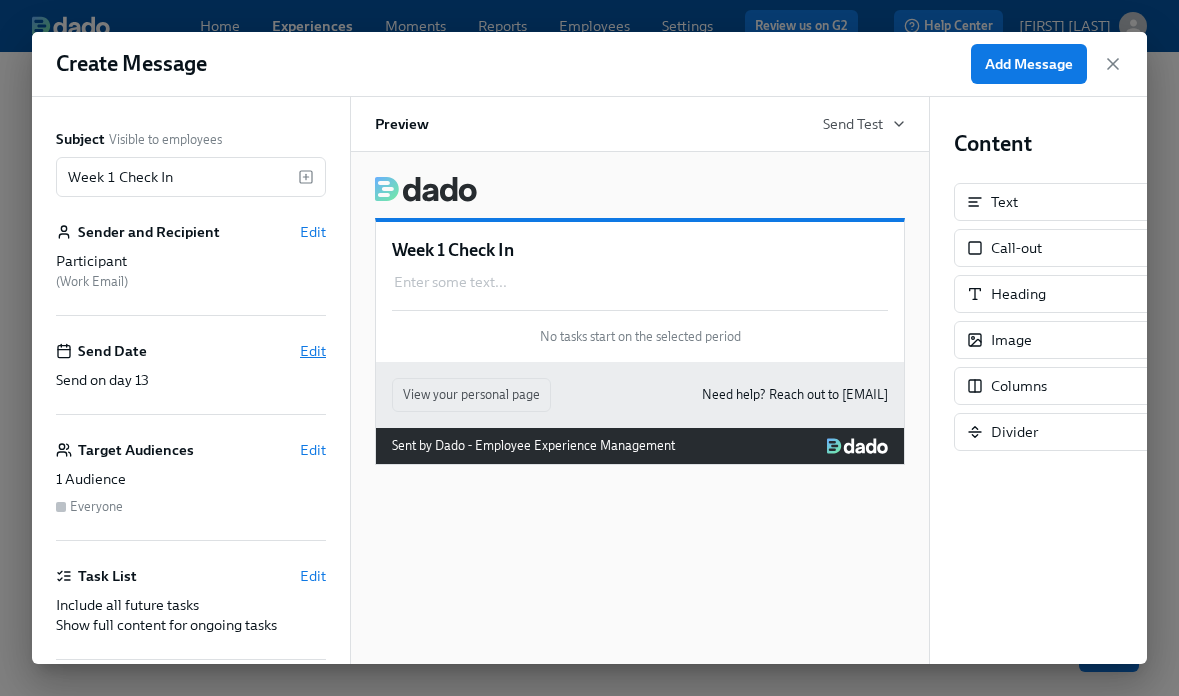 click on "Edit" at bounding box center [313, 351] 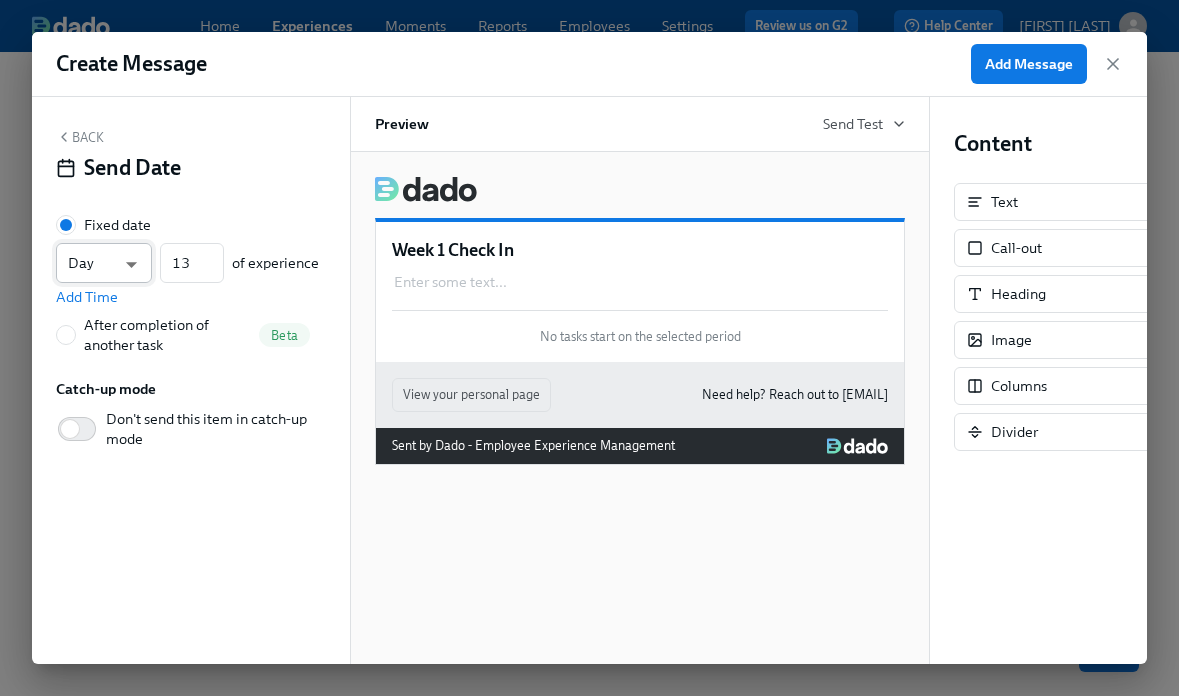 click on "Home Experiences Moments Reports Employees Settings Review us on G2 Help Center [NAME] Back to overview Edit   TEST - 30/60/90 Check In with Buddy Basics Start and End Participants Timeline Review and Launch Timeline Preview experience Search Filter by Actor Manage Participant Week 1 Week 2 Week 3 Week 4 Experience start Participant's first day at work Experience end [TEST - 30/60/90 Check In with Buddy] A new experience starts today! Save changes Next
Close cross-small   Create Message Add Message Back Send Date Fixed date Day d ​ 13 ​ of experience Add Time After completion of another task Beta Catch-up mode  Don't send this item in catch-up mode Preview Send Test Week 1 Check In Enter some text ...   Duplicate   Delete No tasks start on the selected period View your personal page Need help? Reach out to [EMAIL] Sent by Dado - Employee Experience Management Content Text Call-out Heading Image Columns Divider" at bounding box center (589, 348) 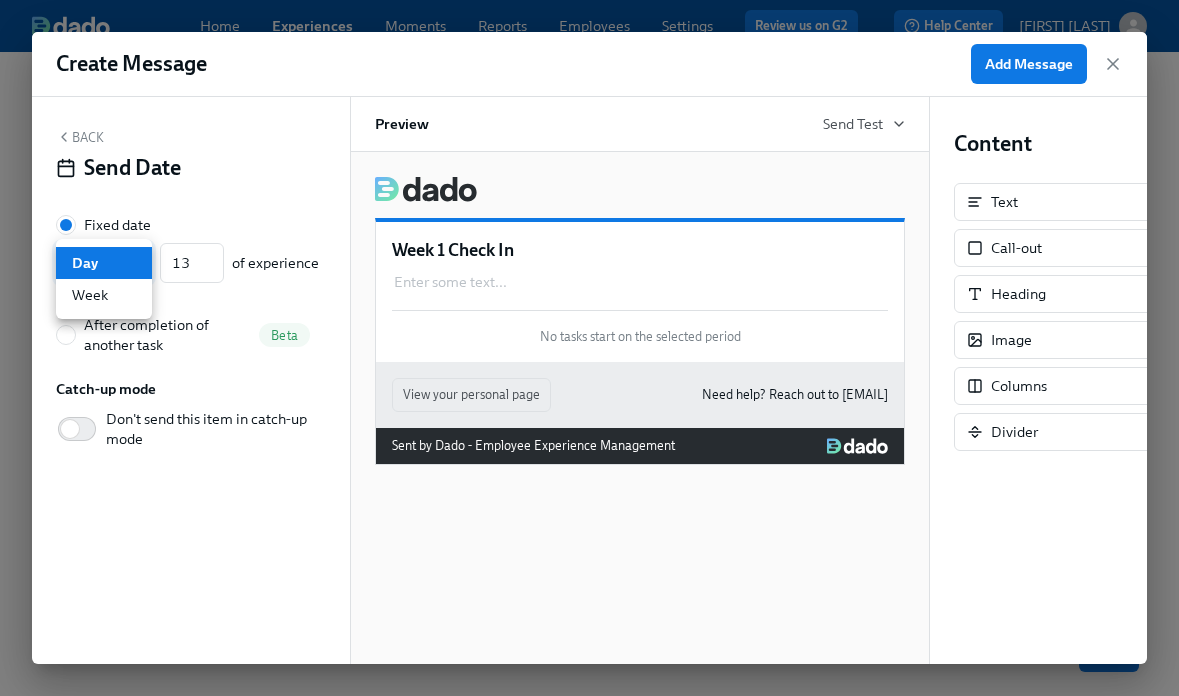 click at bounding box center [589, 348] 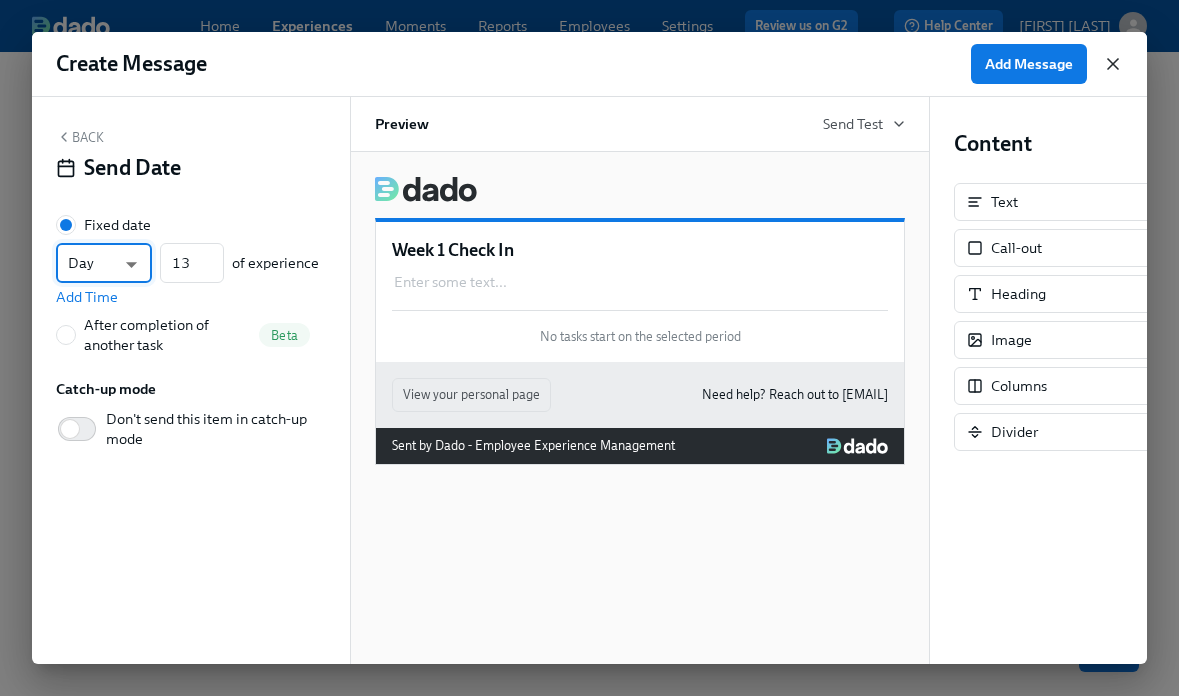 click 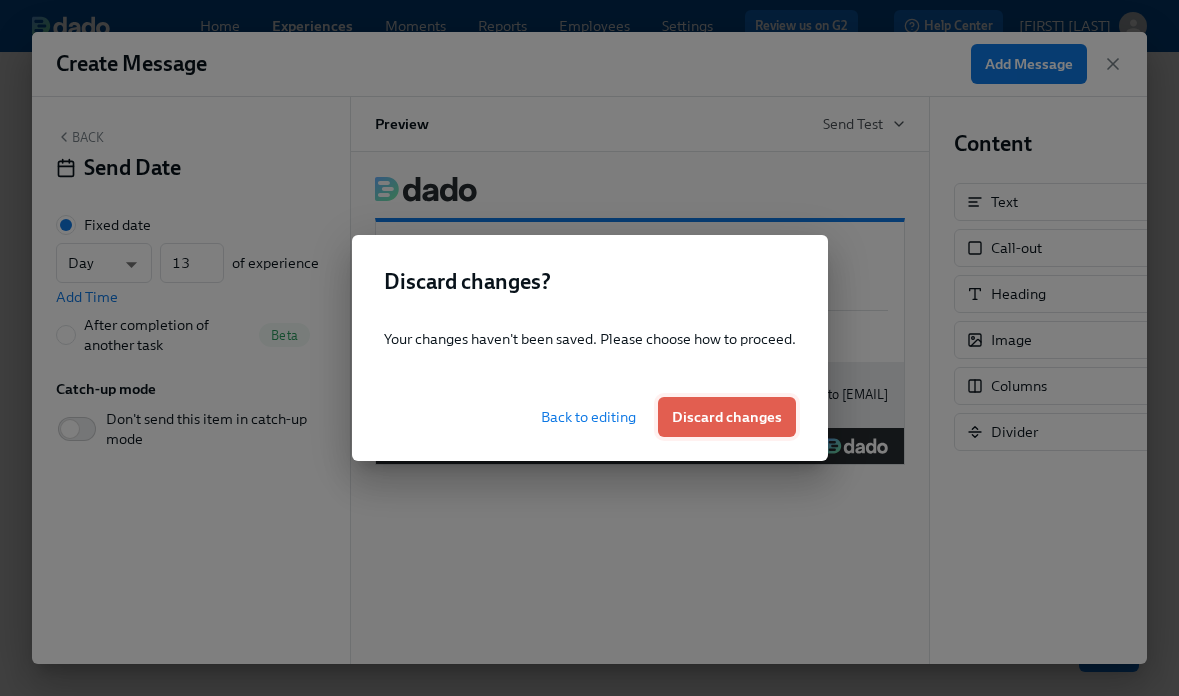 click on "Discard changes" at bounding box center (727, 417) 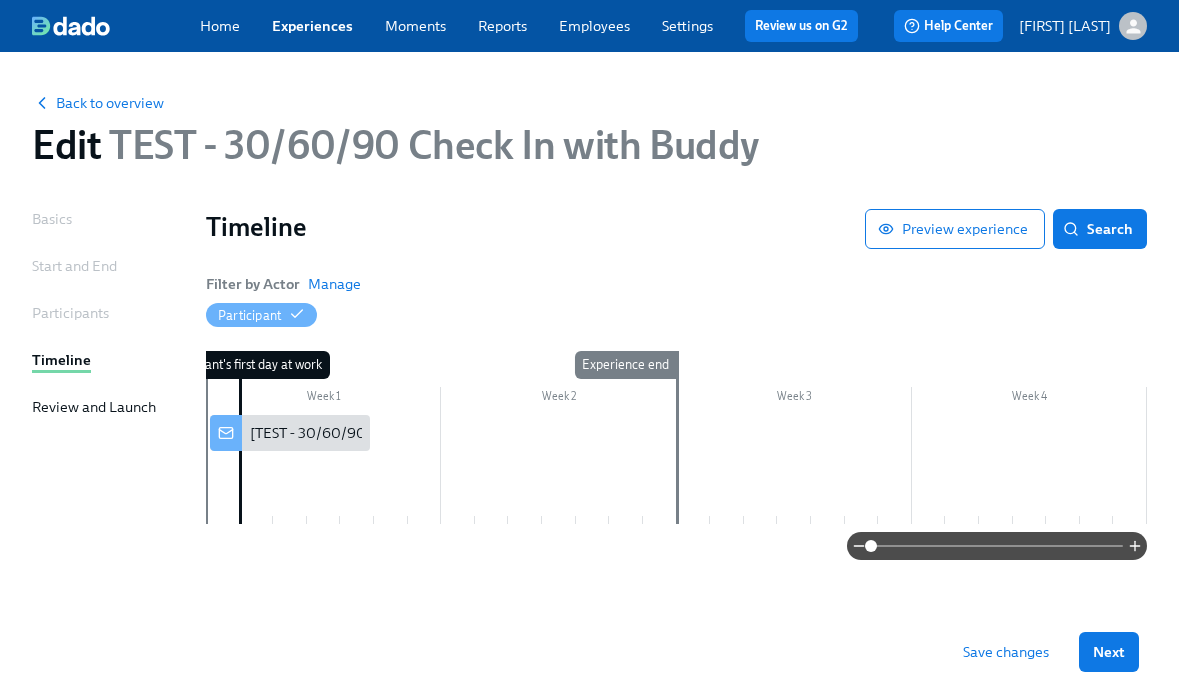 click at bounding box center (676, 469) 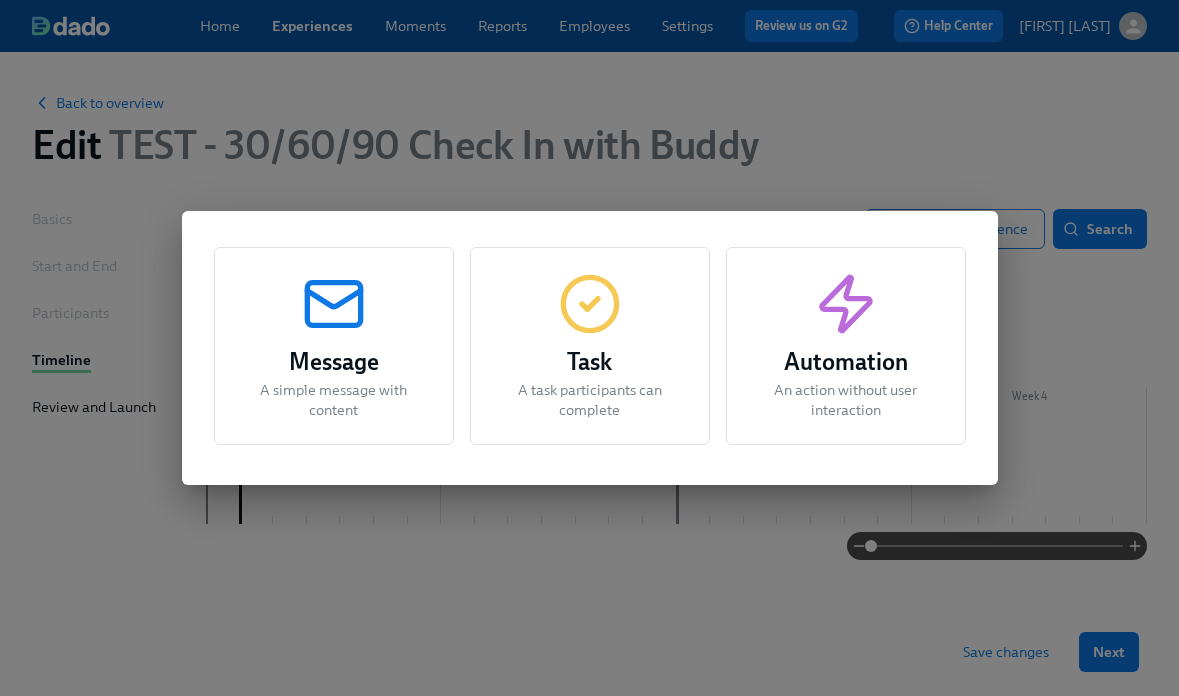 click on "Message A simple message with content Task A task participants can complete Automation An action without user interaction" at bounding box center [589, 348] 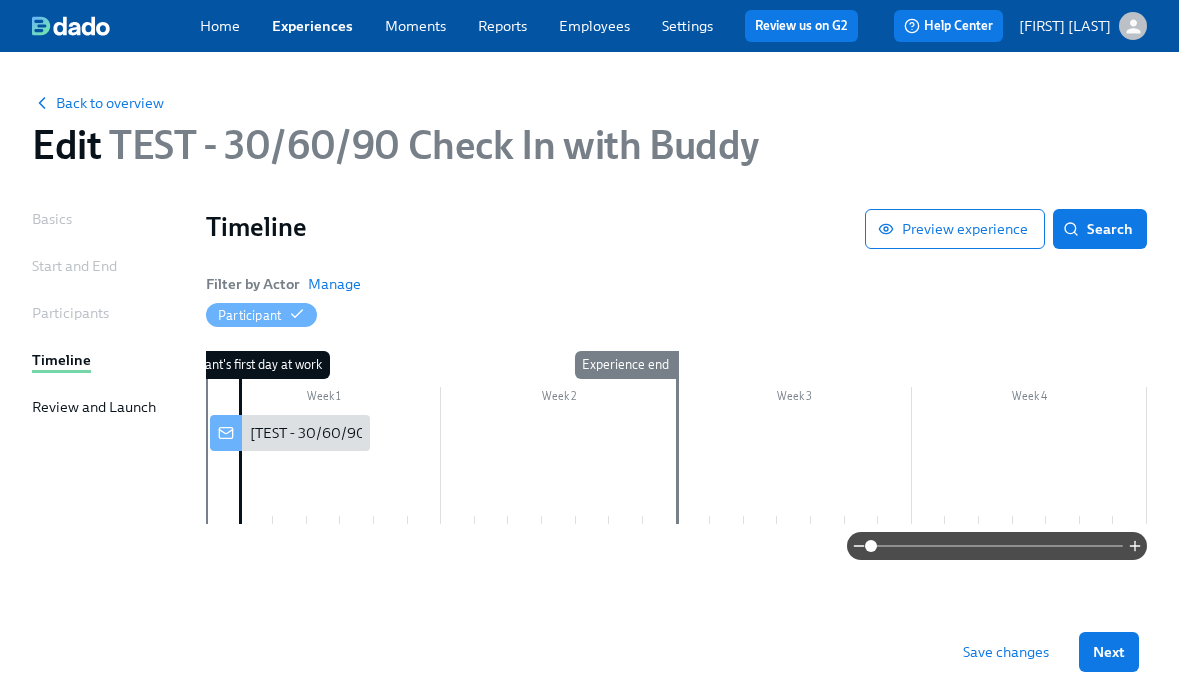 click on "Basics Start and End Participants Timeline Review and Launch" at bounding box center (107, 408) 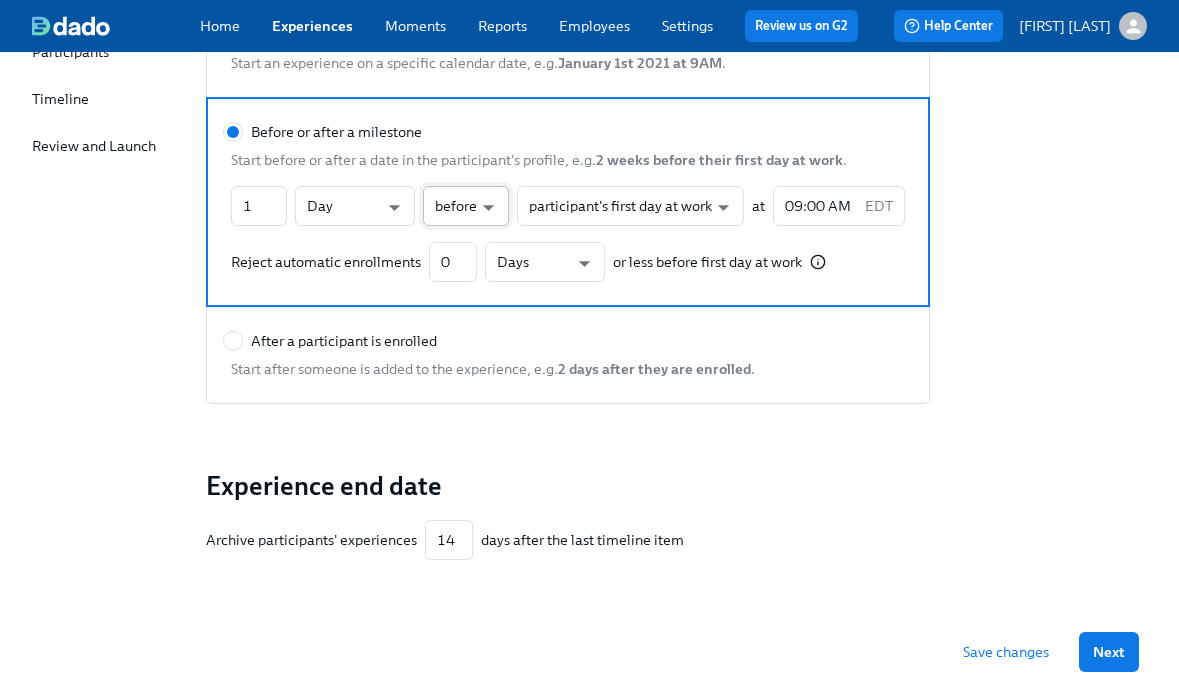 scroll, scrollTop: 285, scrollLeft: 0, axis: vertical 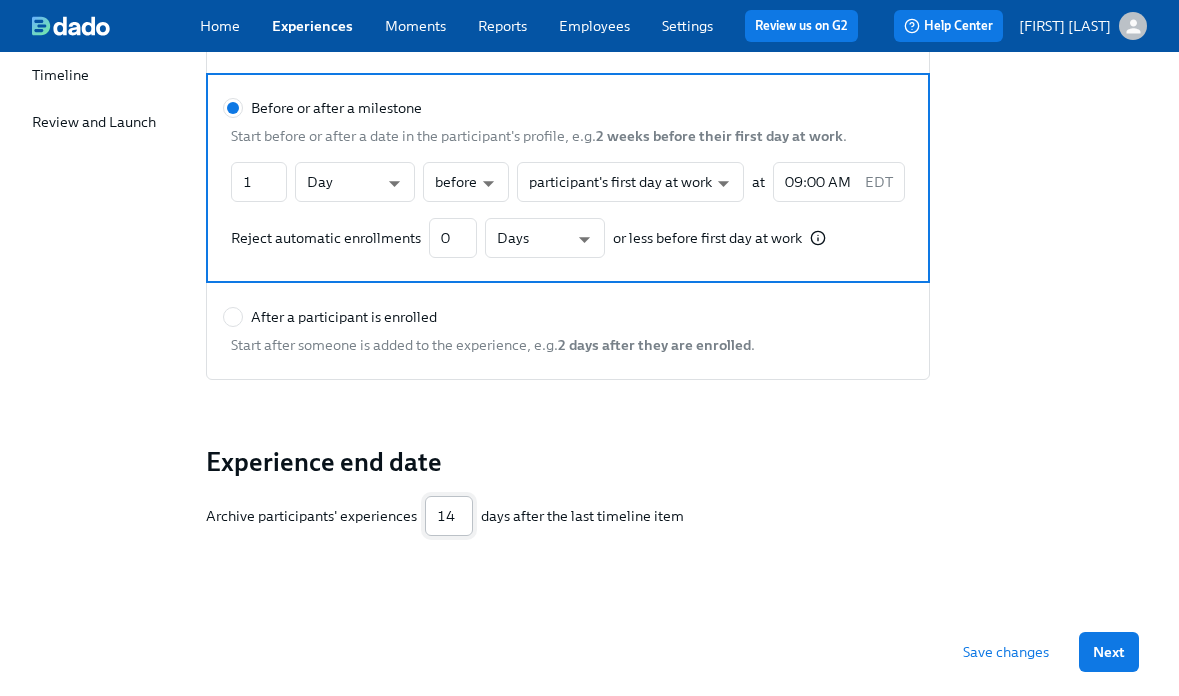 click on "14" at bounding box center (449, 516) 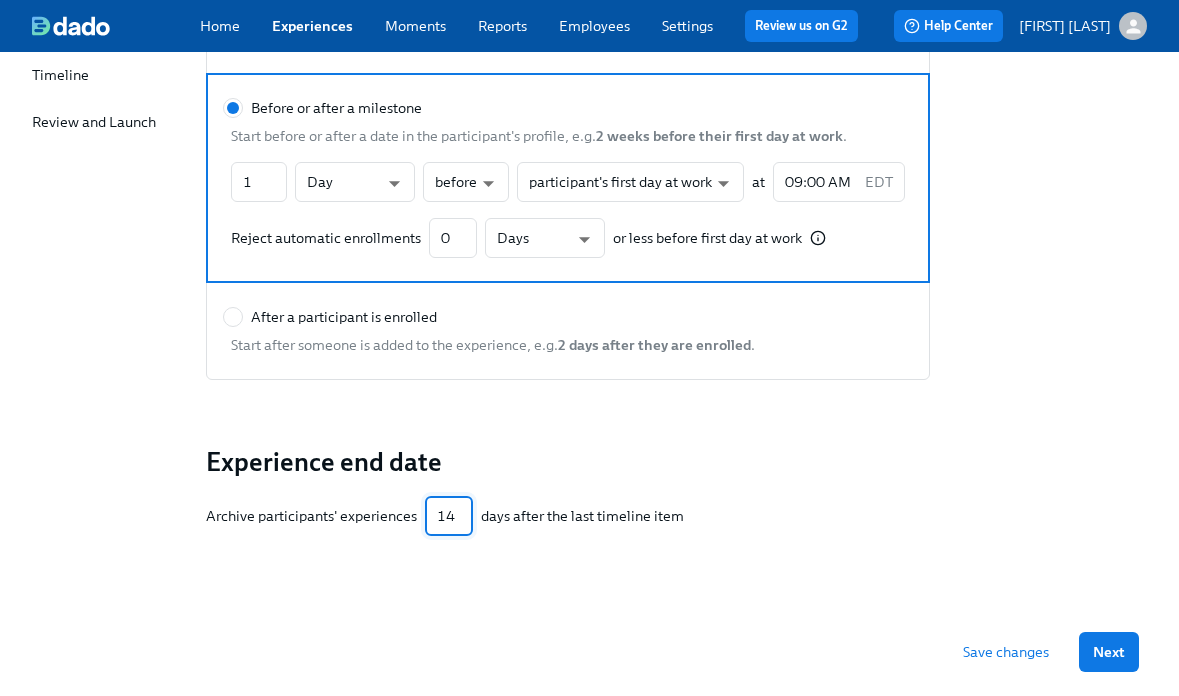click on "14" at bounding box center [449, 516] 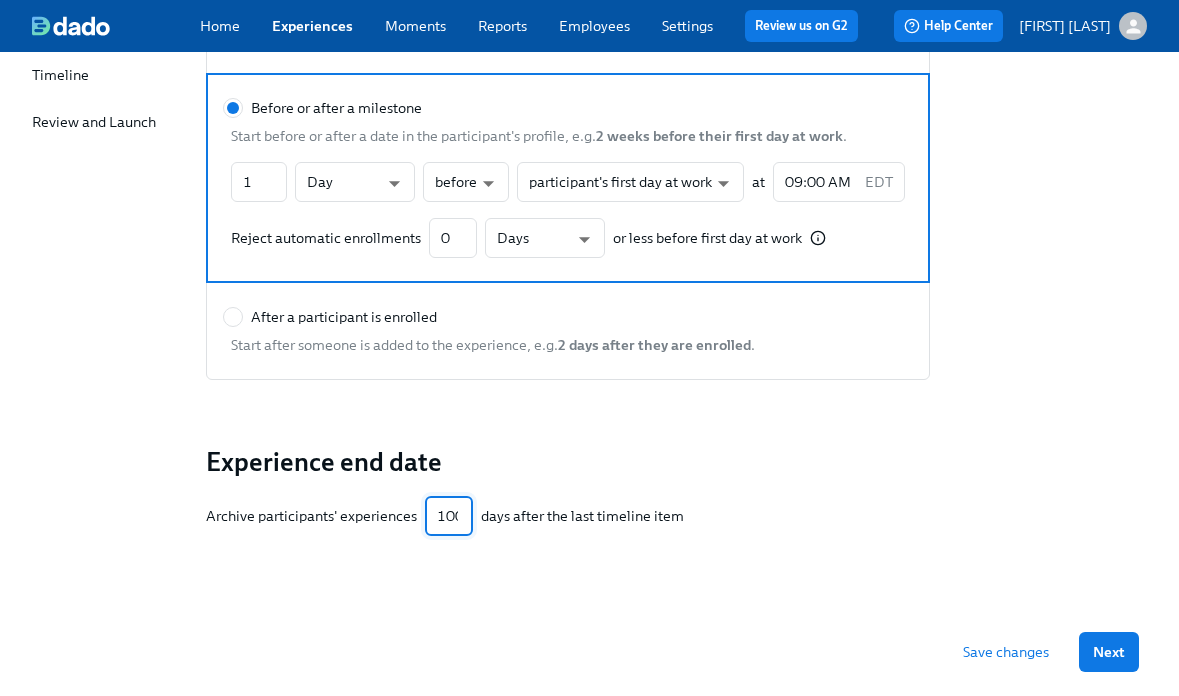 scroll, scrollTop: 0, scrollLeft: 6, axis: horizontal 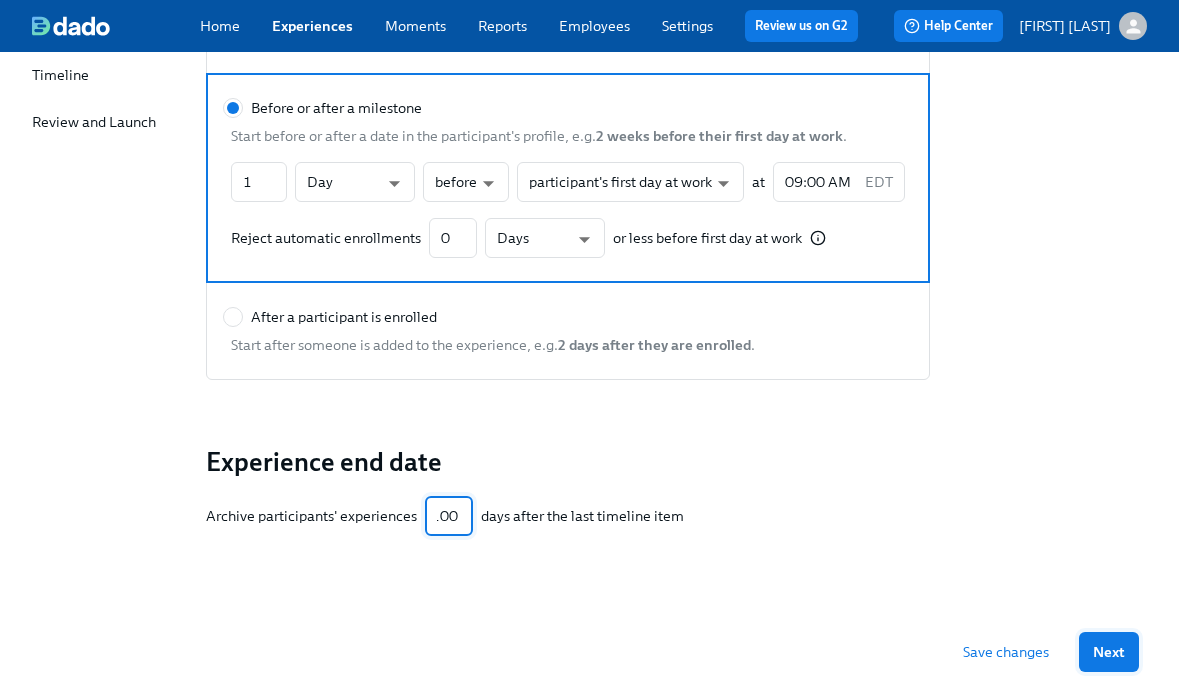 type on "100" 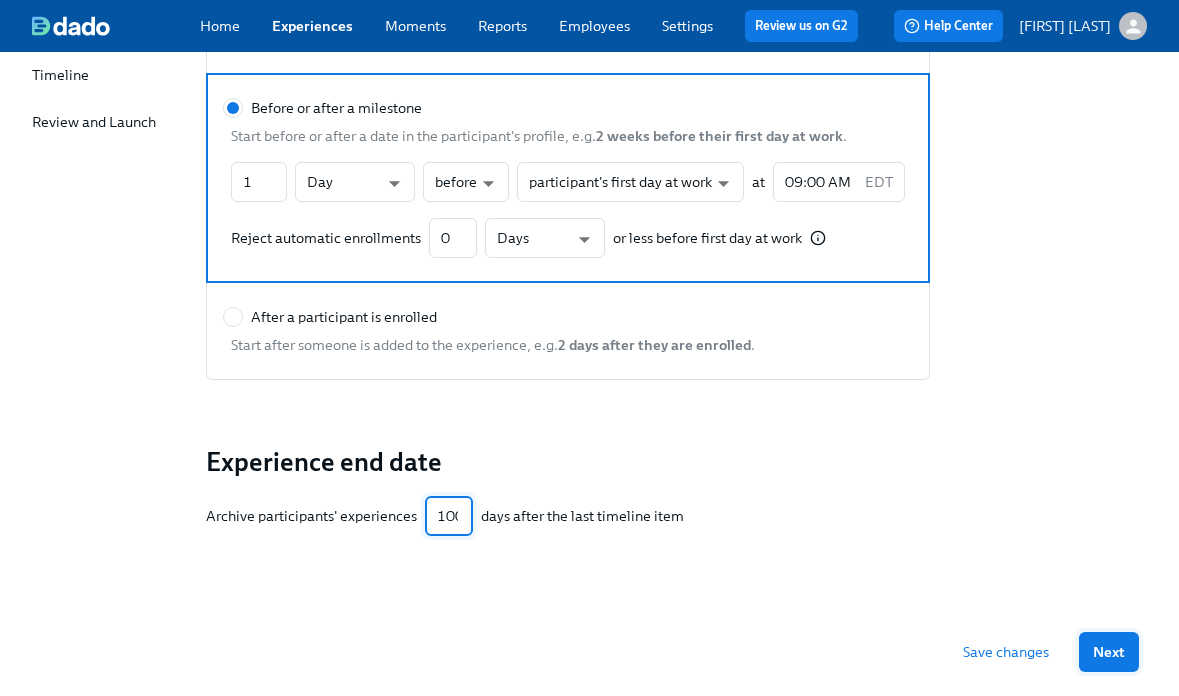 click on "Next" at bounding box center (1109, 652) 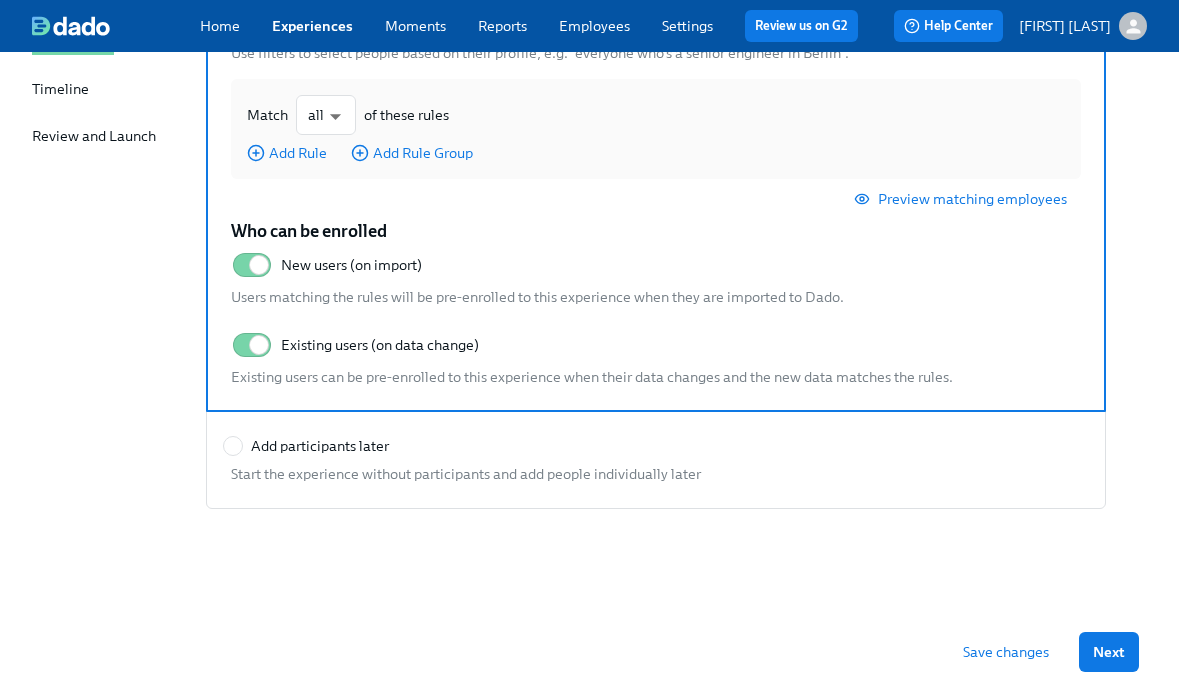 scroll, scrollTop: 284, scrollLeft: 0, axis: vertical 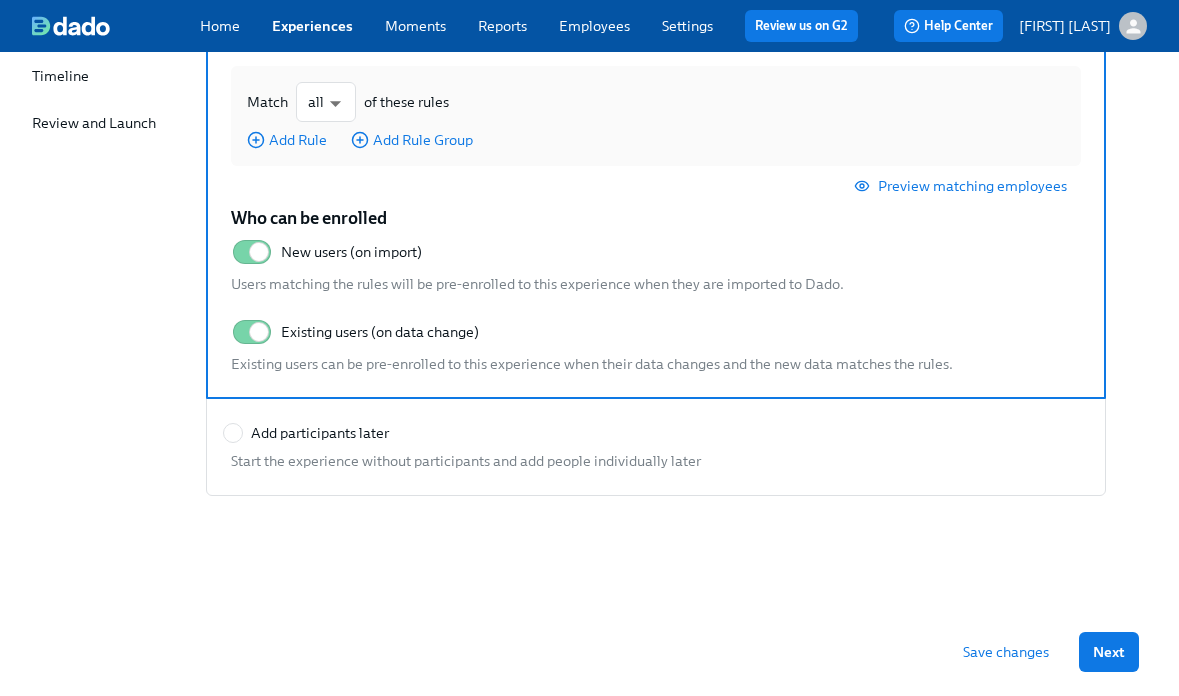 click on "Save changes" at bounding box center [1006, 652] 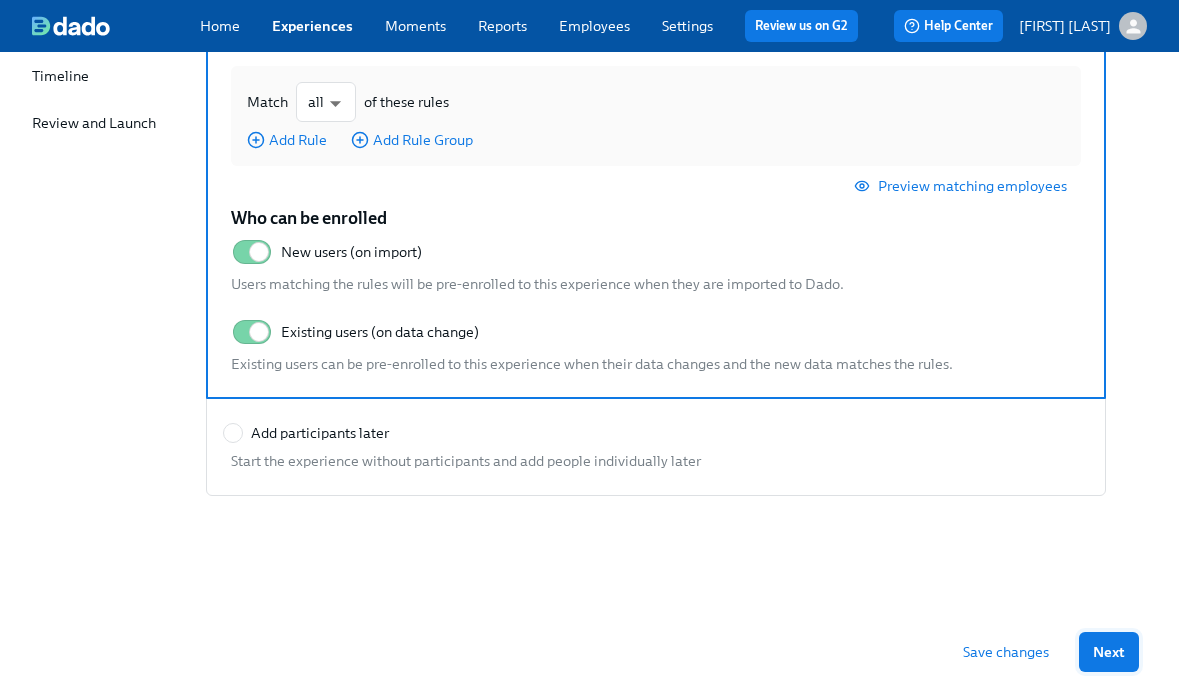 click on "Next" at bounding box center [1109, 652] 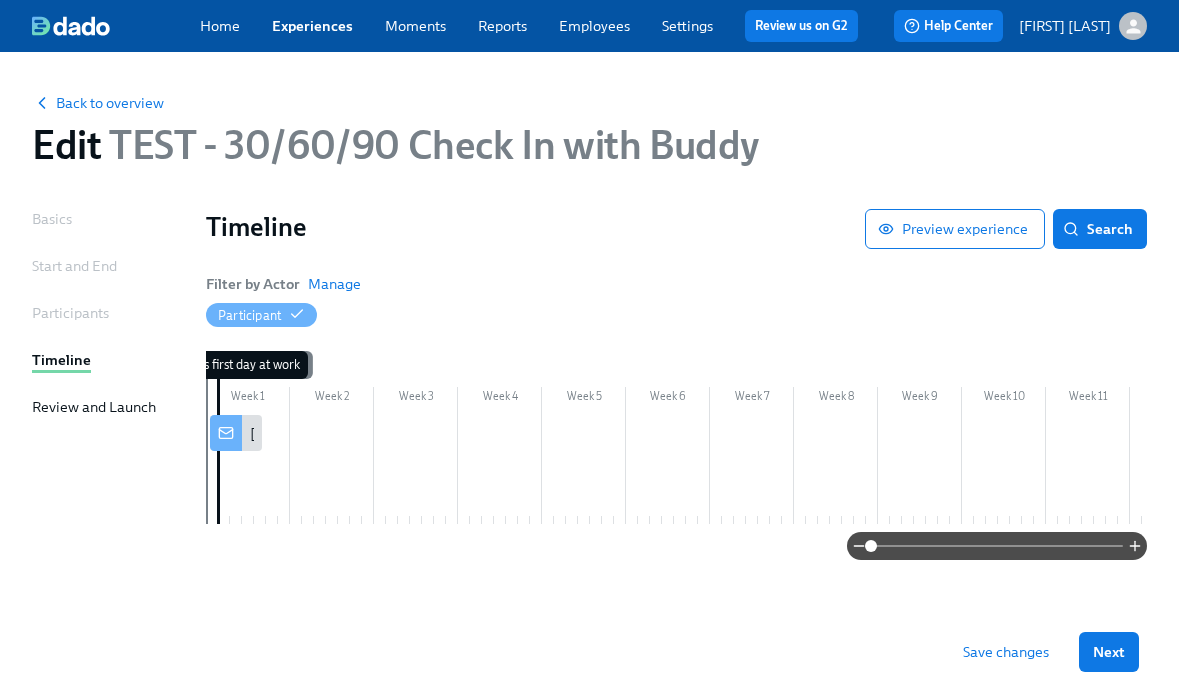 scroll, scrollTop: 0, scrollLeft: 0, axis: both 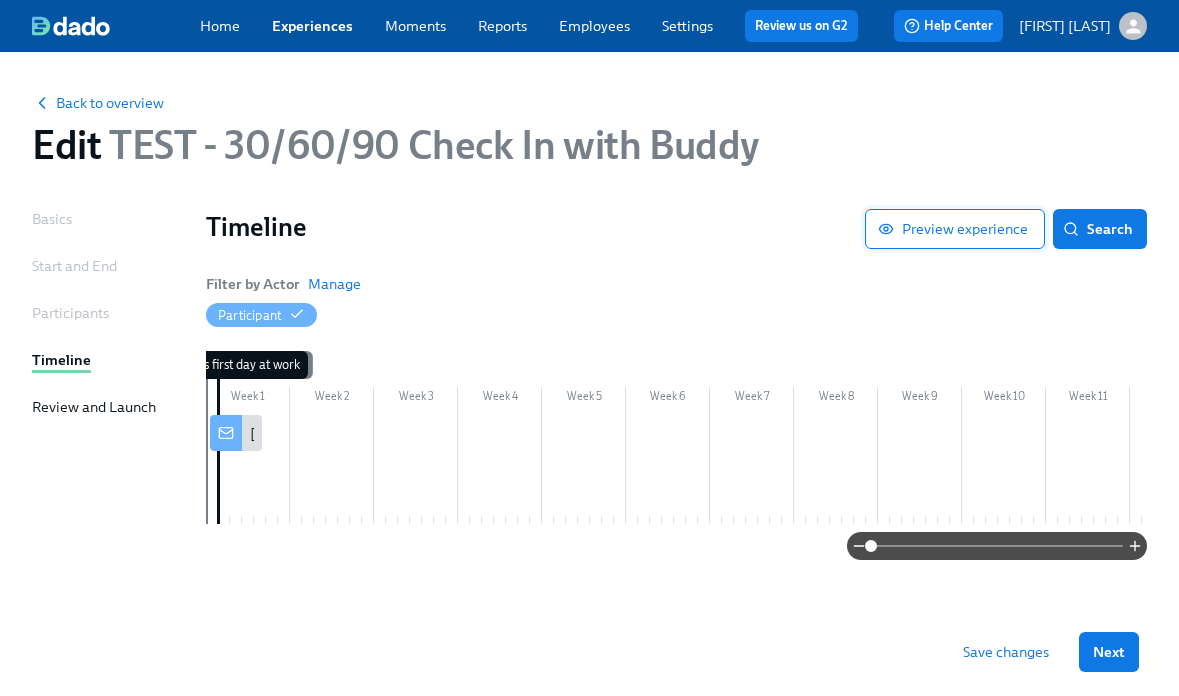 click on "Preview experience" at bounding box center [955, 229] 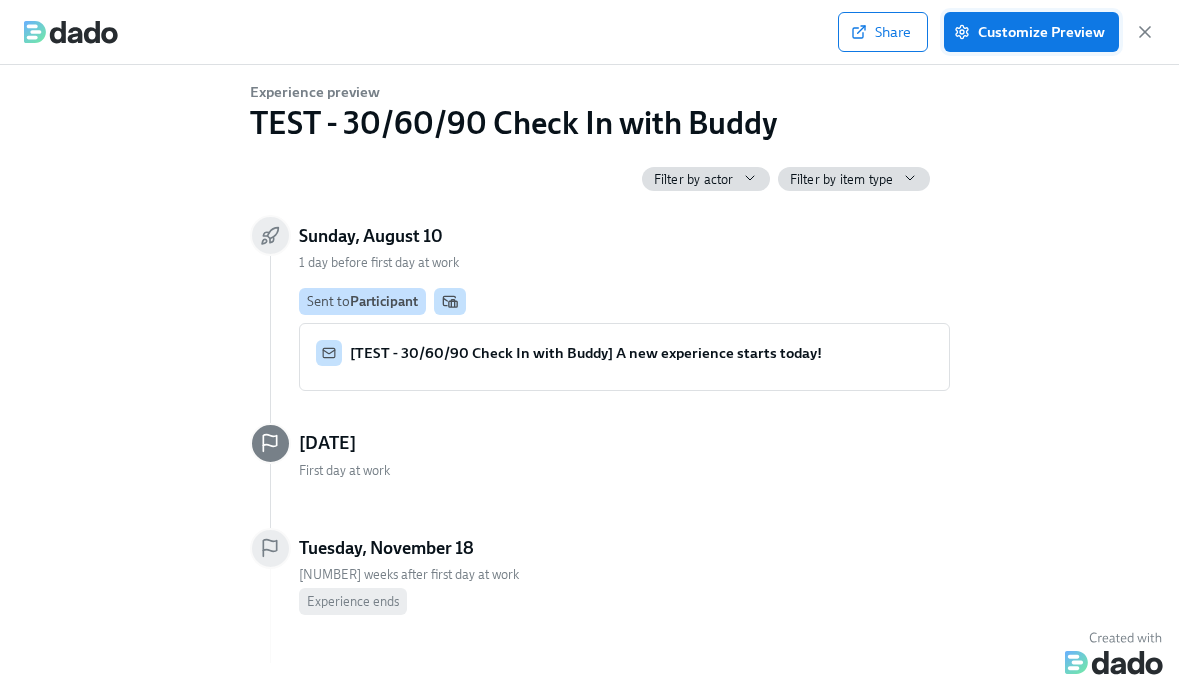 click on "Customize Preview" at bounding box center (1031, 32) 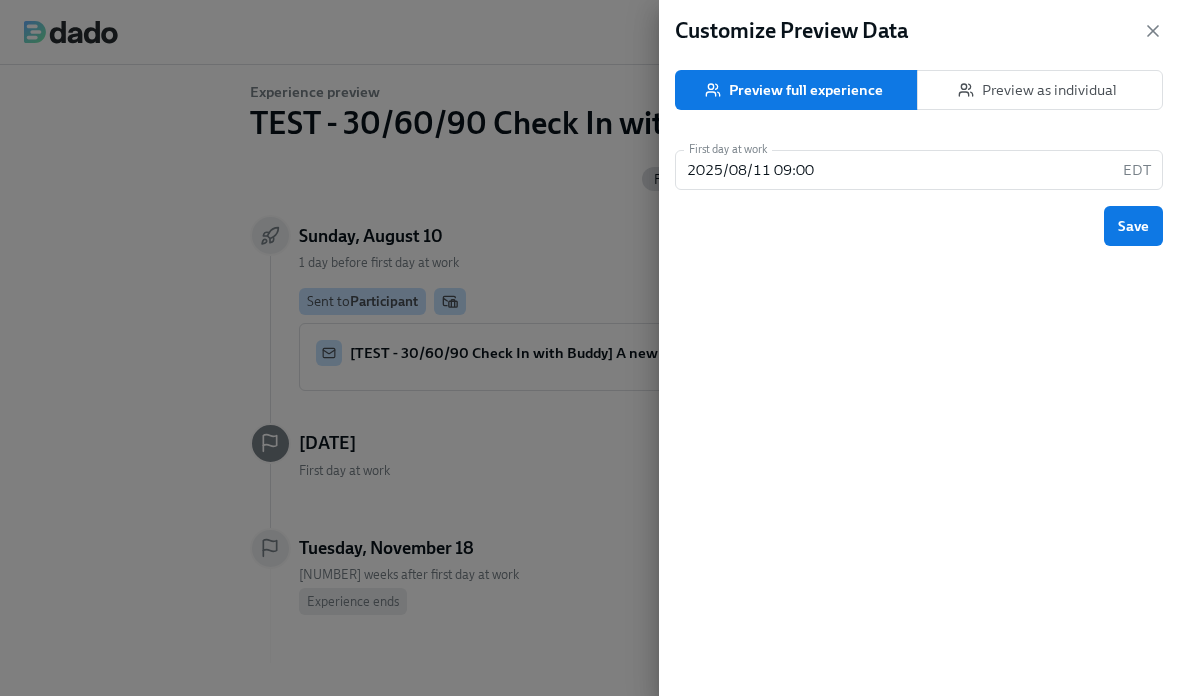 click at bounding box center (589, 348) 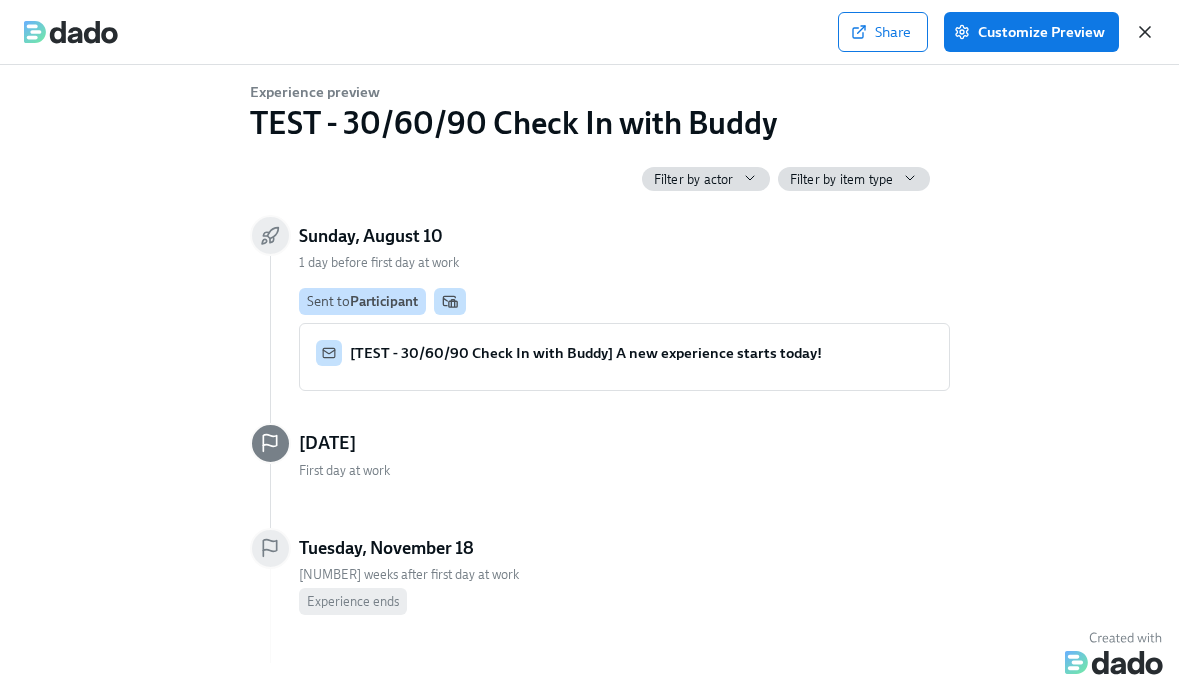 click 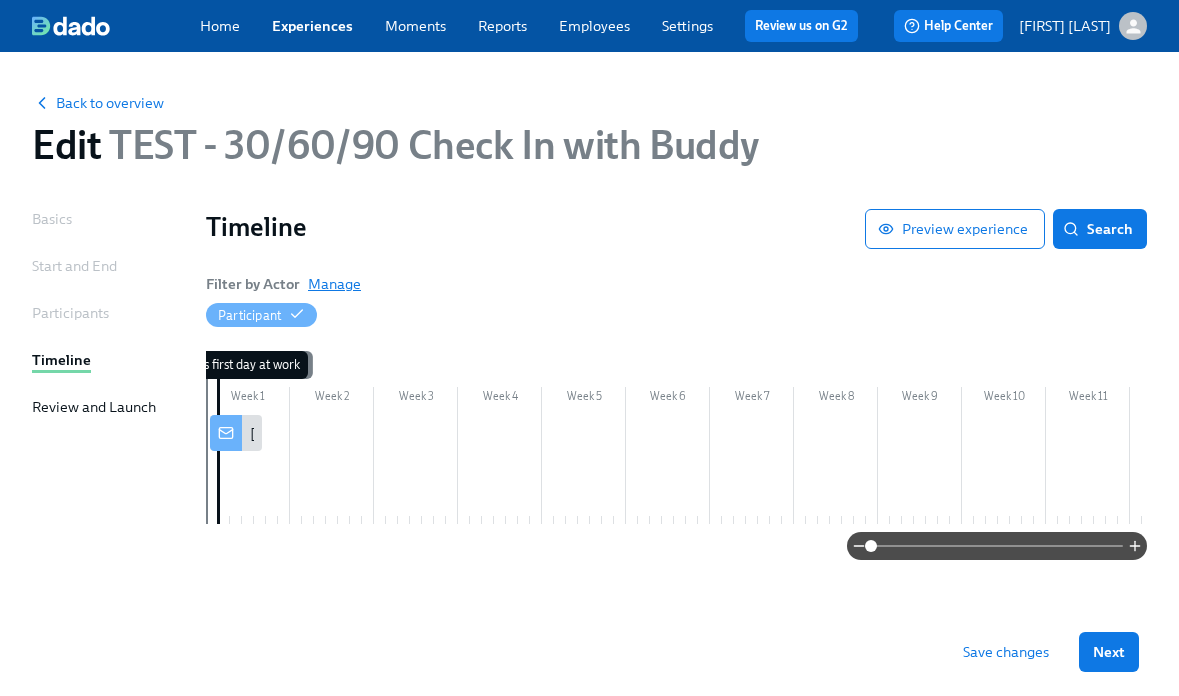 click on "Manage" at bounding box center (334, 284) 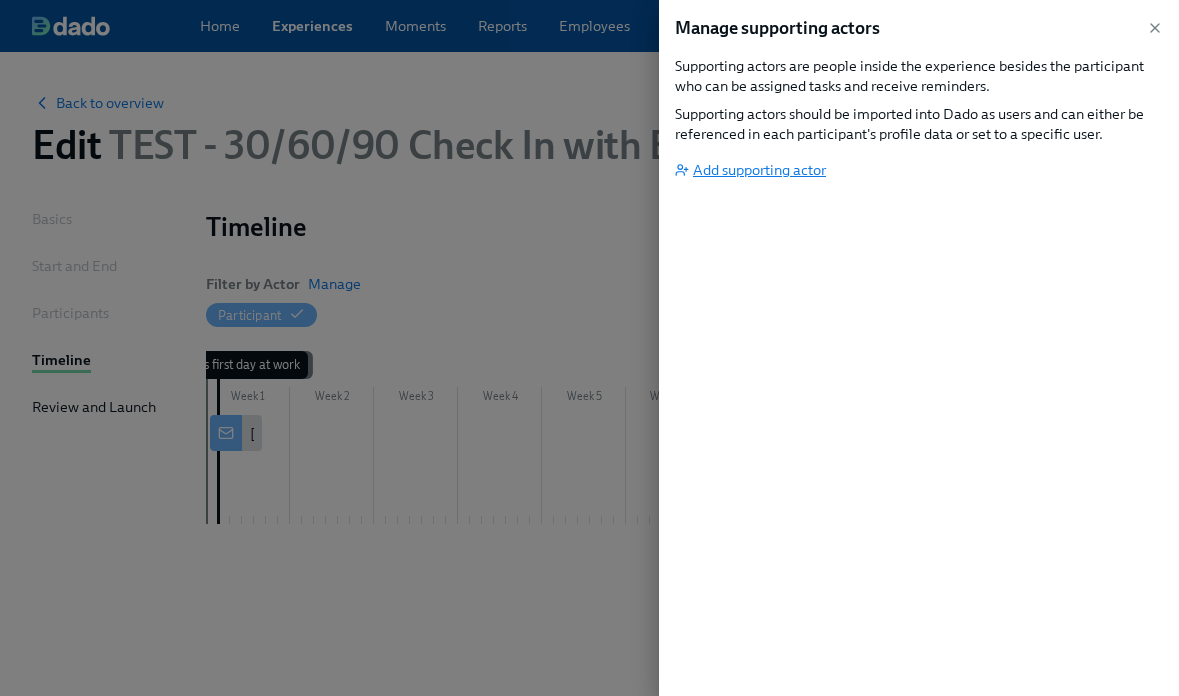 click on "Add supporting actor" at bounding box center [750, 170] 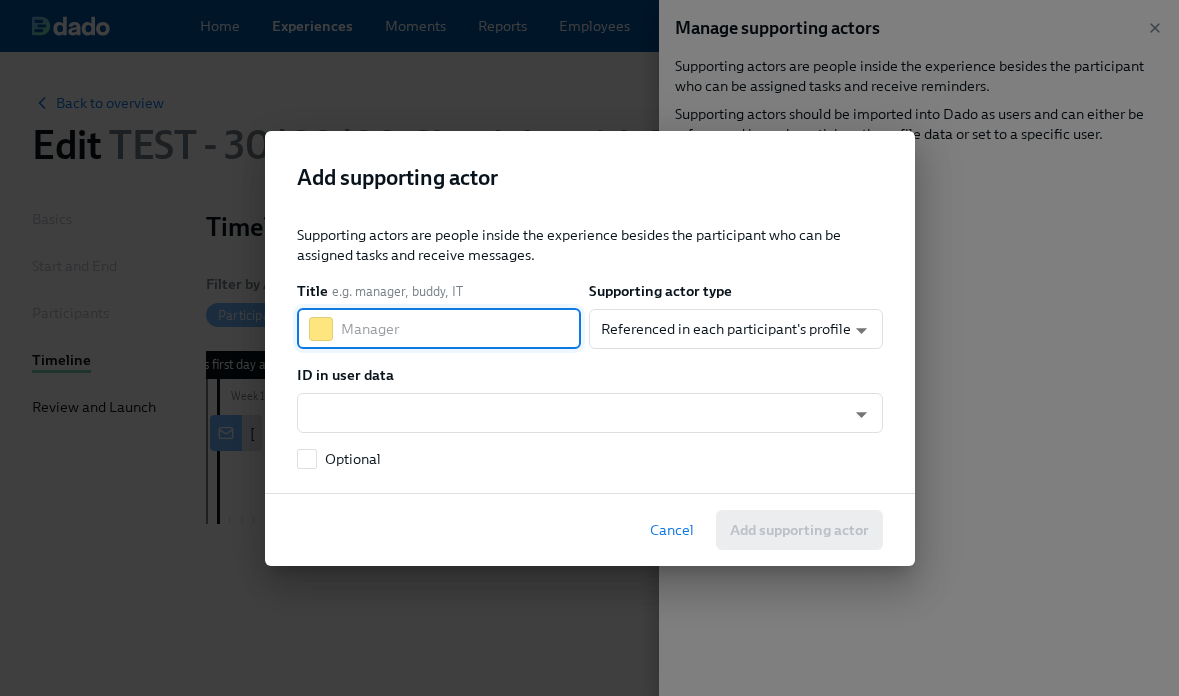 click at bounding box center (461, 329) 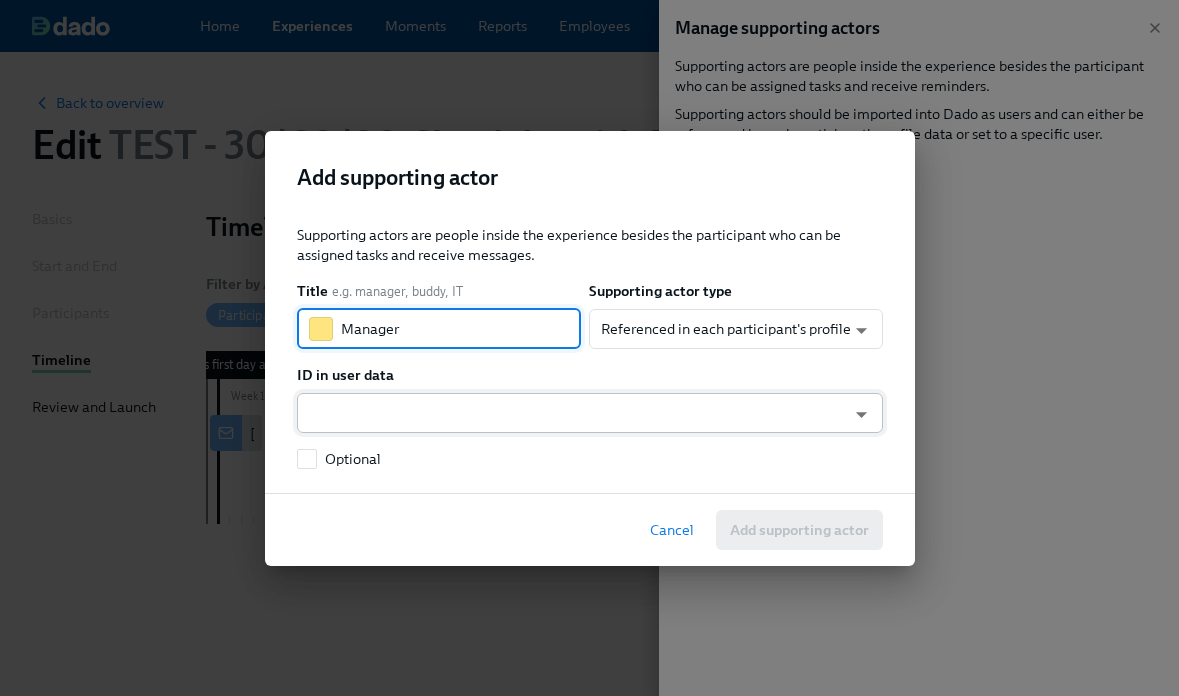 type on "Manager" 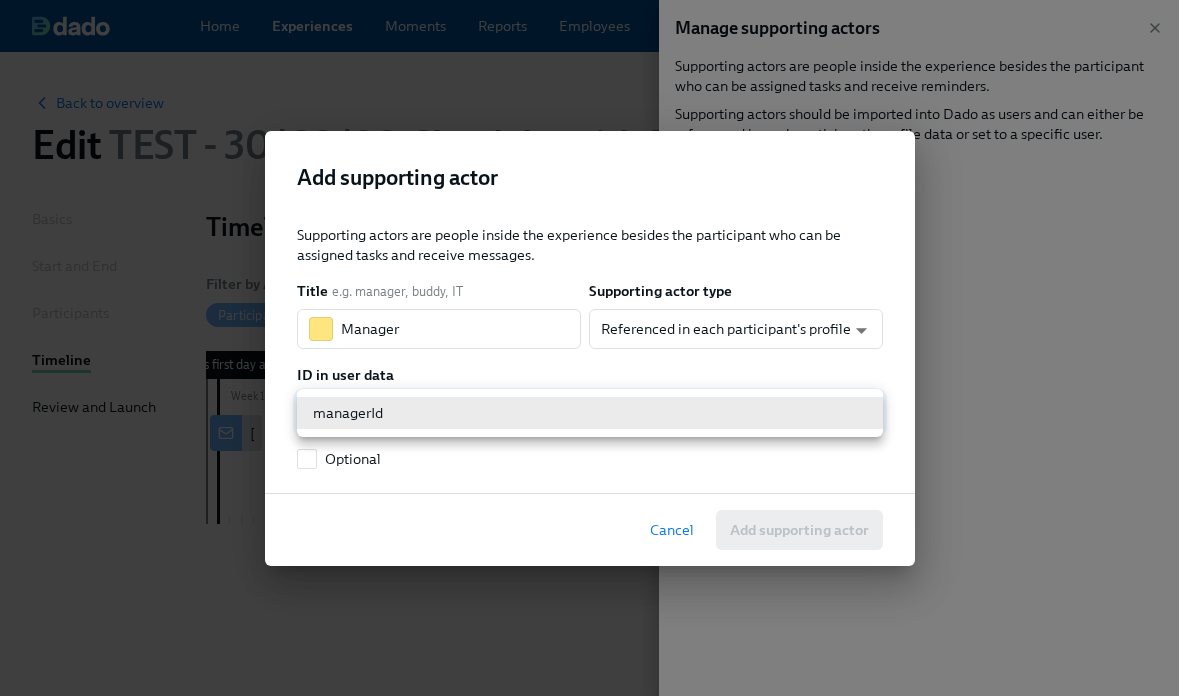 click on "Home Experiences Moments Reports Employees Settings Review us on G2 Help Center Erica Horowitz Back to overview Edit   TEST - 30/60/90 Check In with Buddy Basics Start and End Participants Timeline Review and Launch Timeline Preview experience Search Filter by Actor Manage Participant Week 1 Week 2 Week 3 Week 4 Week 5 Week 6 Week 7 Week 8 Week 9 Week 10 Week 11 Week 12 Week 13 Week 14 Week 15 Experience start Participant's first day at work Experience end [TEST - 30/60/90 Check In with Buddy] A new experience starts today! Save changes Next
Close cross-small   Manage supporting actors Supporting actors are people inside the experience besides the participant who can be assigned tasks and receive reminders. Supporting actors should be imported into Dado as users and can either be referenced in each participant's profile data or set to a specific user. Add supporting actor Add supporting actor Title e.g. manager, buddy, IT Manager ​ Supporting actor type user ​ ​" at bounding box center (589, 348) 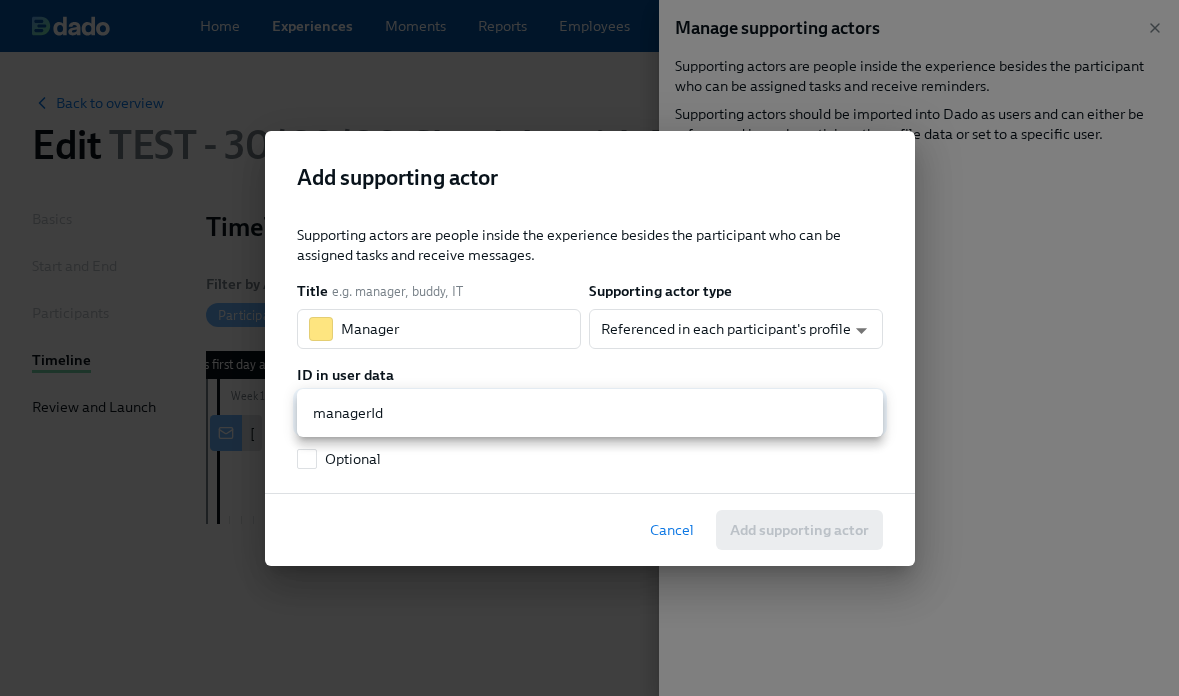 click on "managerId" at bounding box center [590, 413] 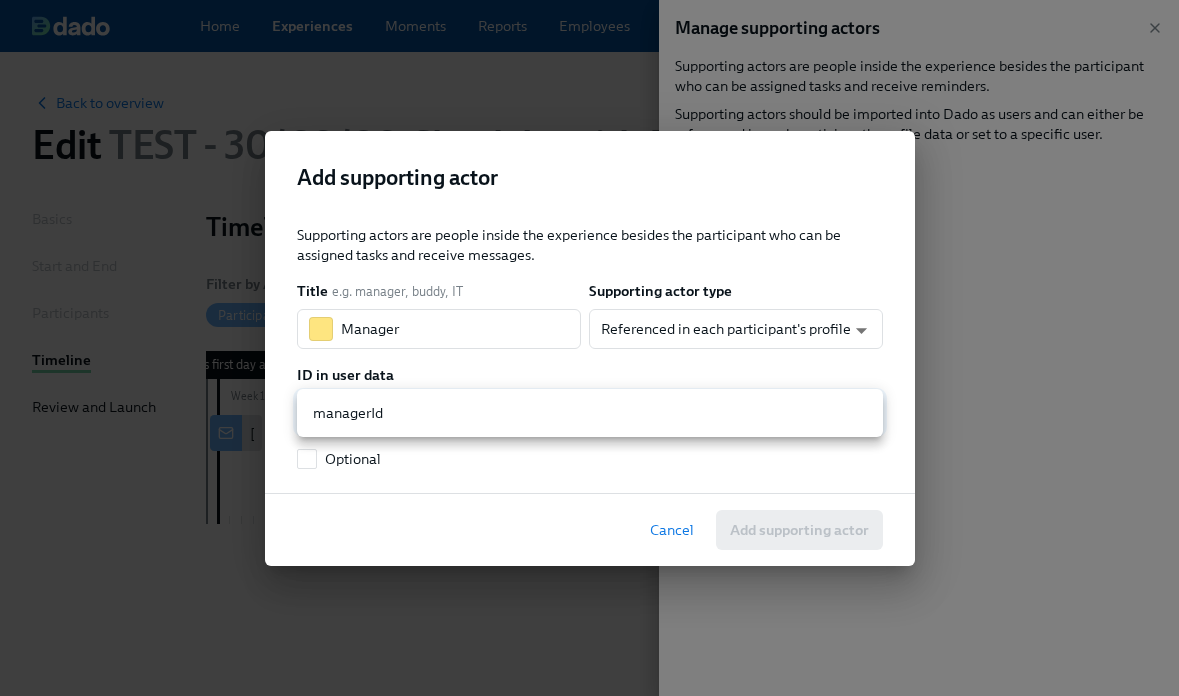 type on "managerId" 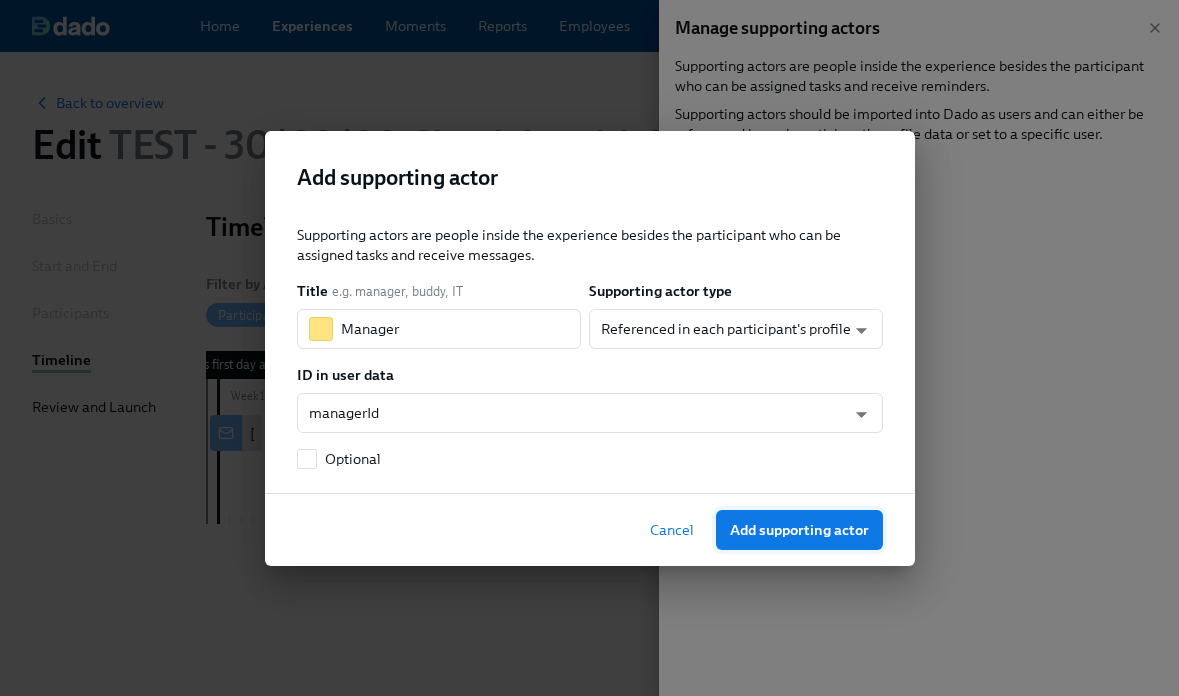 click on "Add supporting actor" at bounding box center [799, 530] 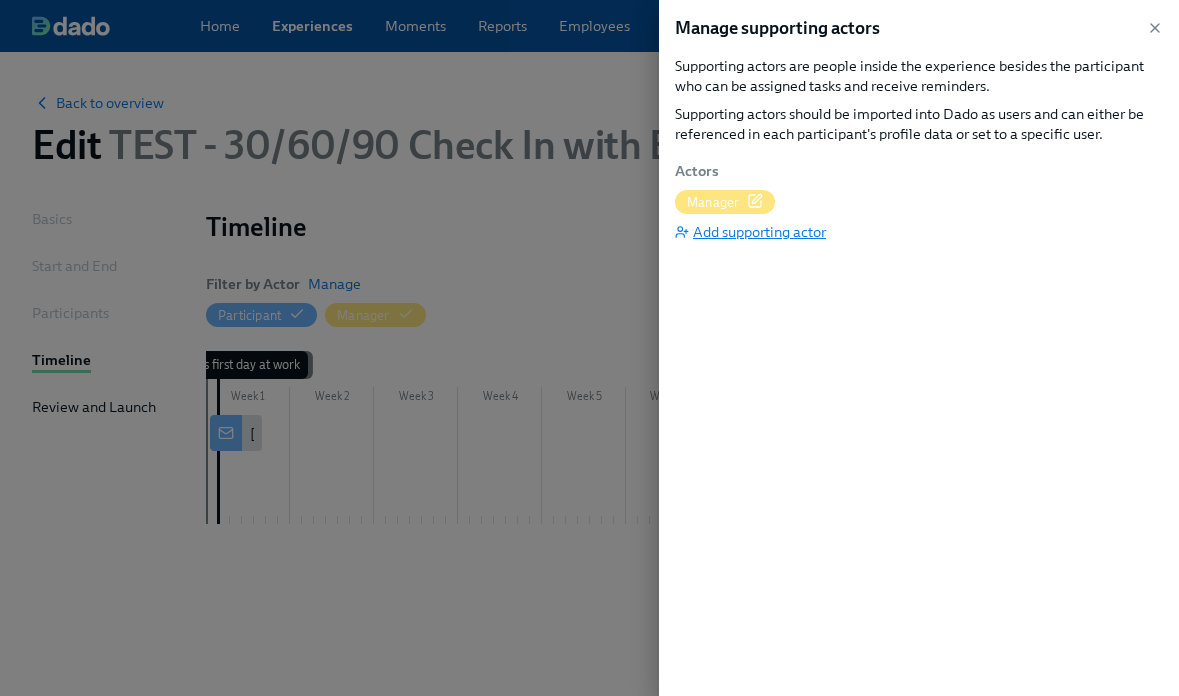 click on "Add supporting actor" at bounding box center [750, 232] 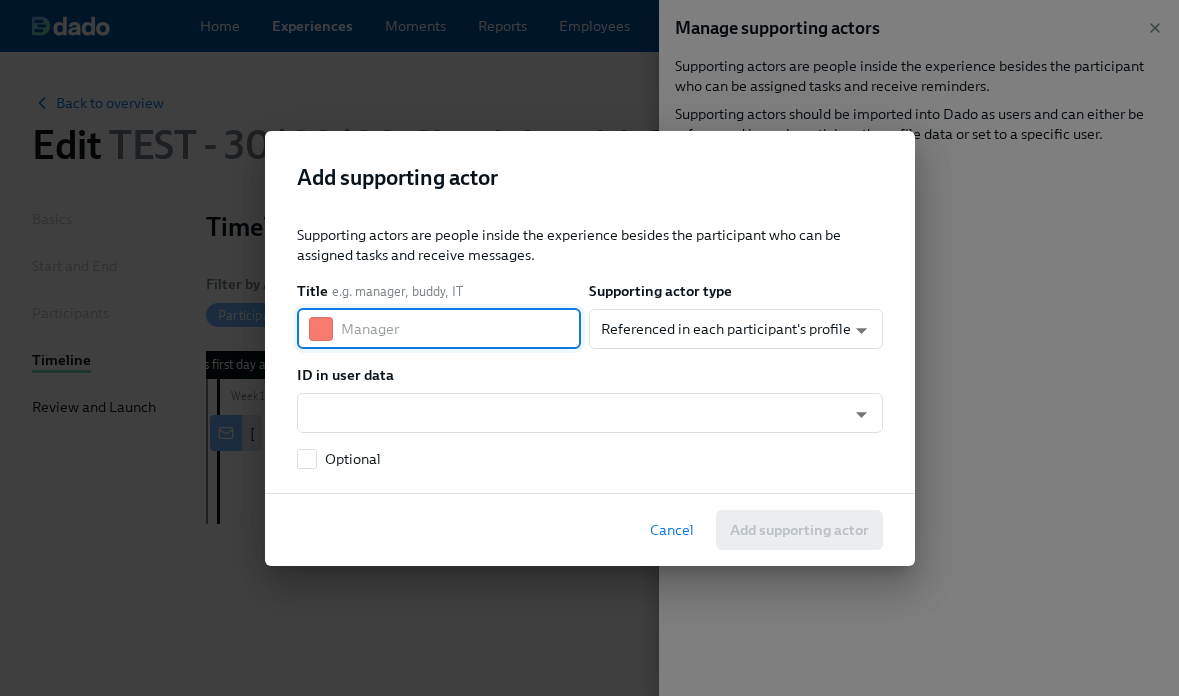 click at bounding box center (461, 329) 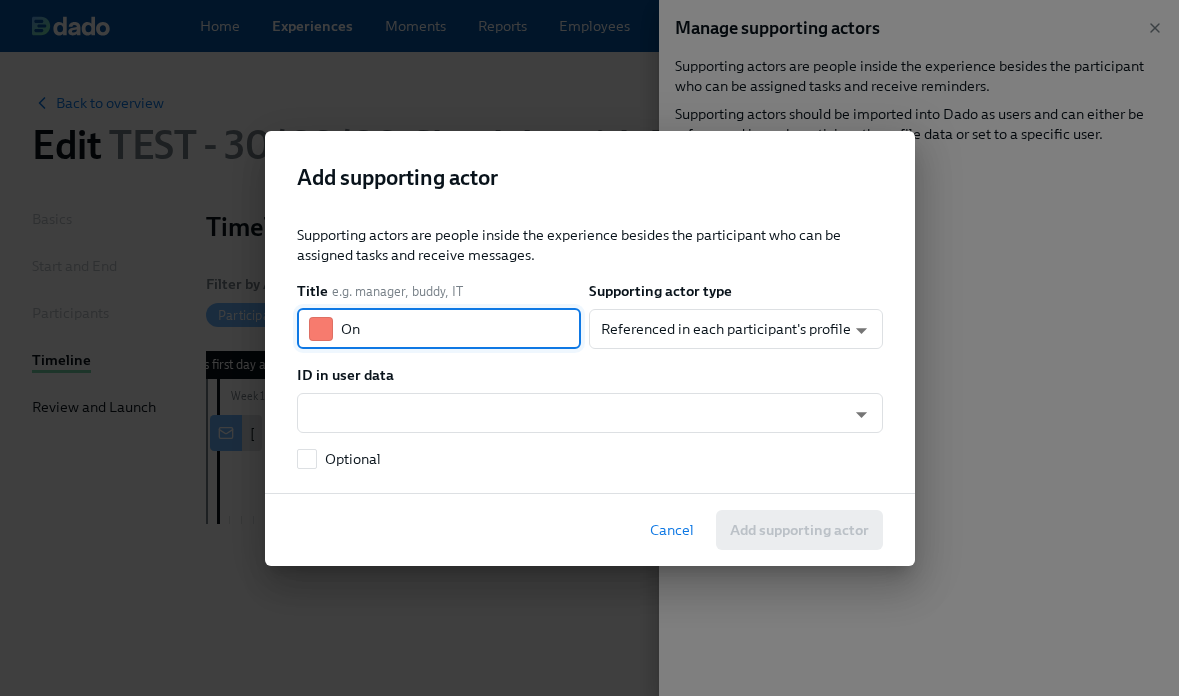 type on "O" 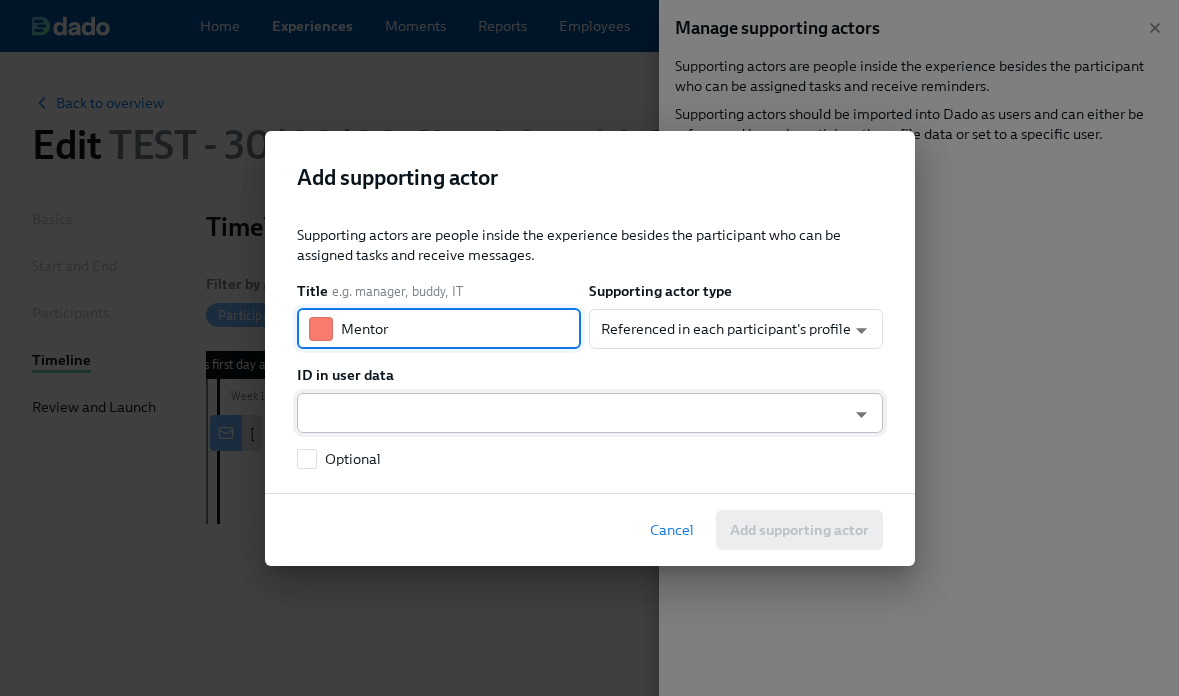 type on "Mentor" 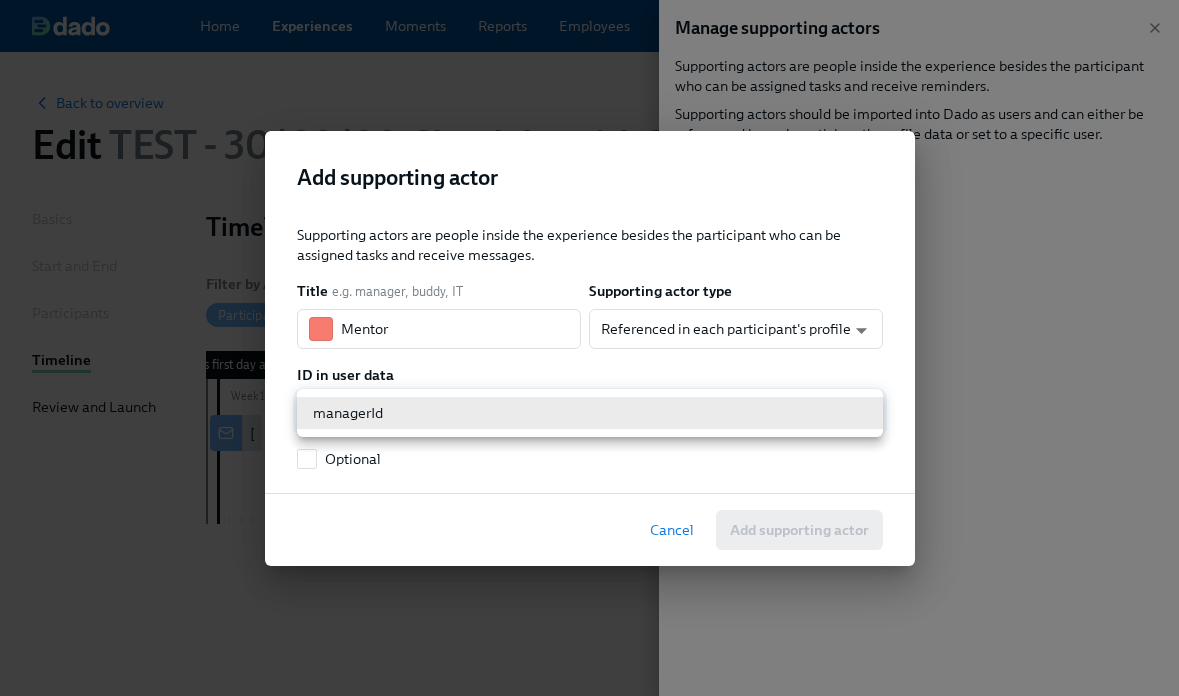click on "Home Experiences Moments Reports Settings Review us on G2 Help Center [NAME] Company Switch organization... Sign out" at bounding box center [589, 348] 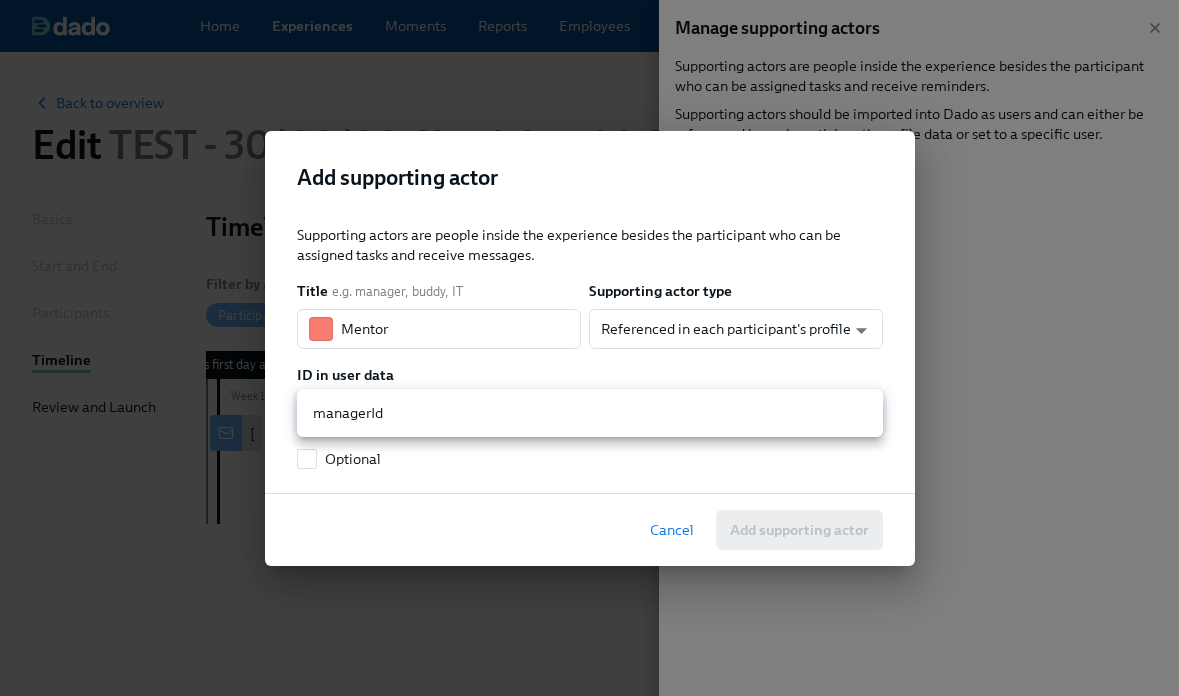 click at bounding box center [589, 348] 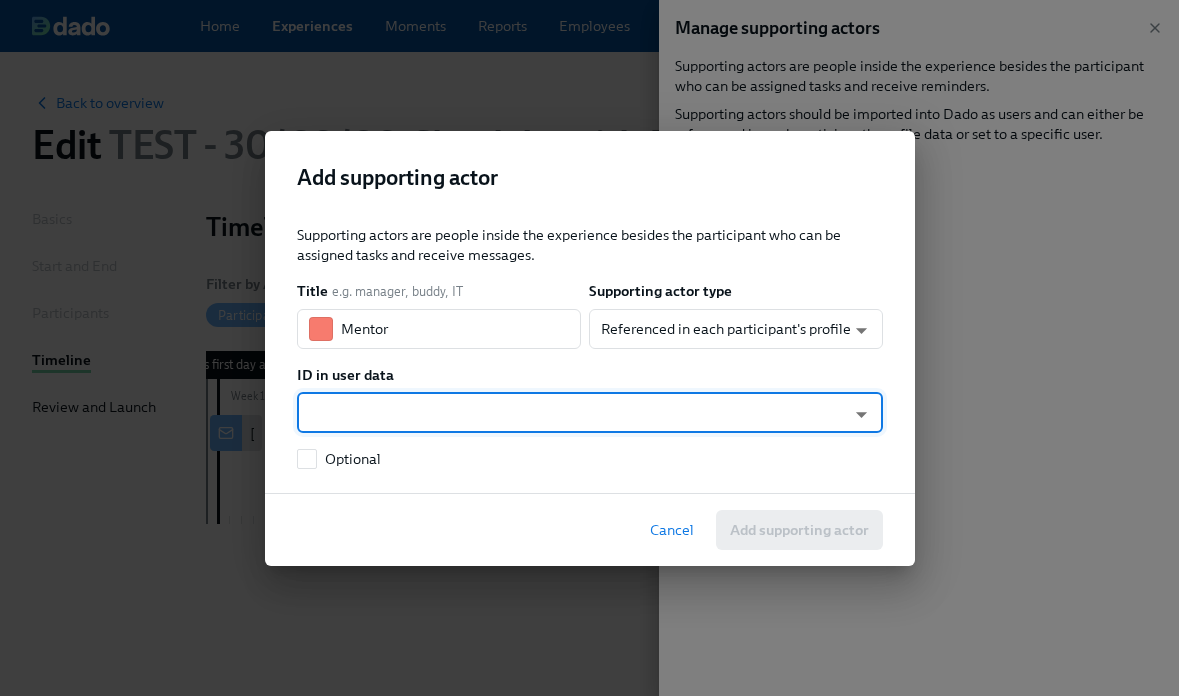 click on "Cancel" at bounding box center [672, 530] 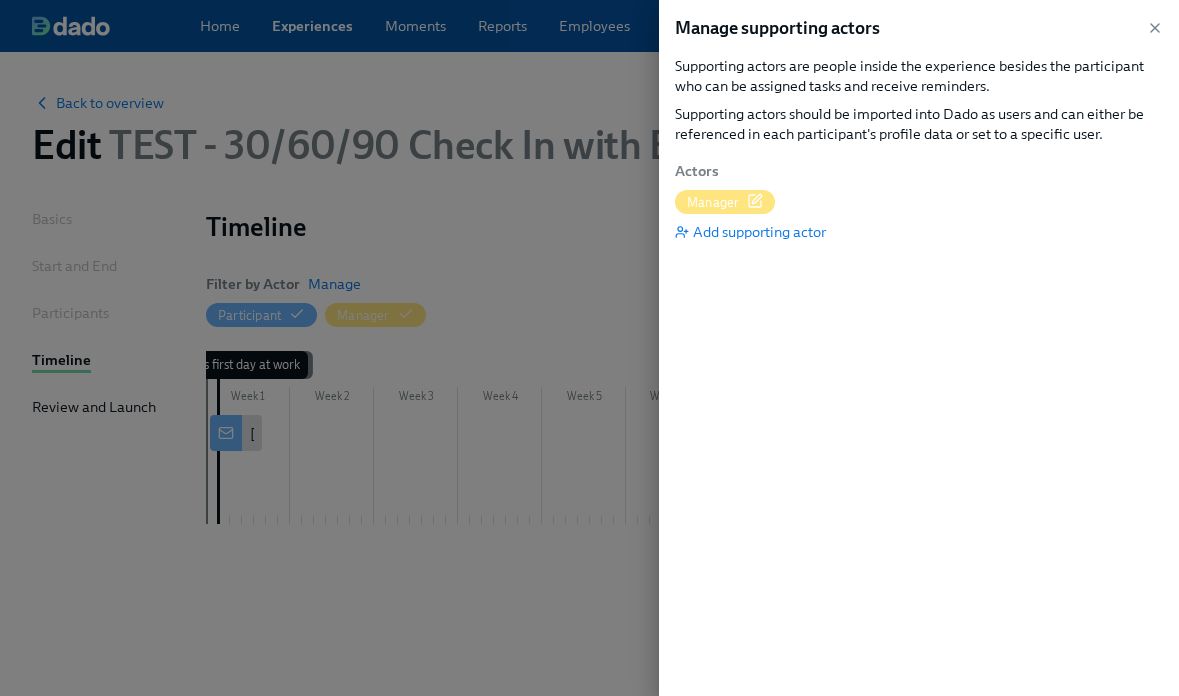 click on "Manage supporting actors Supporting actors are people inside the experience besides the participant who can be assigned tasks and receive reminders. Supporting actors should be imported into Dado as users and can either be referenced in each participant's profile data or set to a specific user. Actors Manager Add supporting actor" at bounding box center (919, 348) 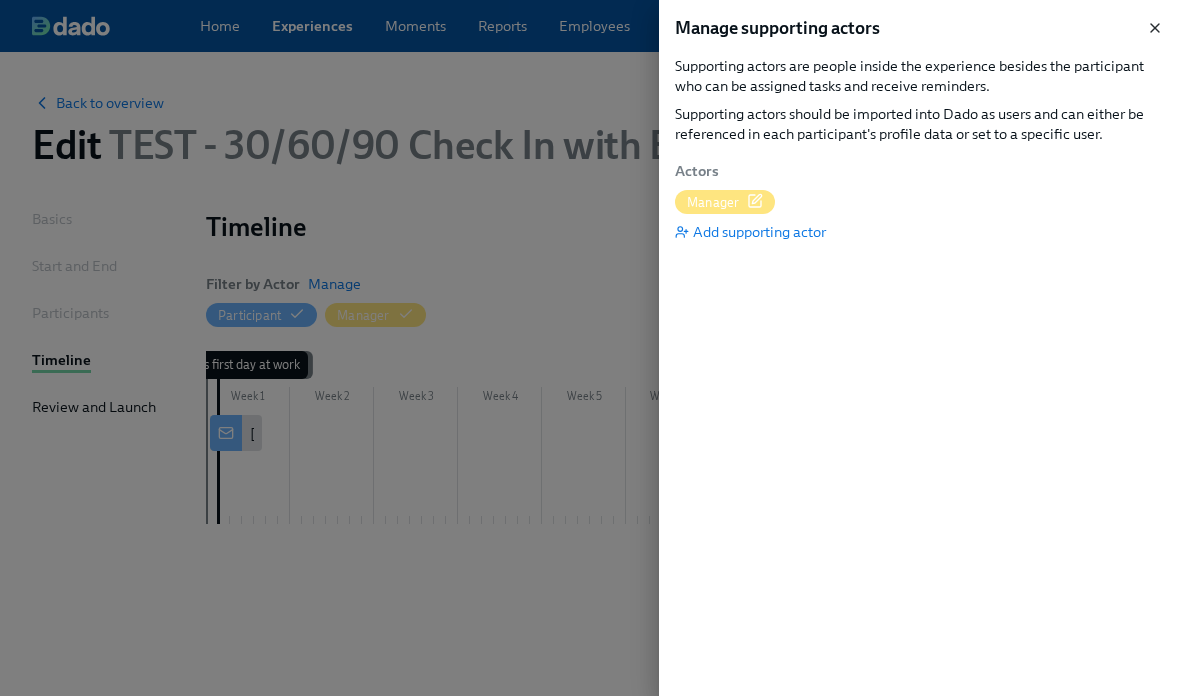 click 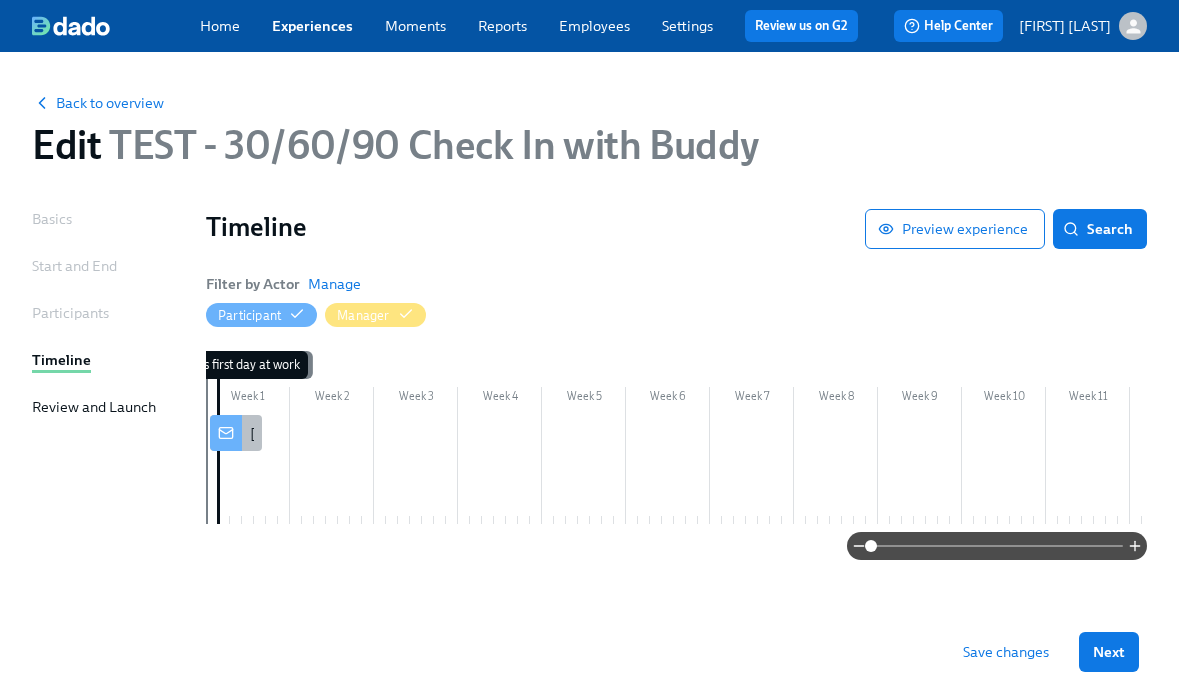 click on "[TEST - 30/60/90 Check In with Buddy] A new experience starts today!" at bounding box center [475, 433] 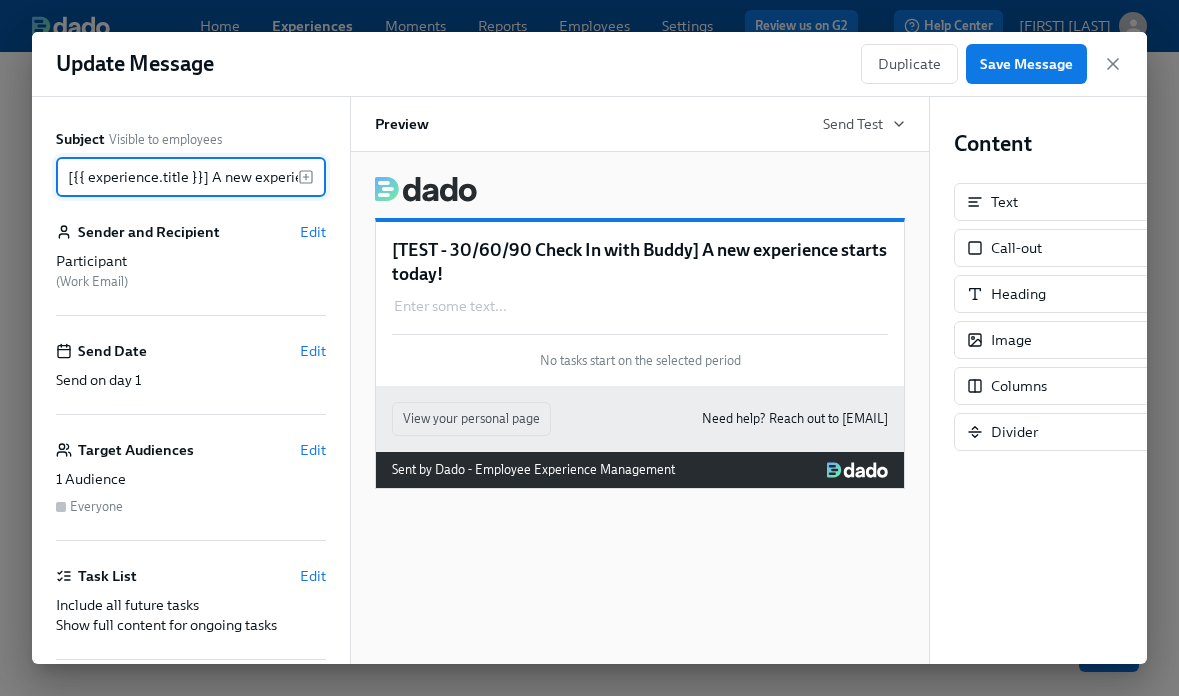 scroll, scrollTop: 0, scrollLeft: 104, axis: horizontal 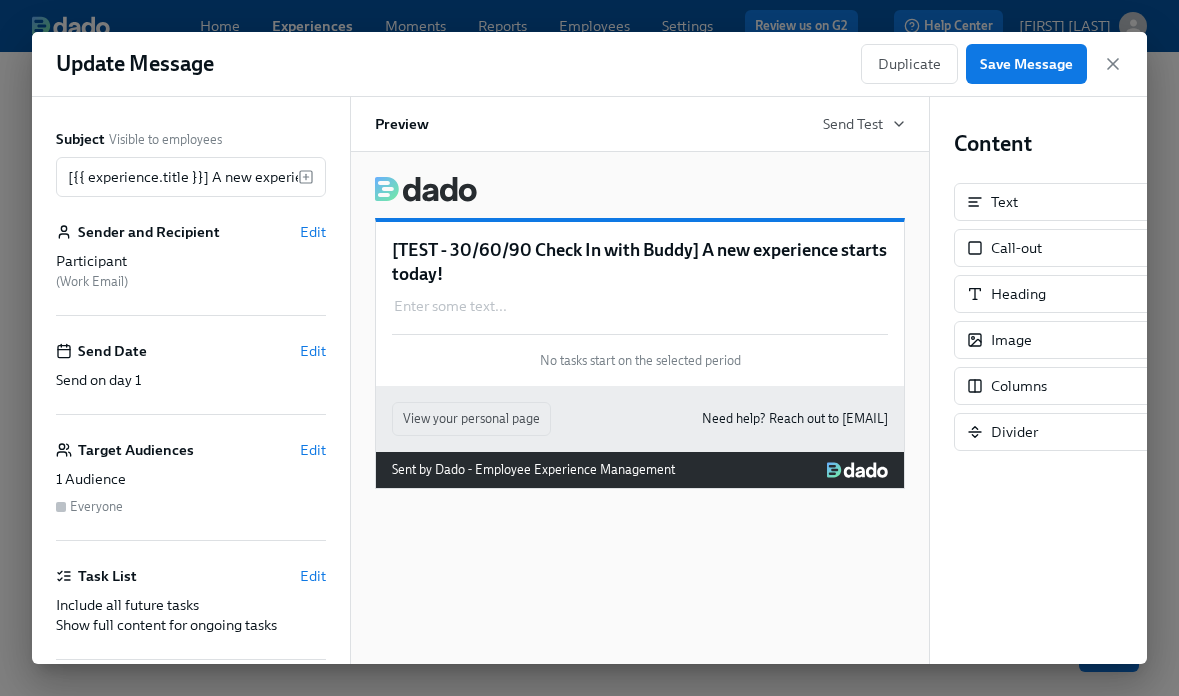 click on "Participant   ( Work Email )" at bounding box center (191, 271) 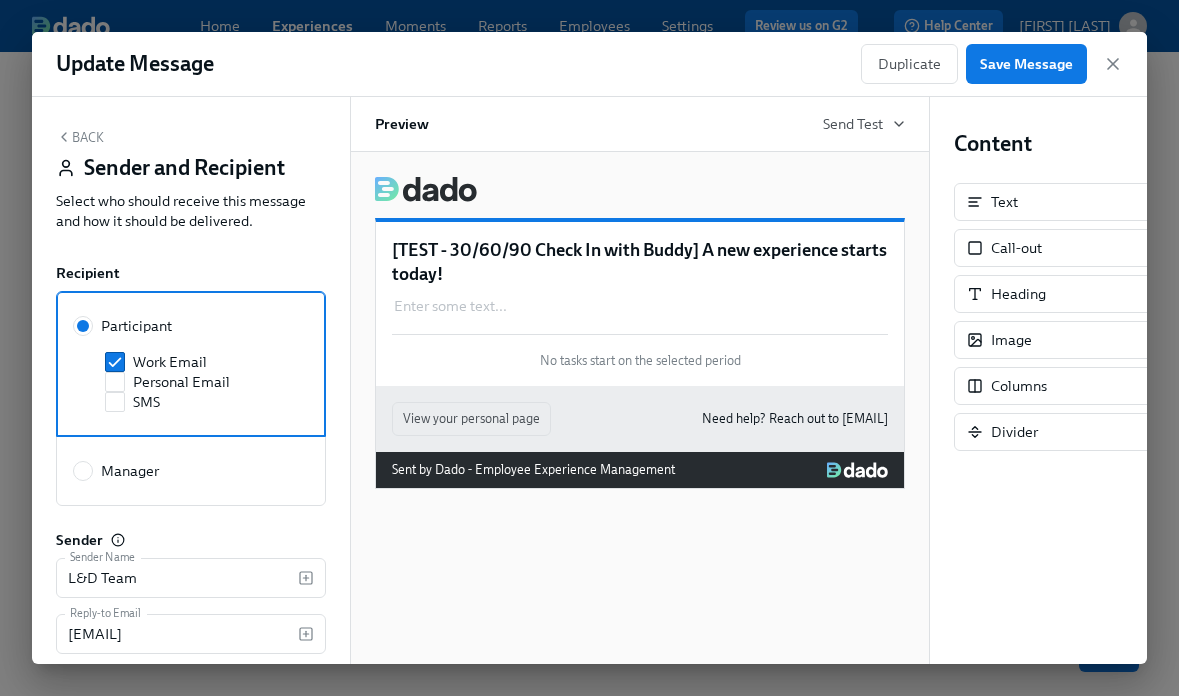 click on "Manager" at bounding box center [191, 471] 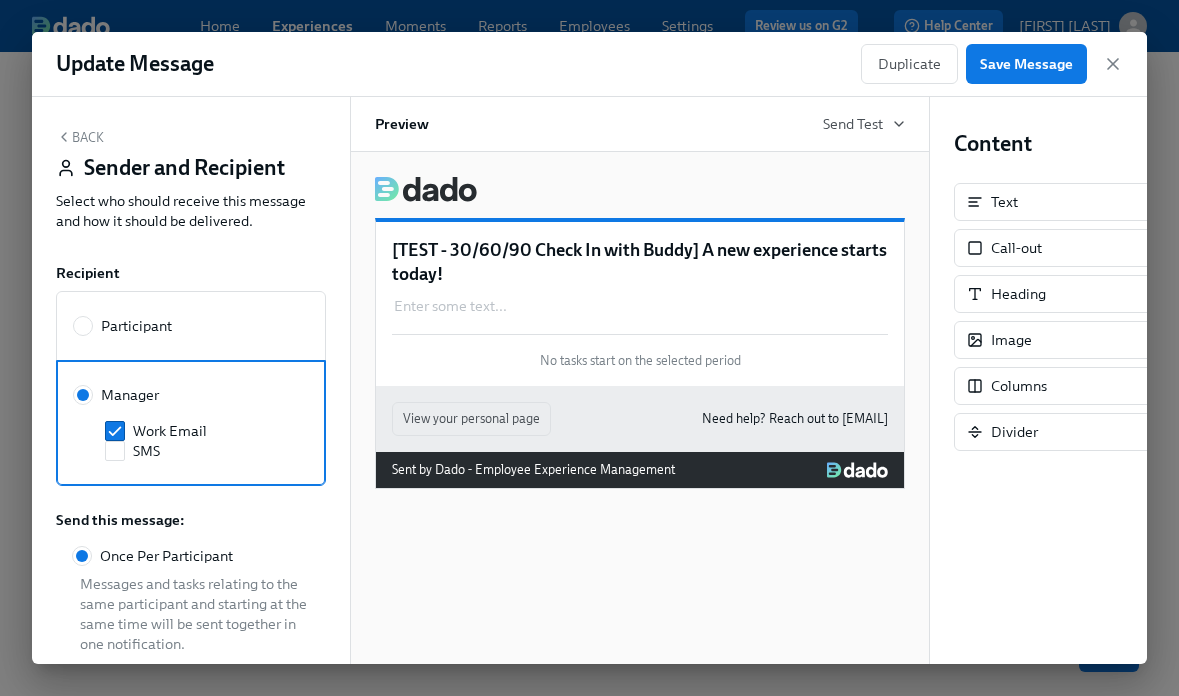 click on "[TEST - 30/60/90 Check In with Buddy] A new experience starts today!" at bounding box center [640, 262] 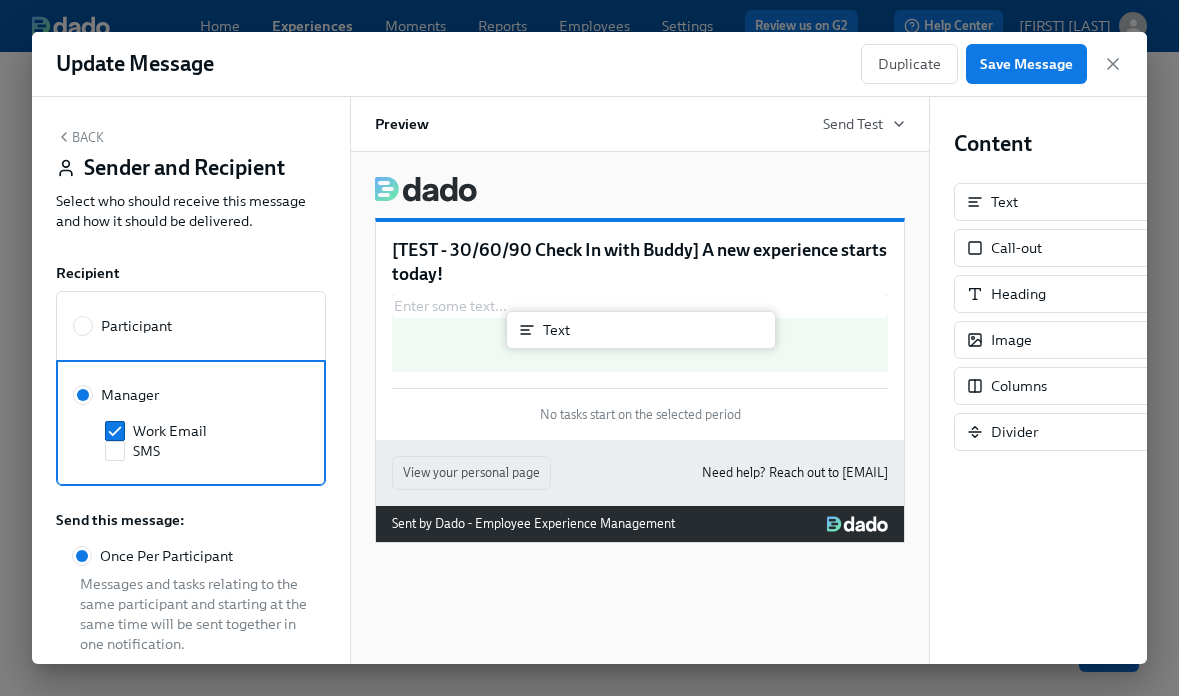 drag, startPoint x: 1025, startPoint y: 217, endPoint x: 569, endPoint y: 346, distance: 473.89557 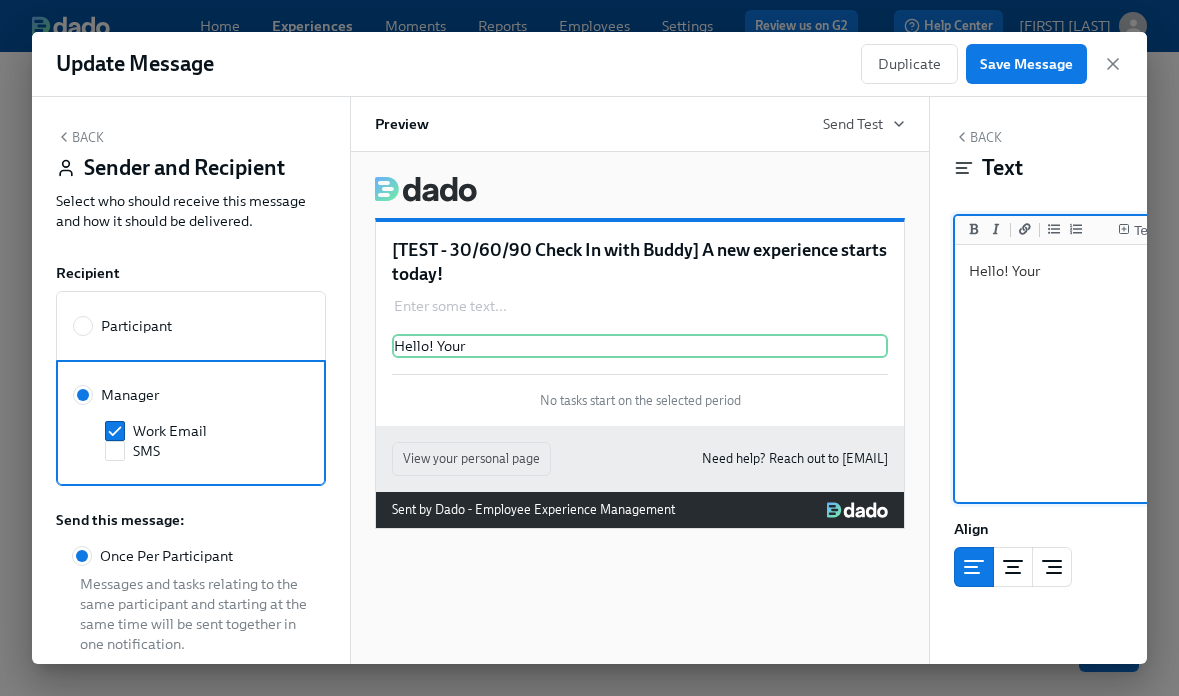 scroll, scrollTop: 0, scrollLeft: 101, axis: horizontal 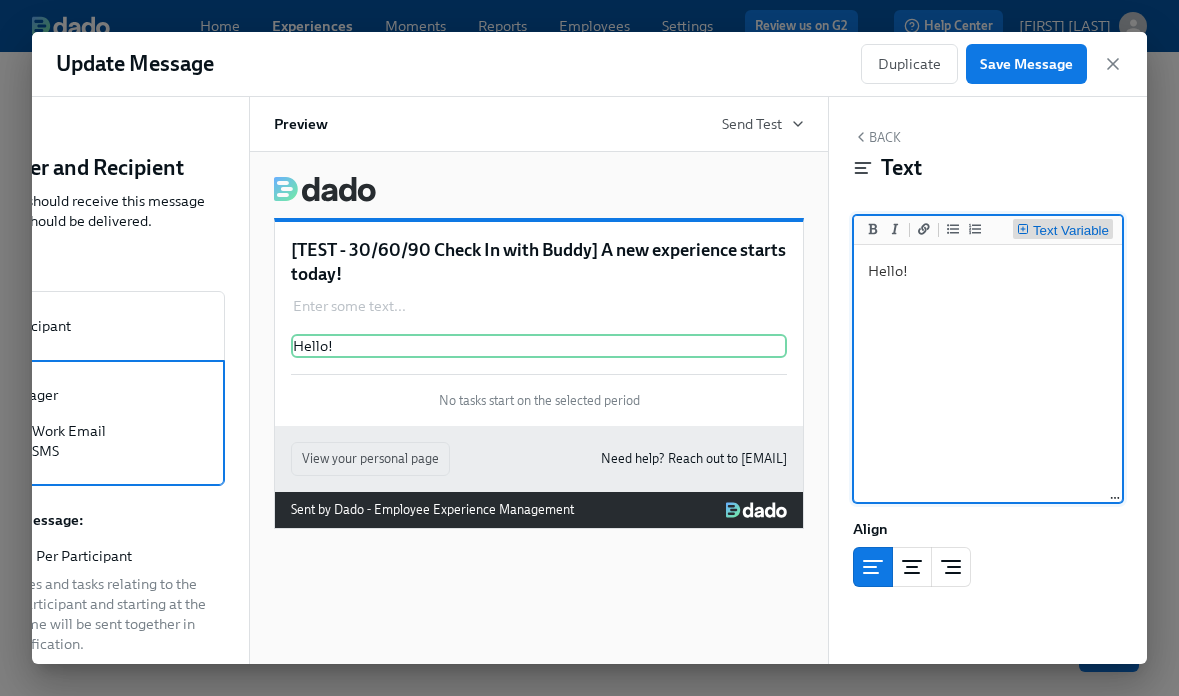 click on "Text Variable" at bounding box center [1071, 231] 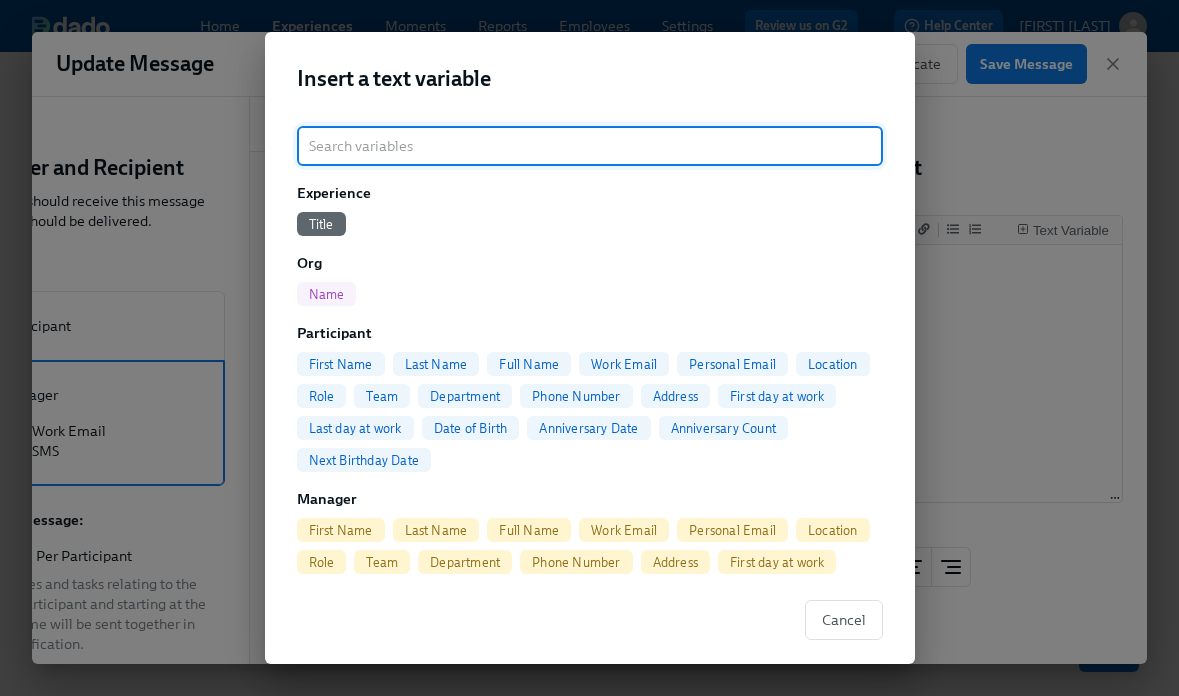 click on "Full Name" at bounding box center (529, 364) 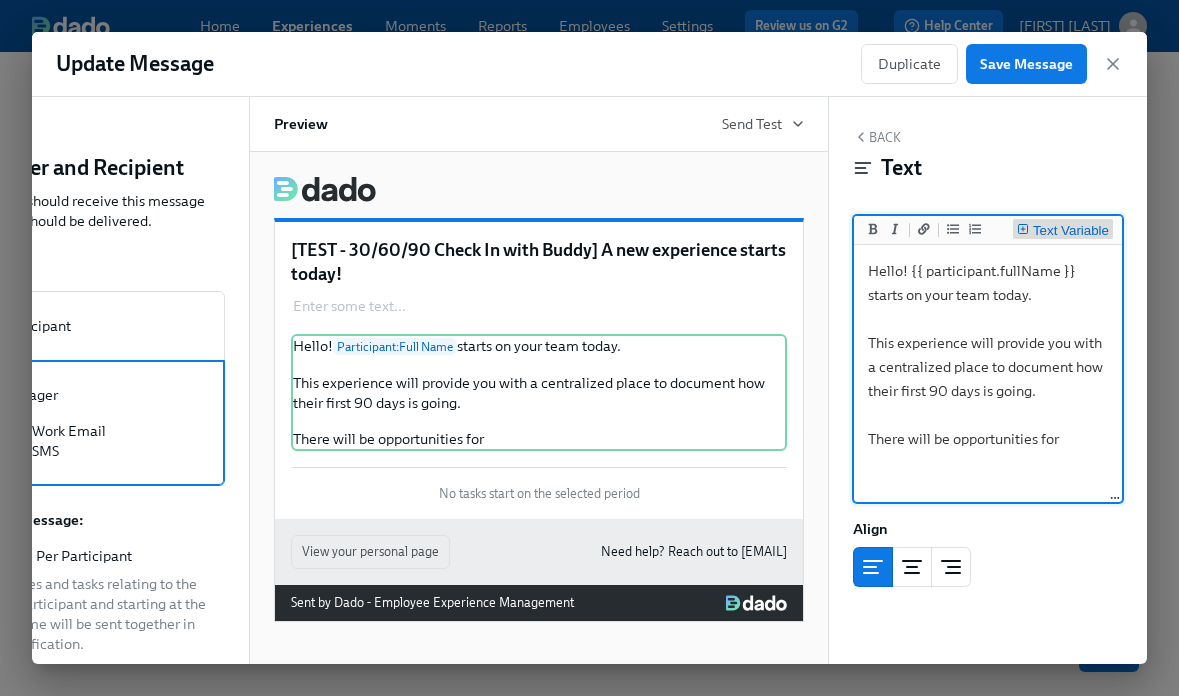 click on "Text Variable" at bounding box center [1071, 231] 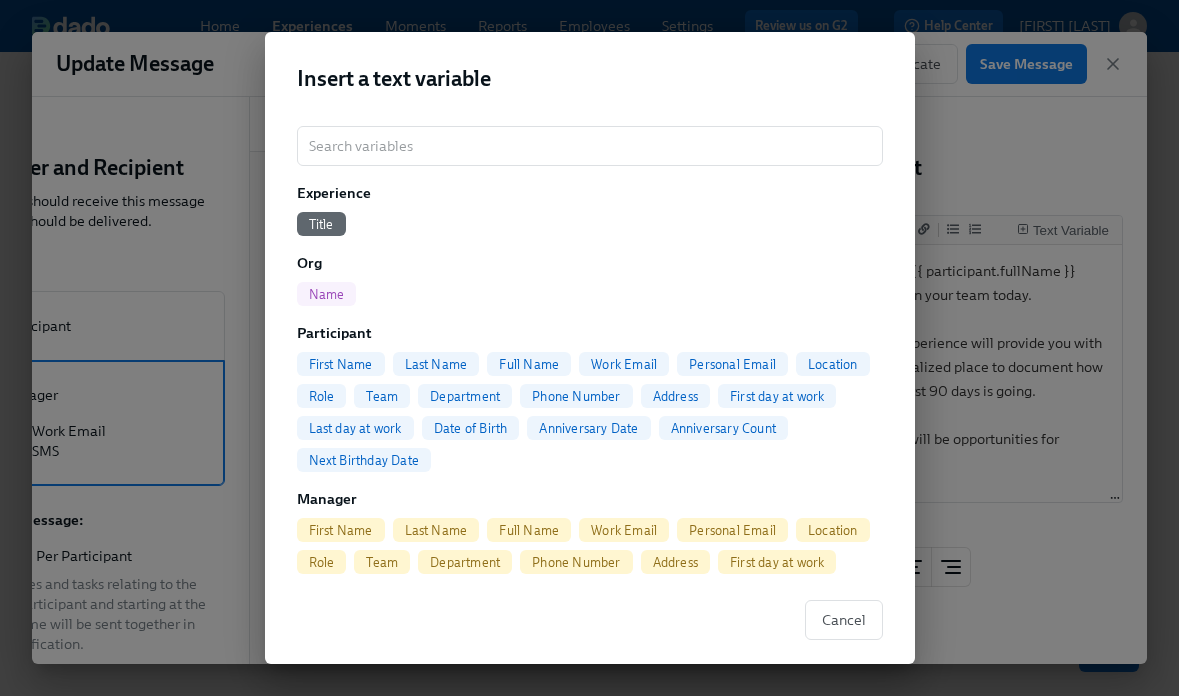 click on "First Name" at bounding box center (341, 364) 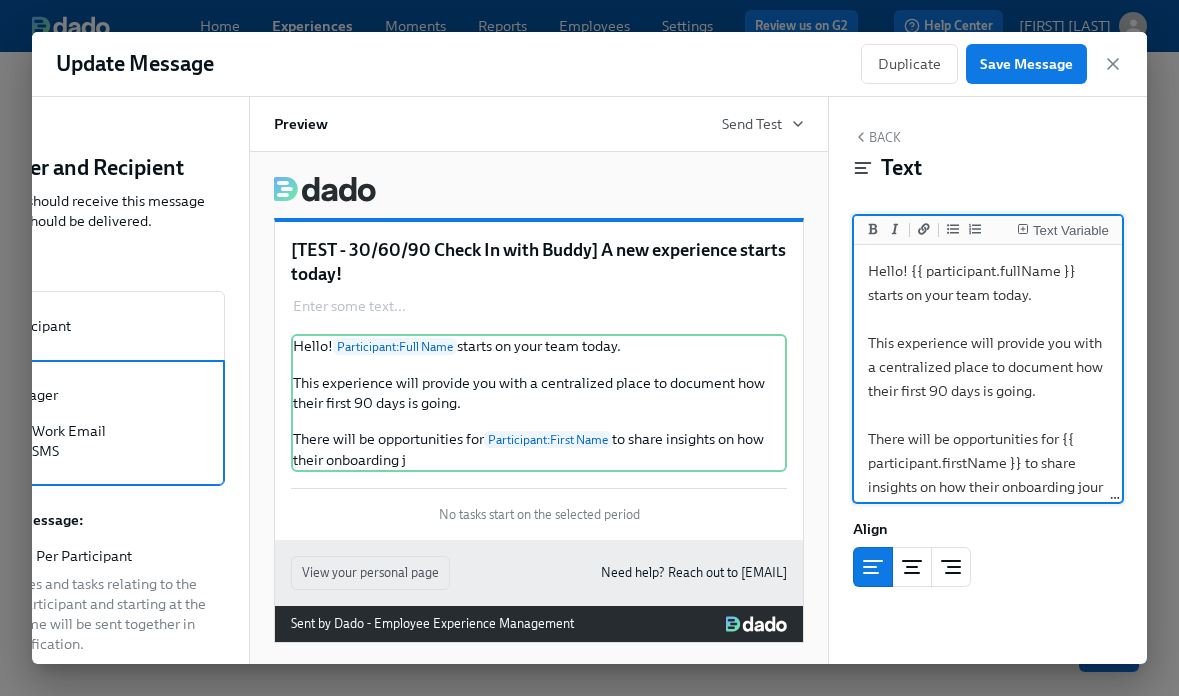 scroll, scrollTop: 20, scrollLeft: 0, axis: vertical 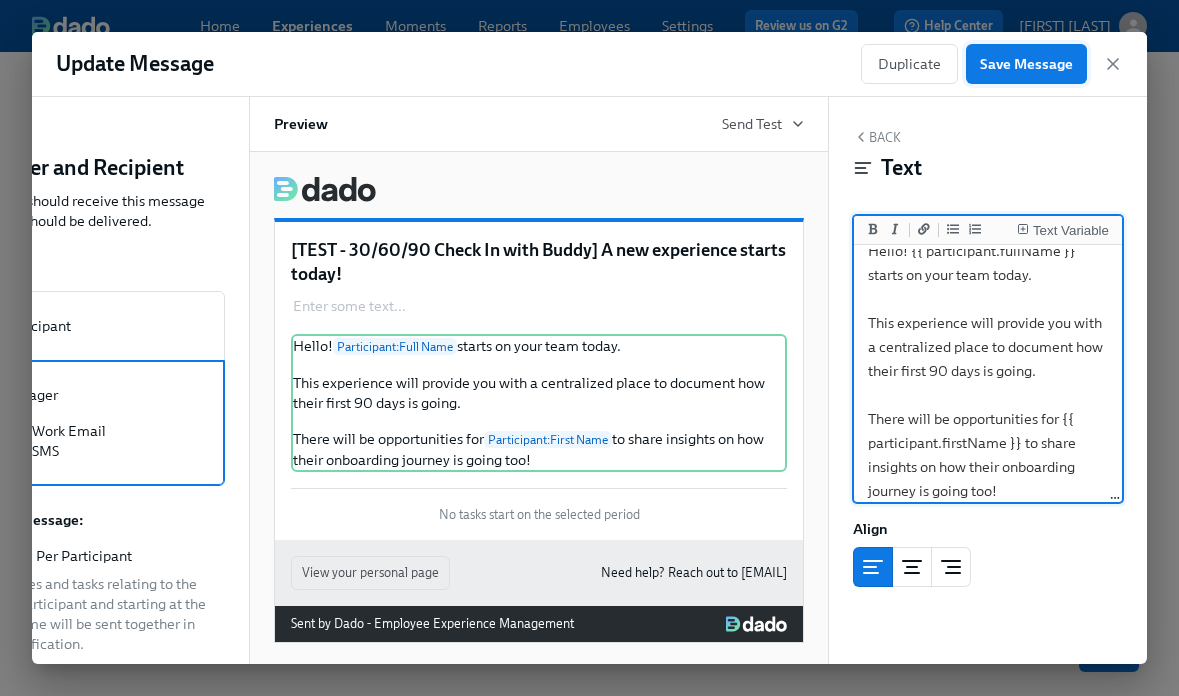 type on "Hello! {{ participant.fullName }} starts on your team today.
This experience will provide you with a centralized place to document how their first 90 days is going.
There will be opportunities for {{ participant.firstName }} to share insights on how their onboarding journey is going too!" 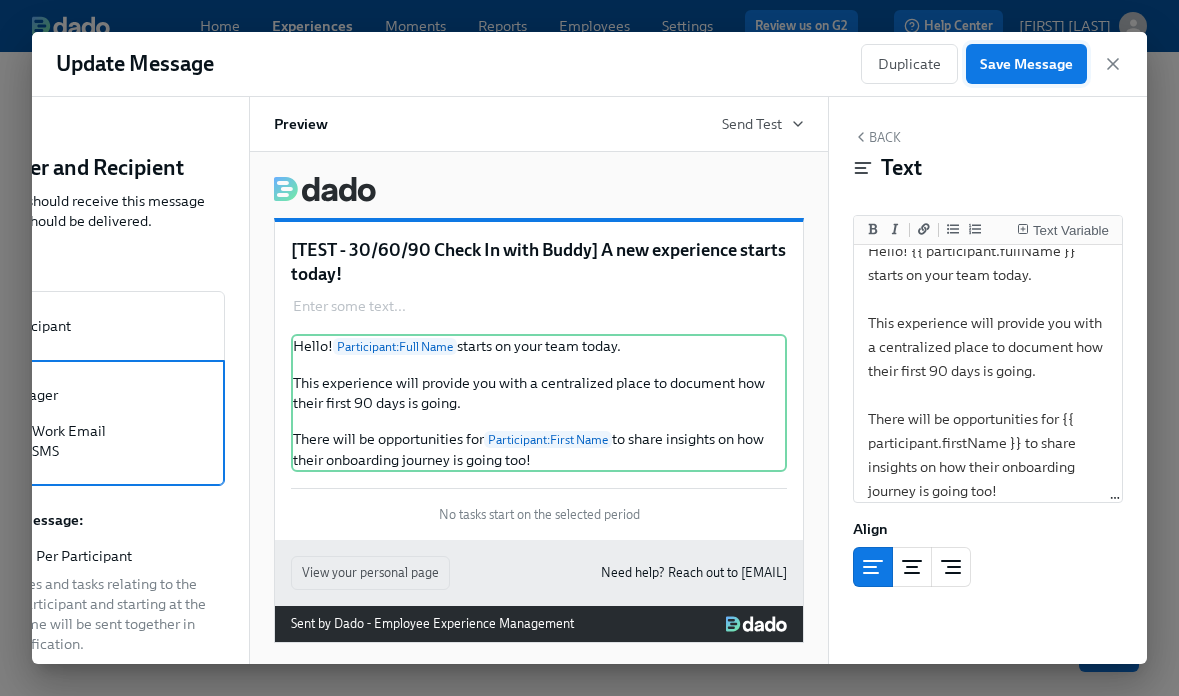 click on "Save Message" at bounding box center (1026, 64) 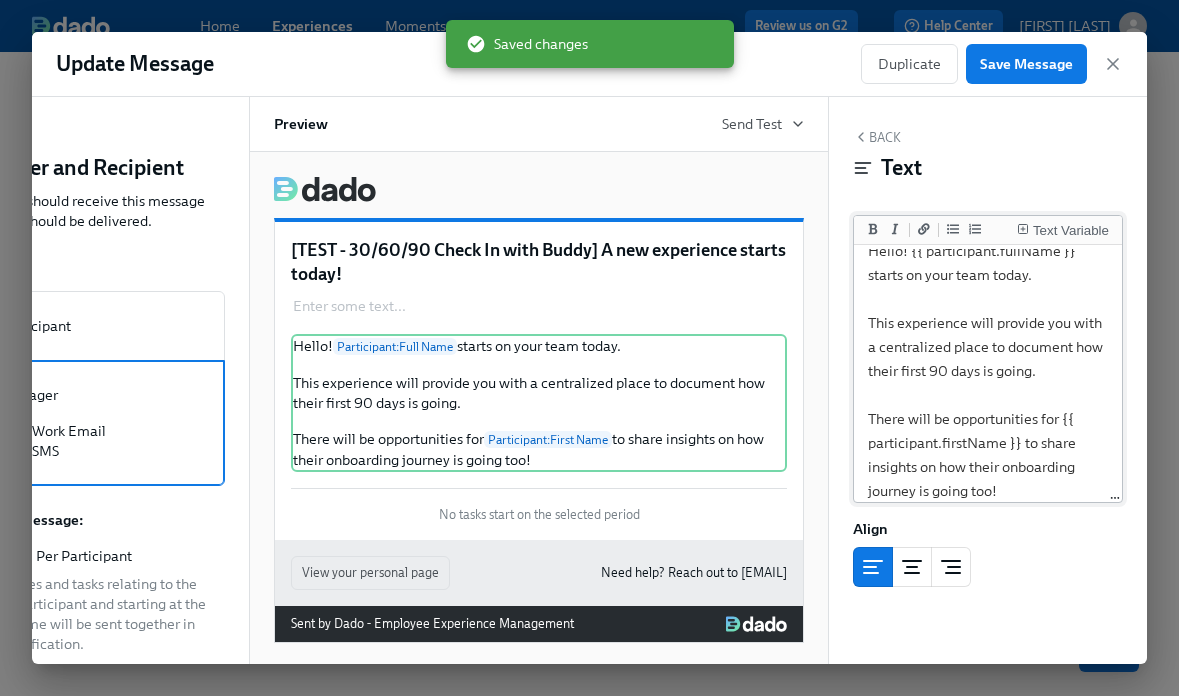 scroll, scrollTop: 33, scrollLeft: 0, axis: vertical 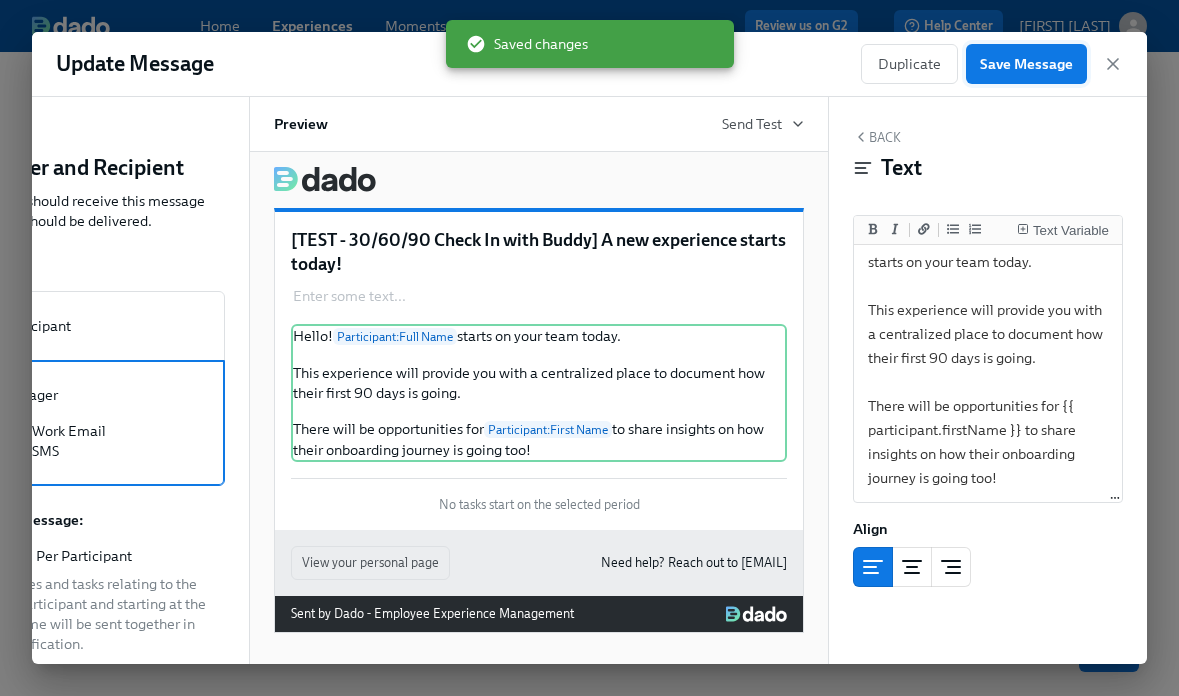 click on "Save Message" at bounding box center (1026, 64) 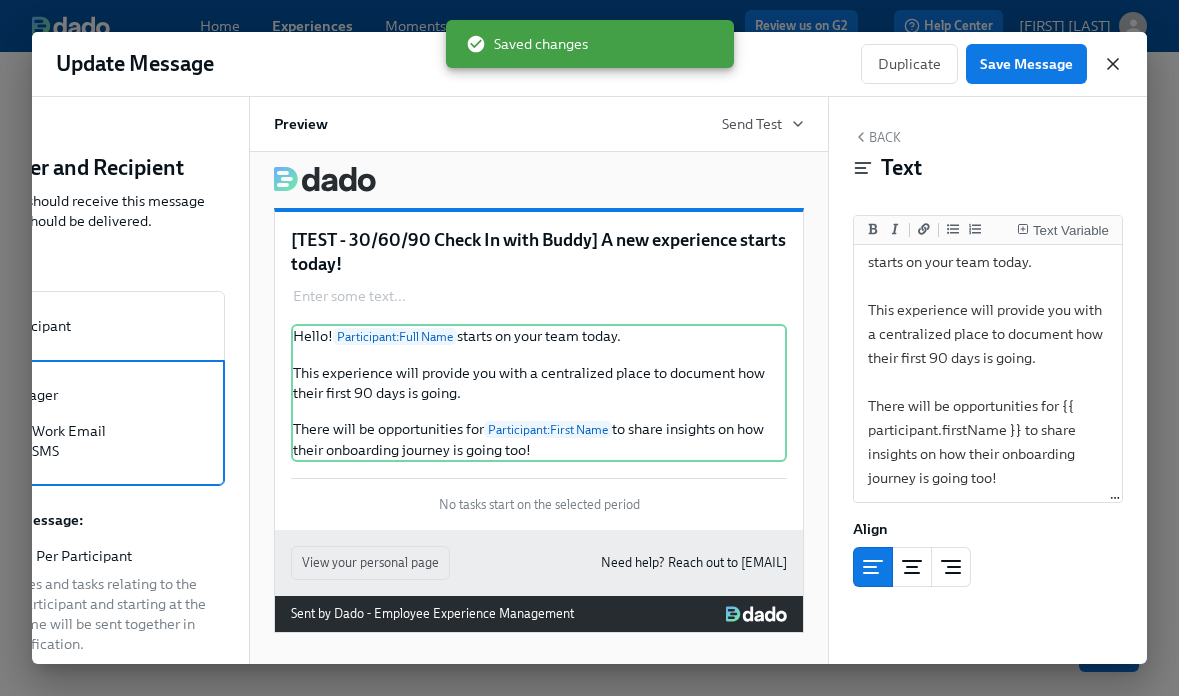 click 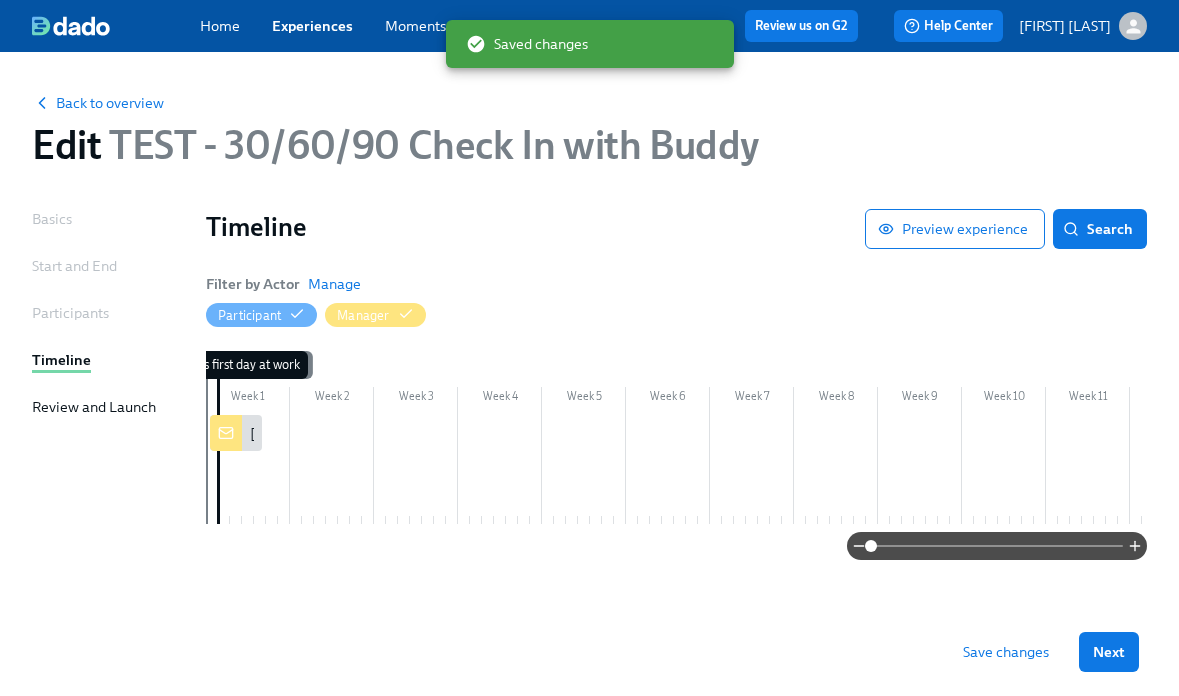 click on "Save changes" at bounding box center (1006, 652) 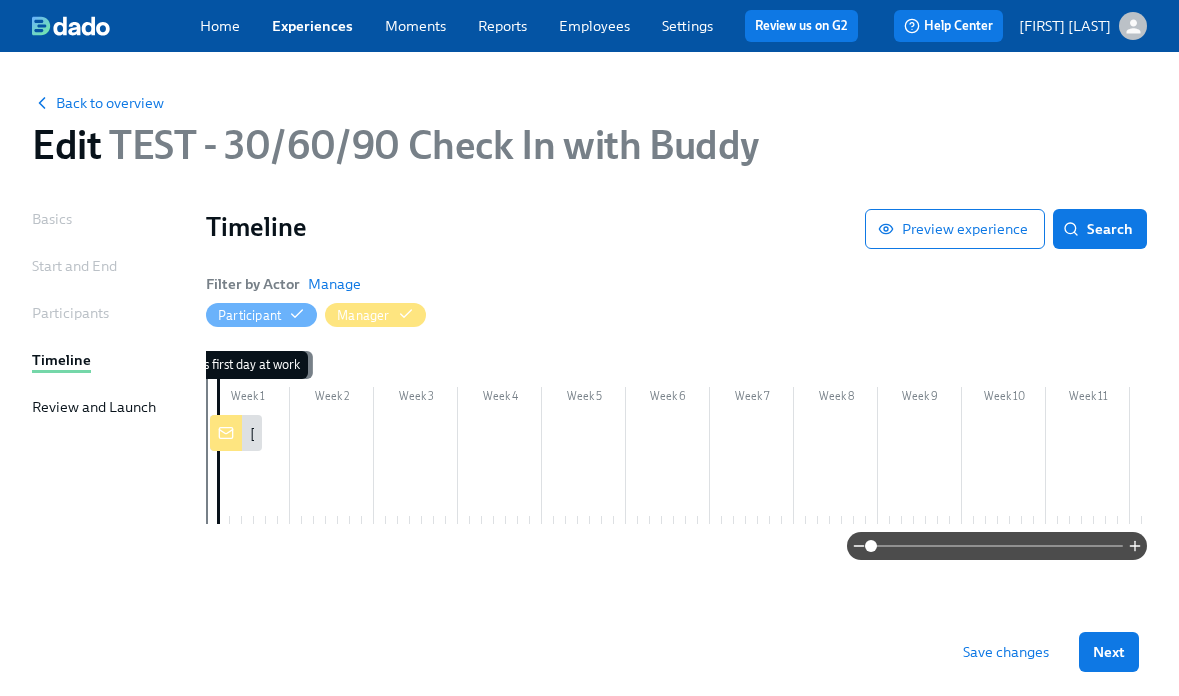 click at bounding box center (836, 469) 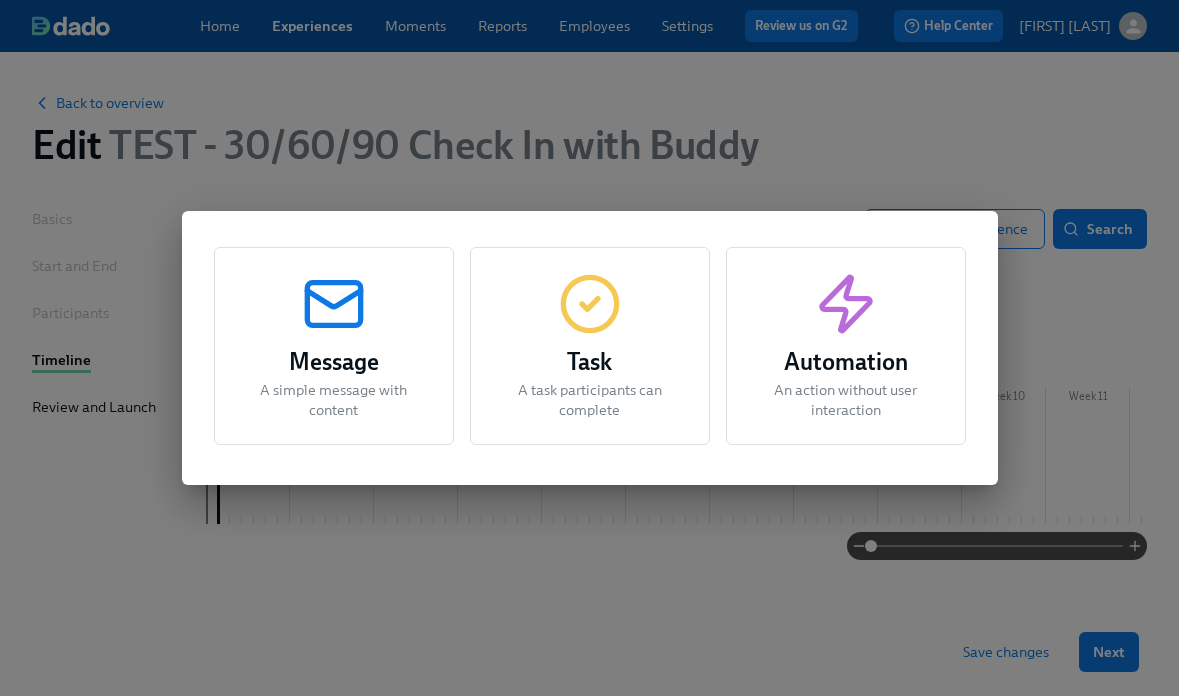 click on "Message" at bounding box center [334, 362] 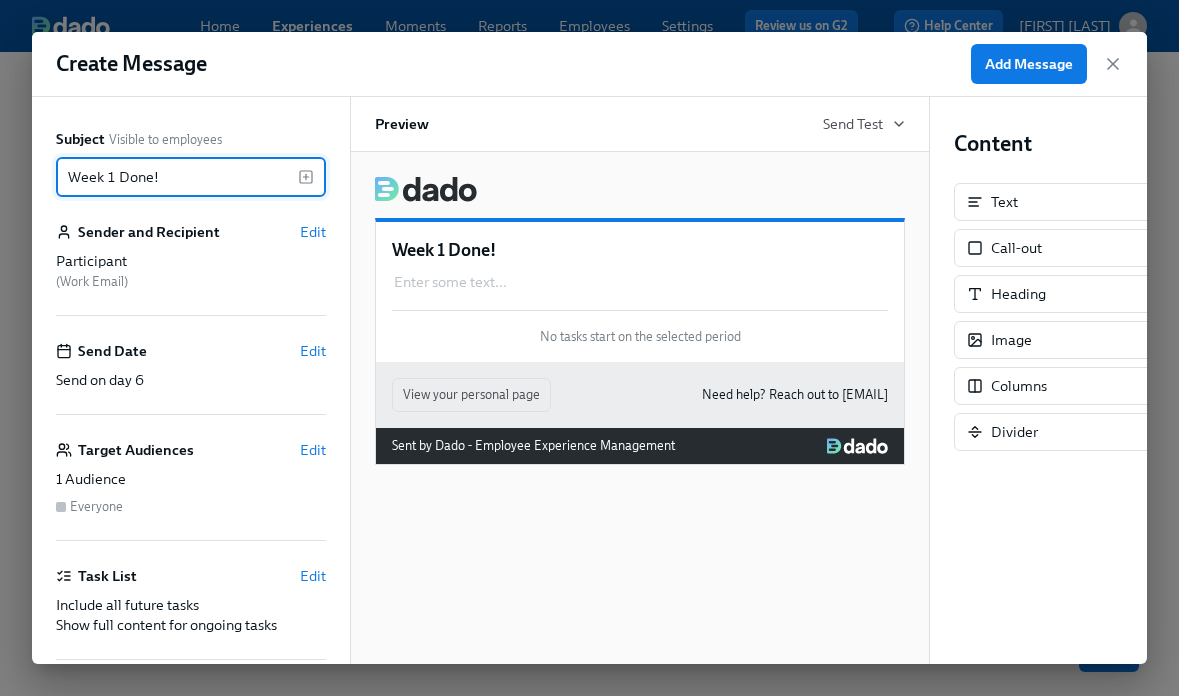 type on "Week 1 Done!" 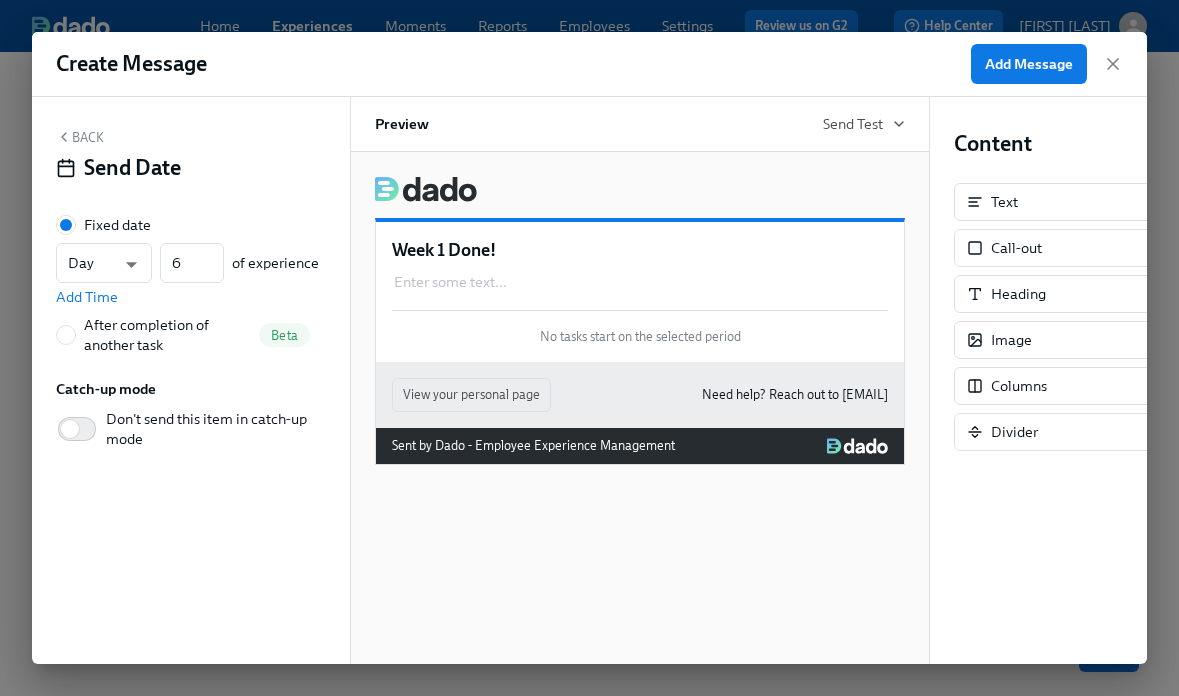 click on "After completion of another task" at bounding box center (167, 335) 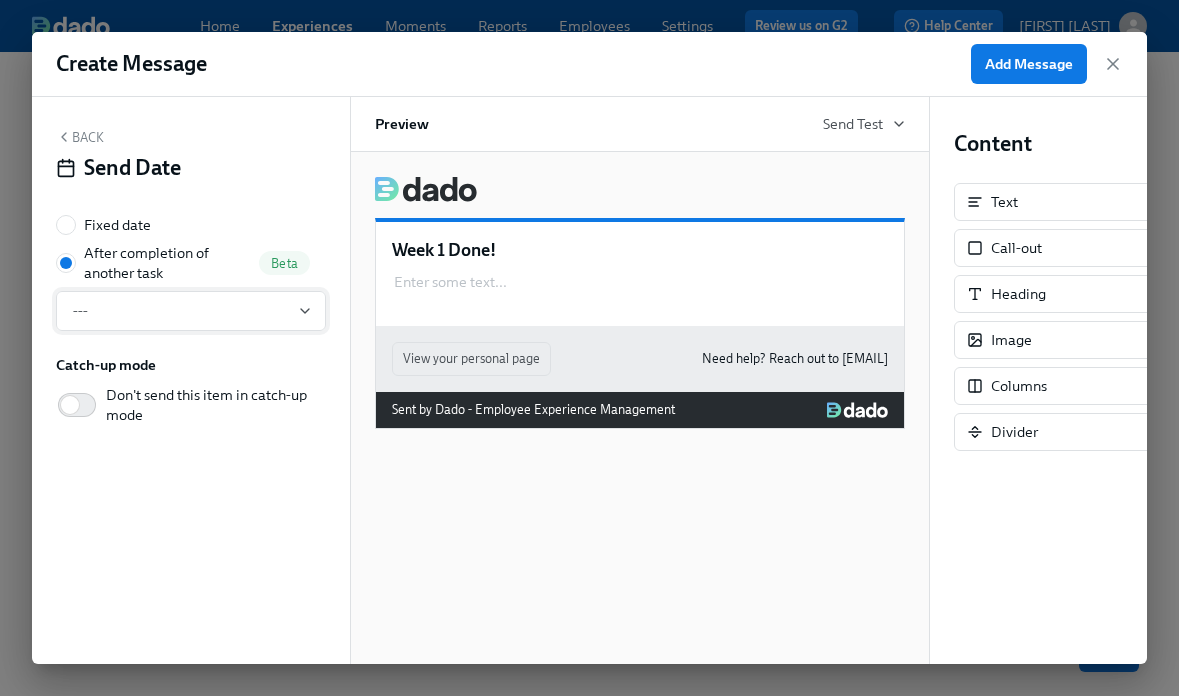 click on "---" at bounding box center [191, 311] 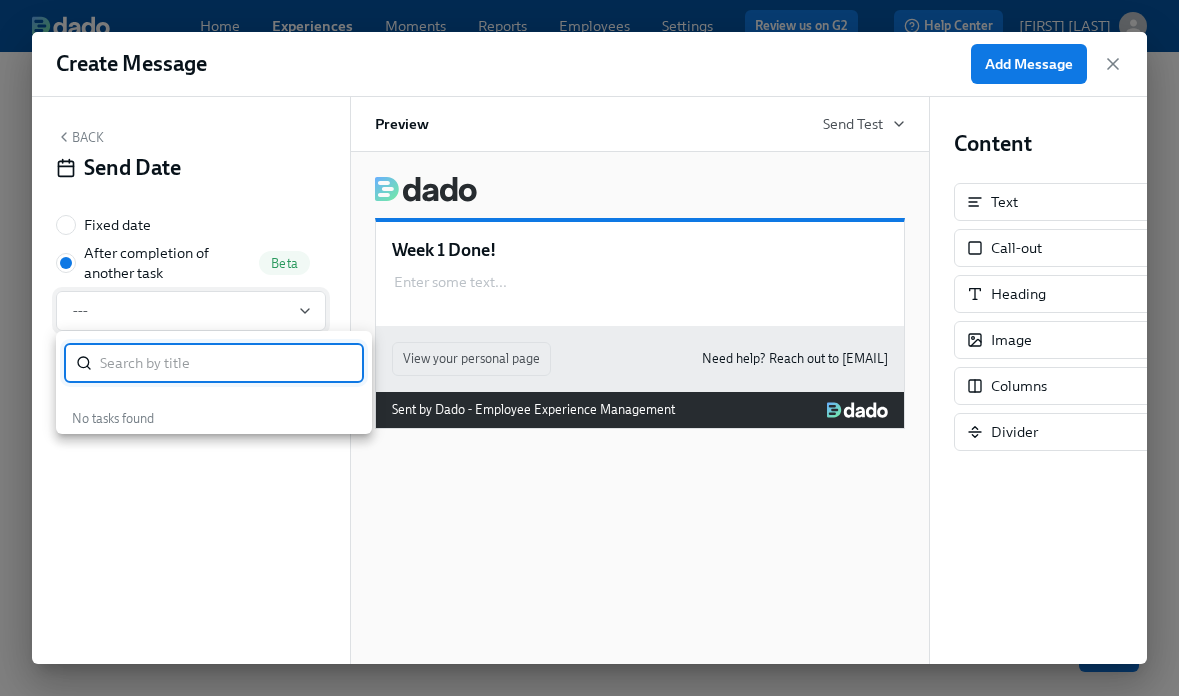 click at bounding box center (589, 348) 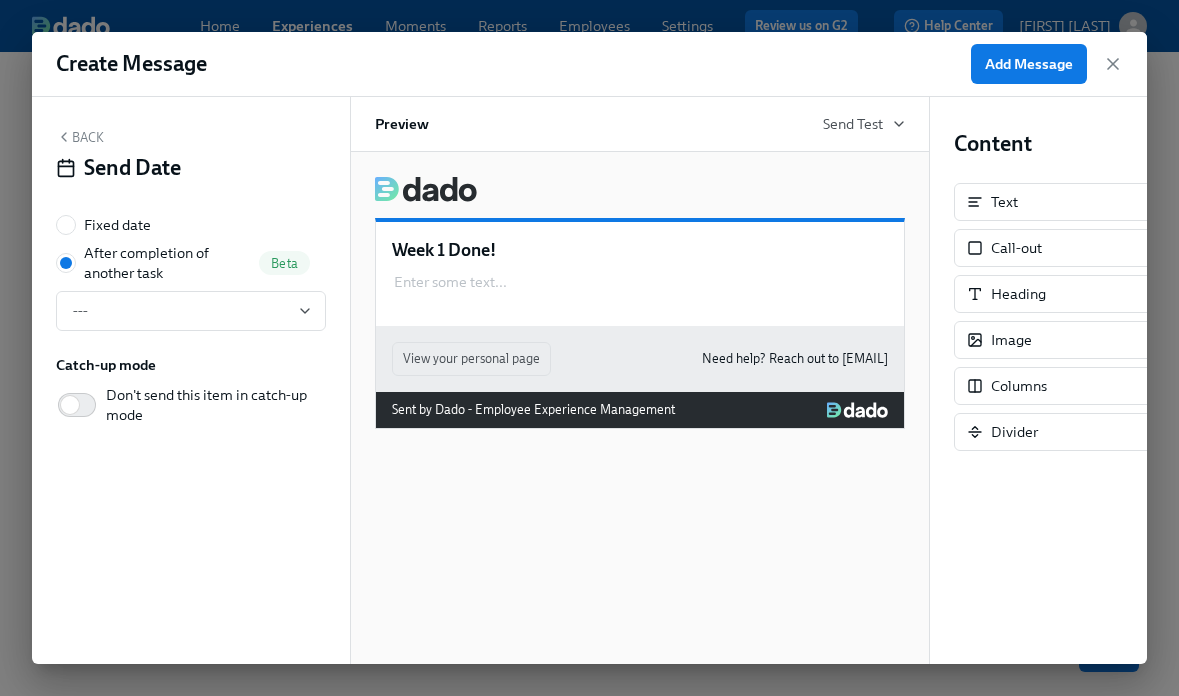 click on "Fixed date" at bounding box center (117, 225) 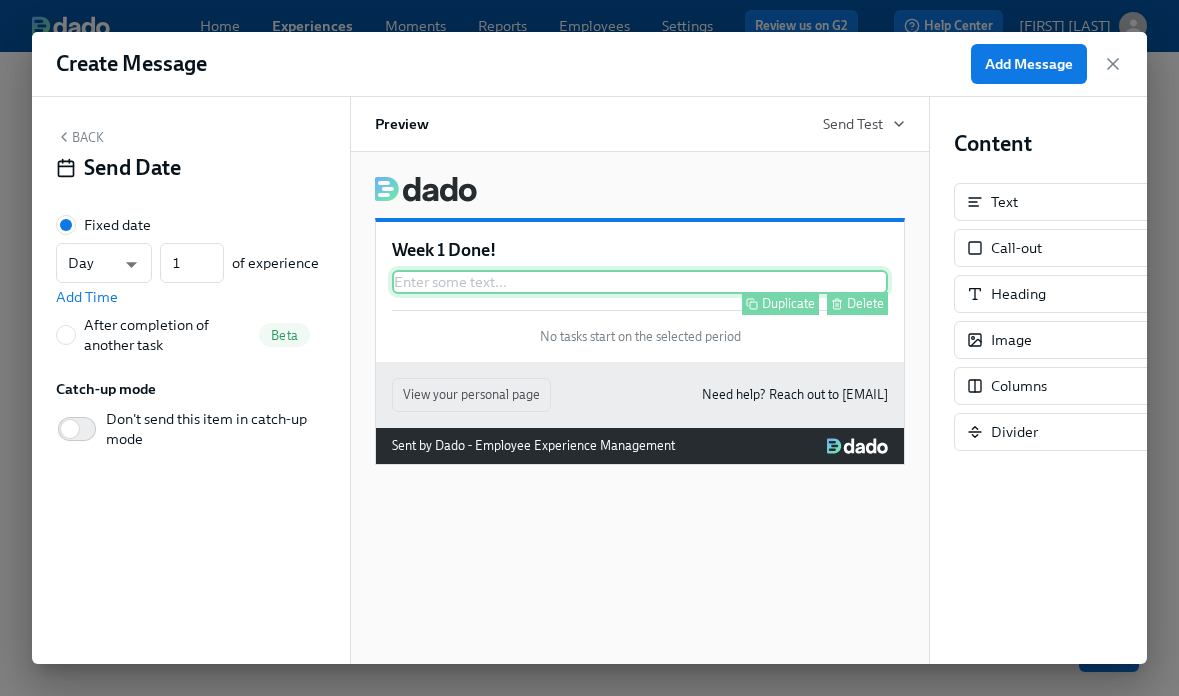 click on "Duplicate   Delete" at bounding box center (642, 303) 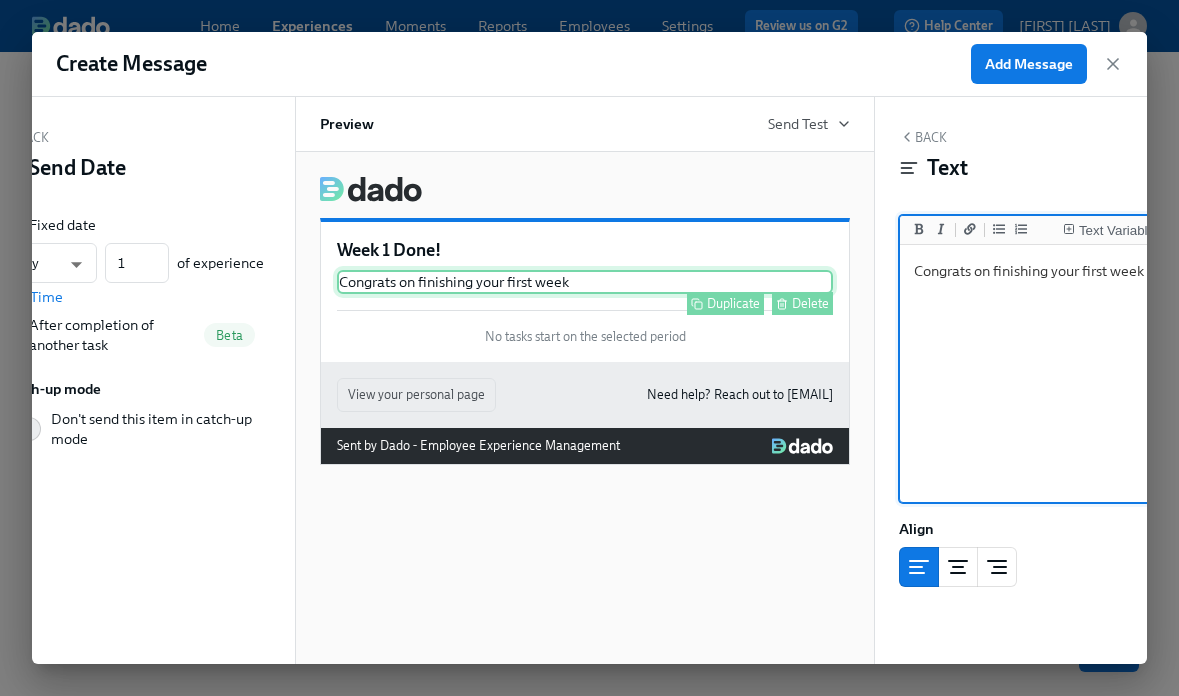 scroll, scrollTop: 0, scrollLeft: 62, axis: horizontal 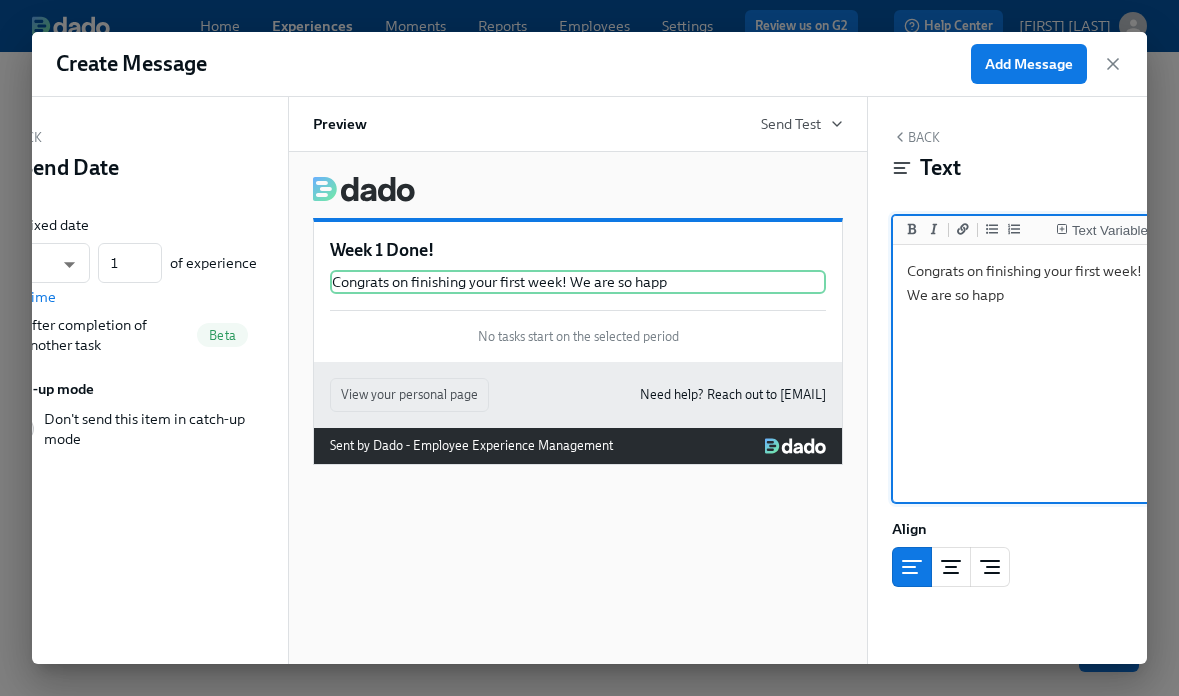 click on "Congrats on finishing your first week! We are so happ" at bounding box center (1027, 374) 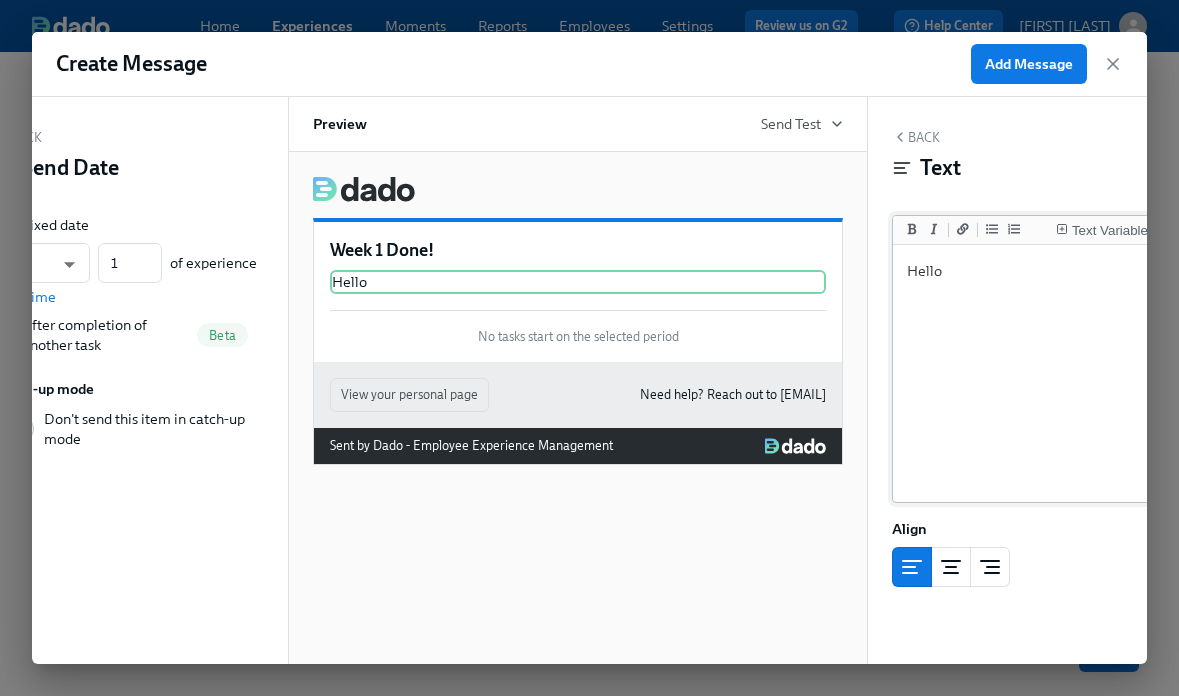 click on "Text Variable" at bounding box center [1102, 230] 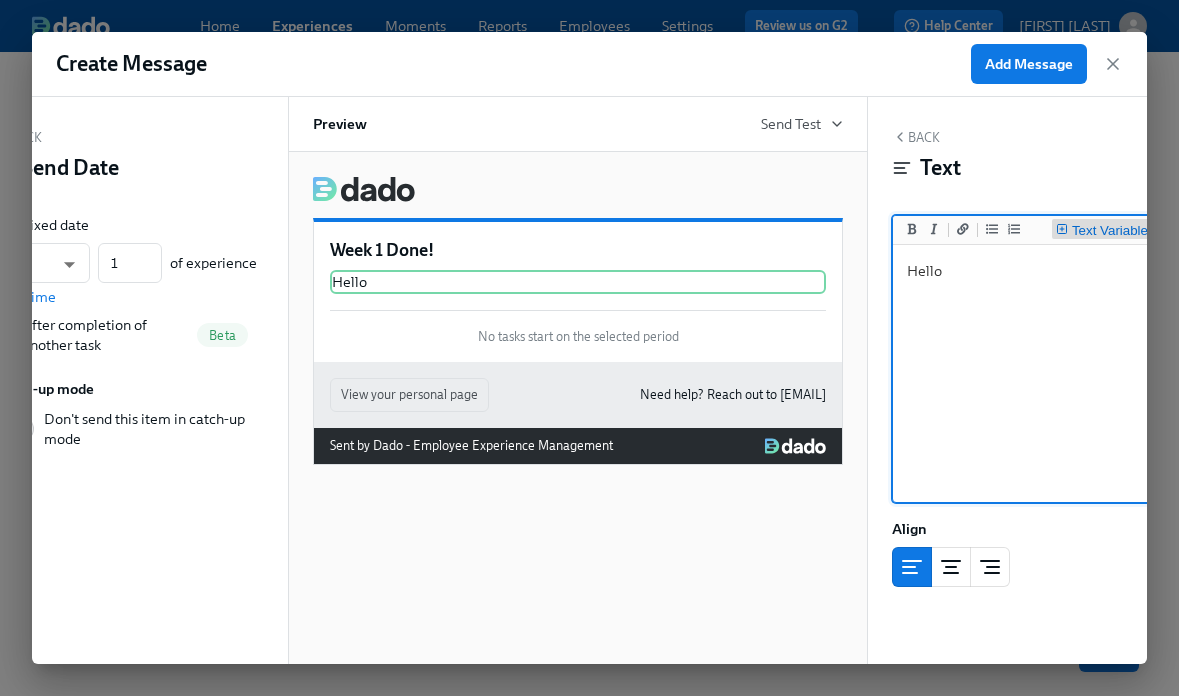 click on "Text Variable" at bounding box center (1110, 231) 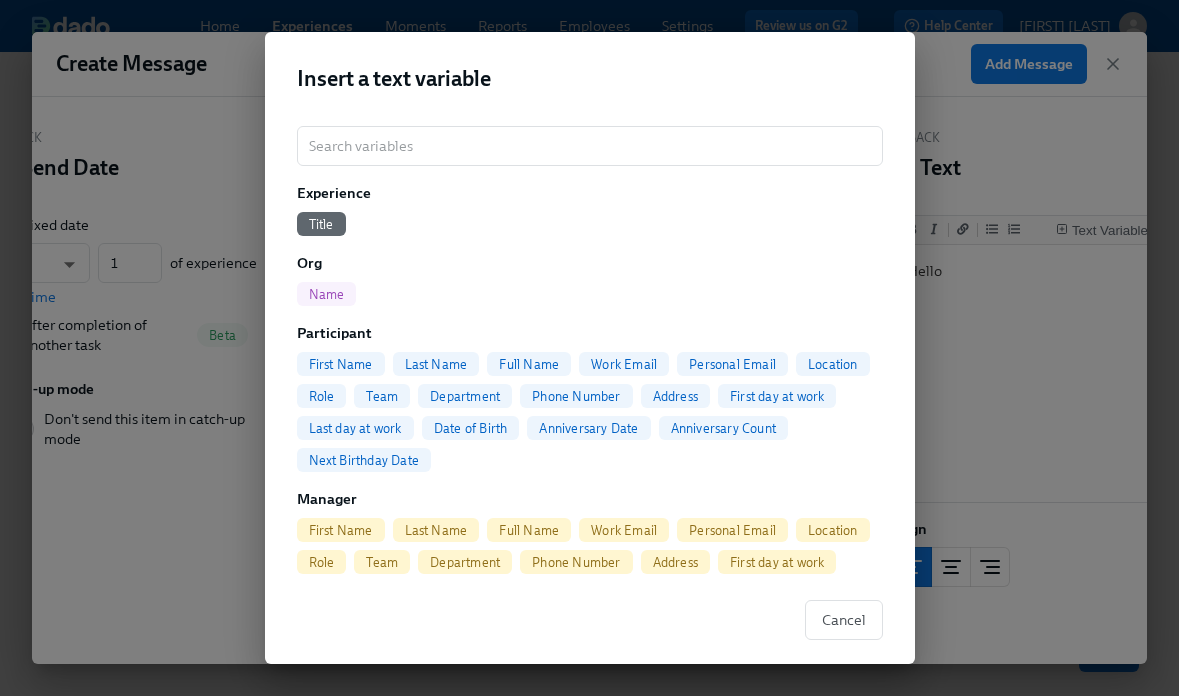 click on "First Name" at bounding box center [341, 364] 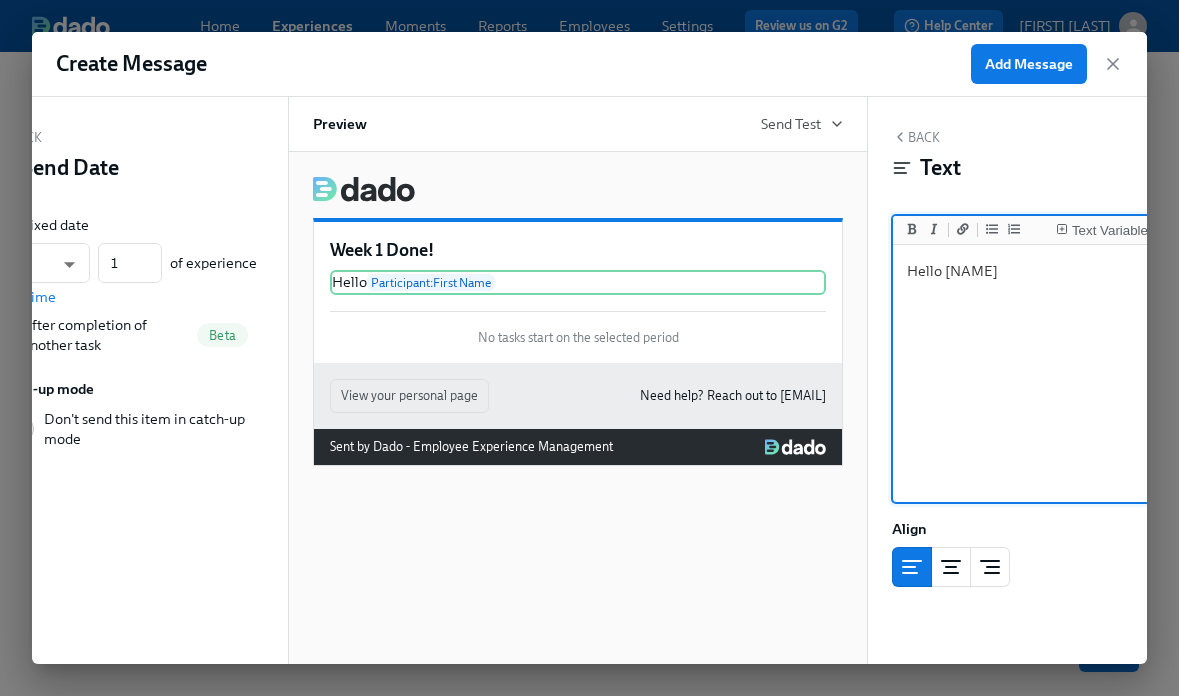 scroll, scrollTop: 0, scrollLeft: 101, axis: horizontal 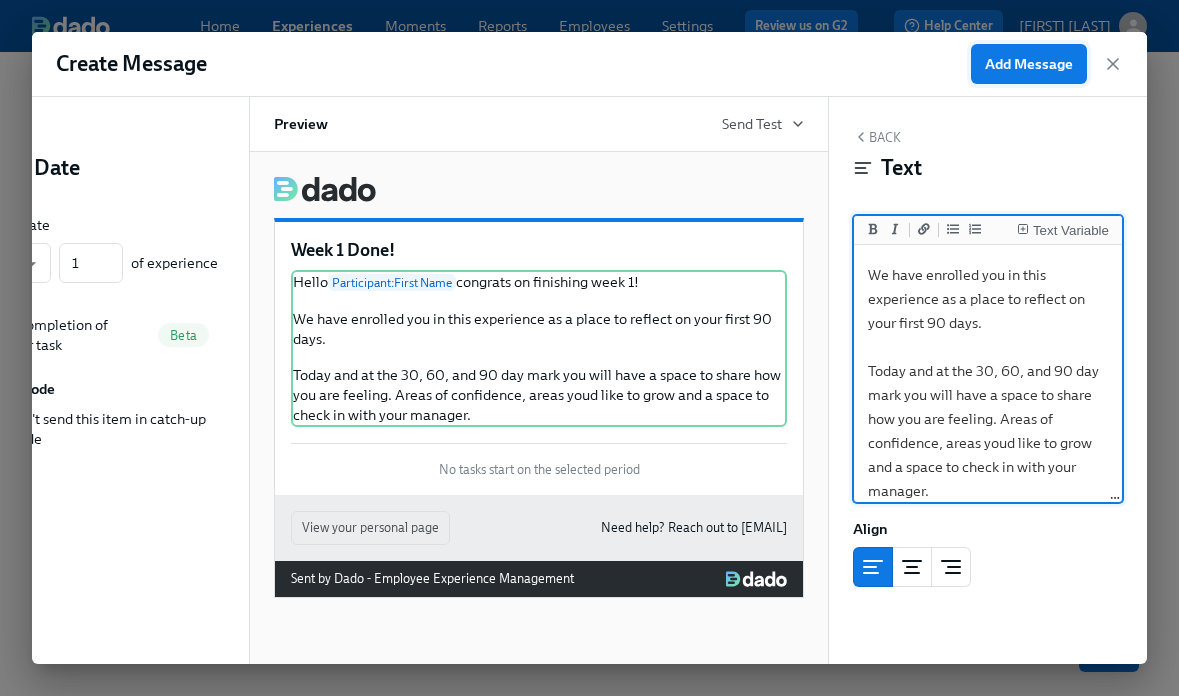type on "Hello {{ participant.firstName }} congrats on finishing week 1!
We have enrolled you in this experience as a place to reflect on your first 90 days.
Today and at the 30, 60, and 90 day mark you will have a space to share how you are feeling. Areas of confidence, areas youd like to grow and a space to check in with your manager." 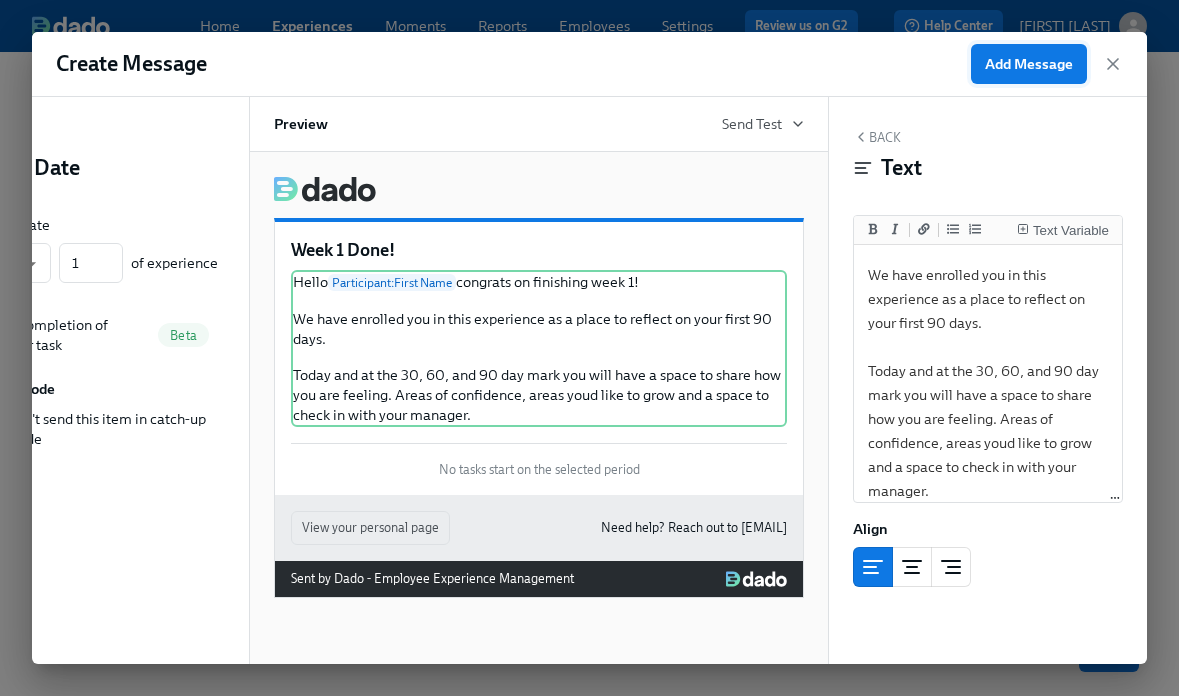 click on "Add Message" at bounding box center (1029, 64) 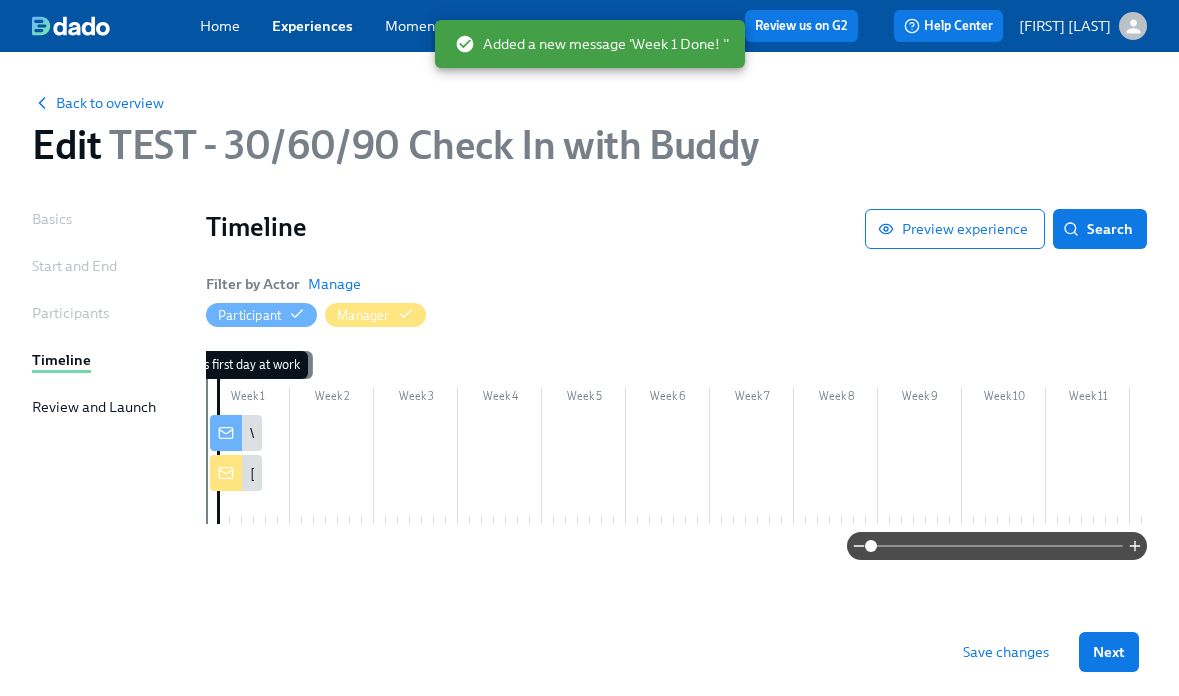 click on "TEST - 30/60/90 Check In with Buddy" at bounding box center [430, 145] 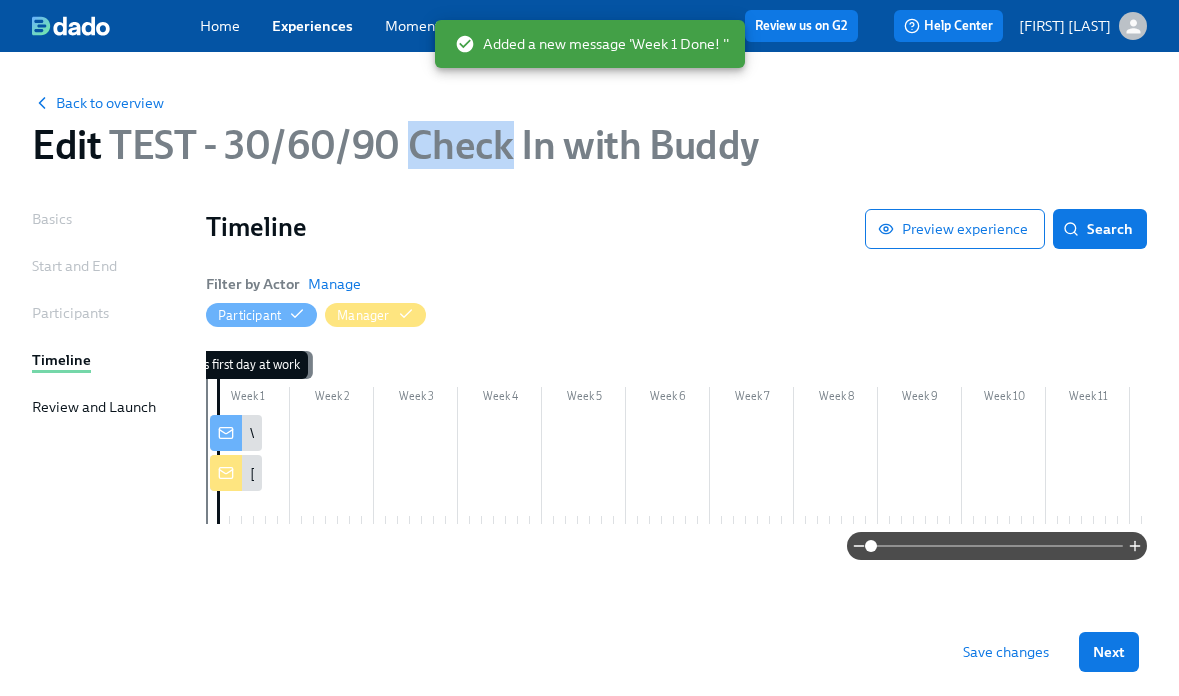click on "TEST - 30/60/90 Check In with Buddy" at bounding box center (430, 145) 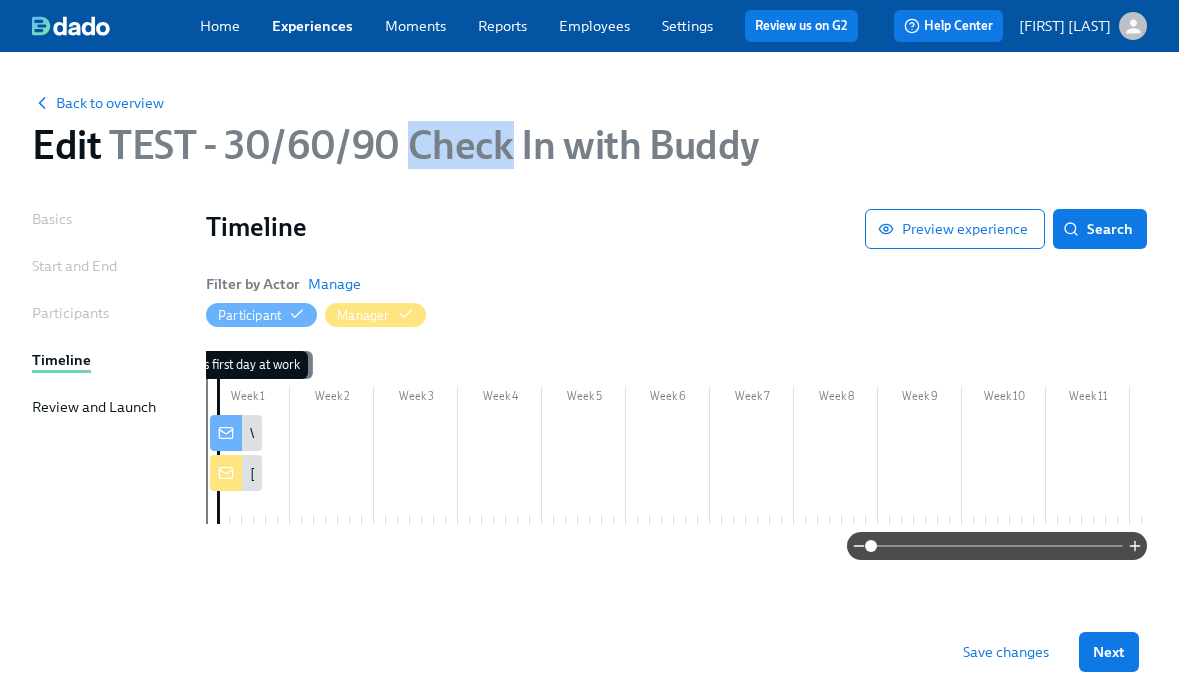 click on "Save changes" at bounding box center [1006, 652] 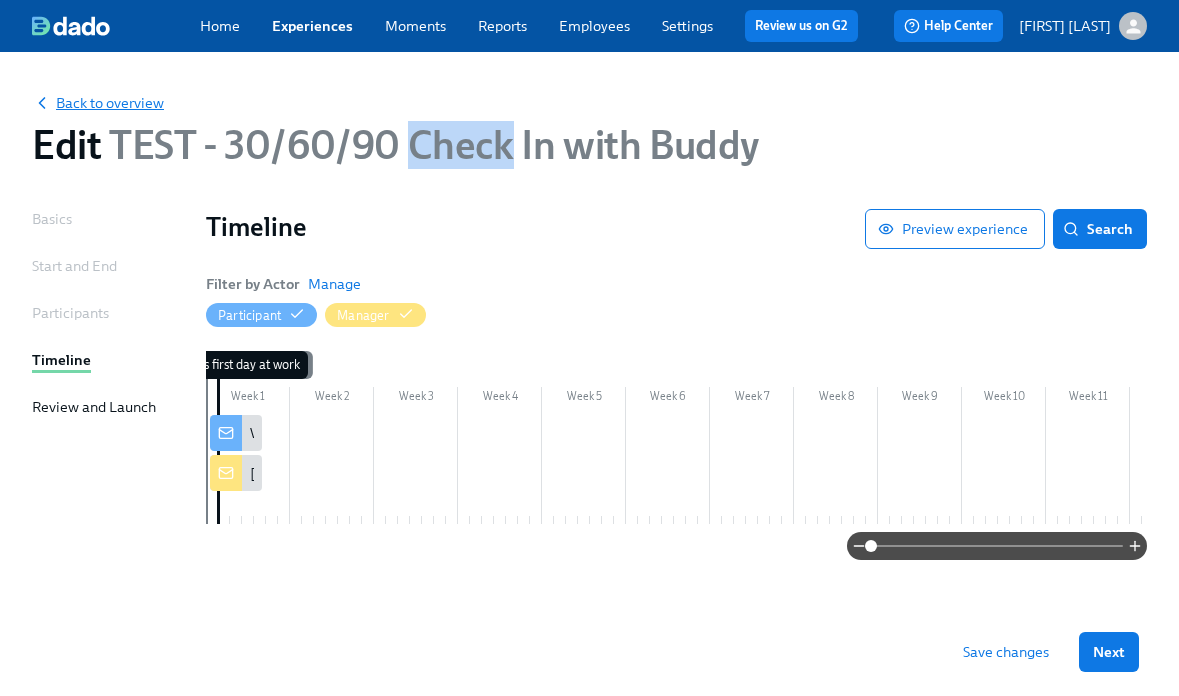 click on "Back to overview" at bounding box center (98, 103) 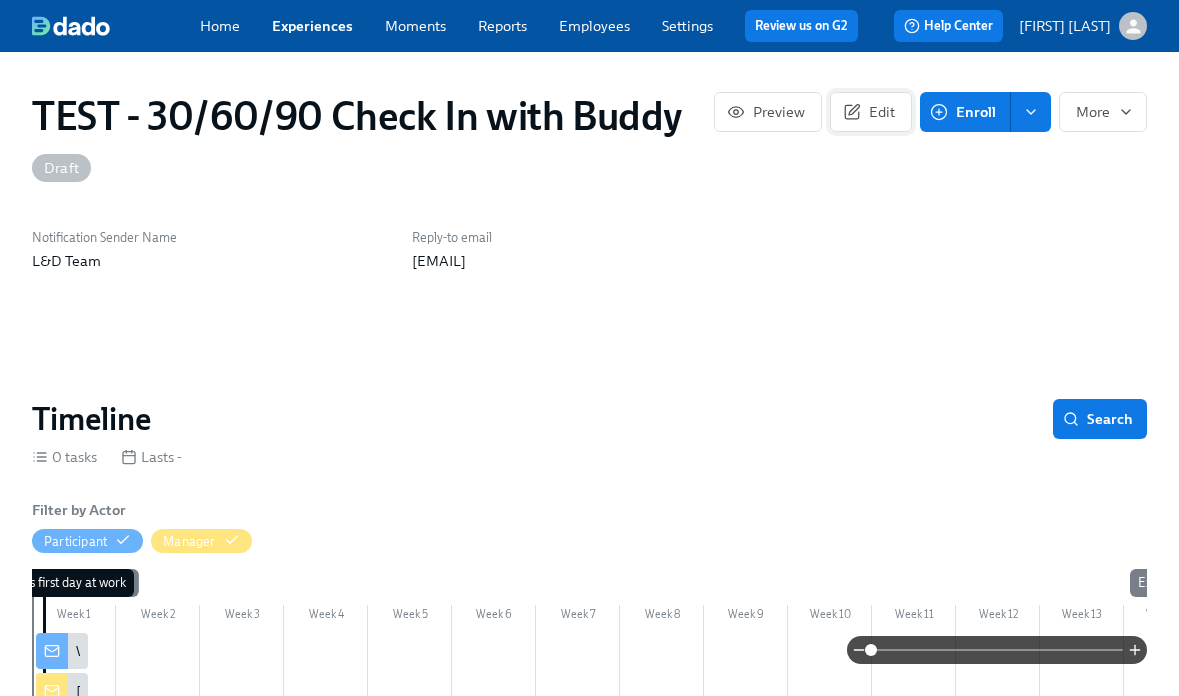 click on "Edit" at bounding box center (871, 112) 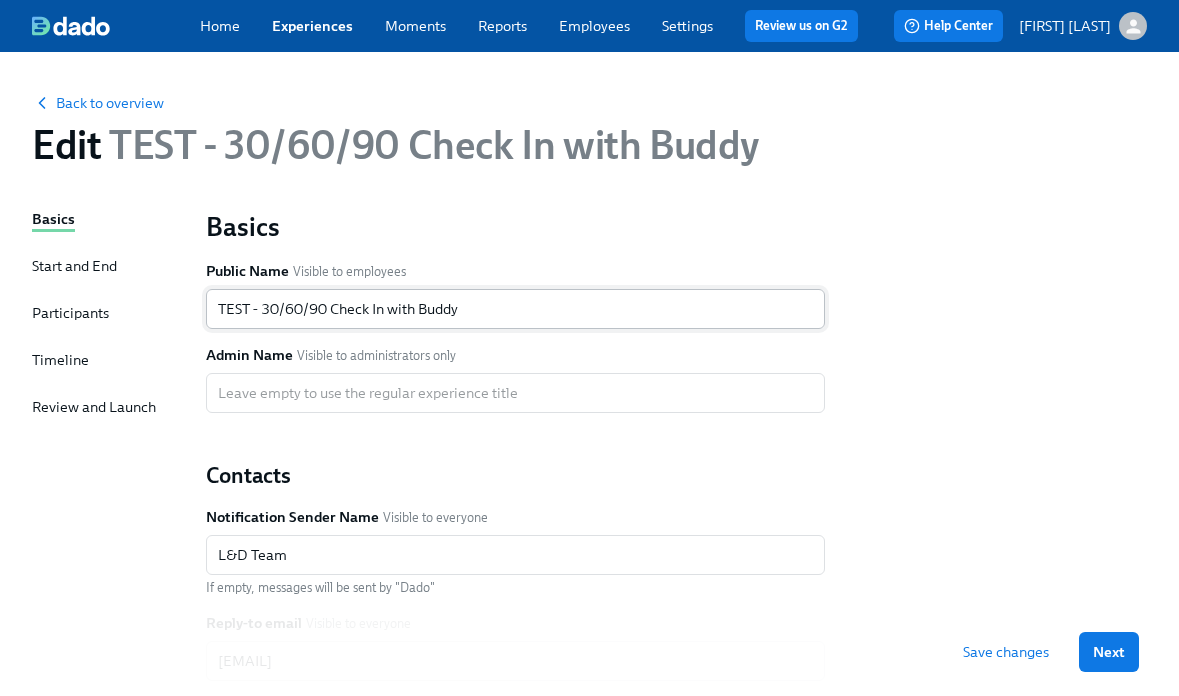 click on "TEST - 30/60/90 Check In with Buddy" at bounding box center [515, 309] 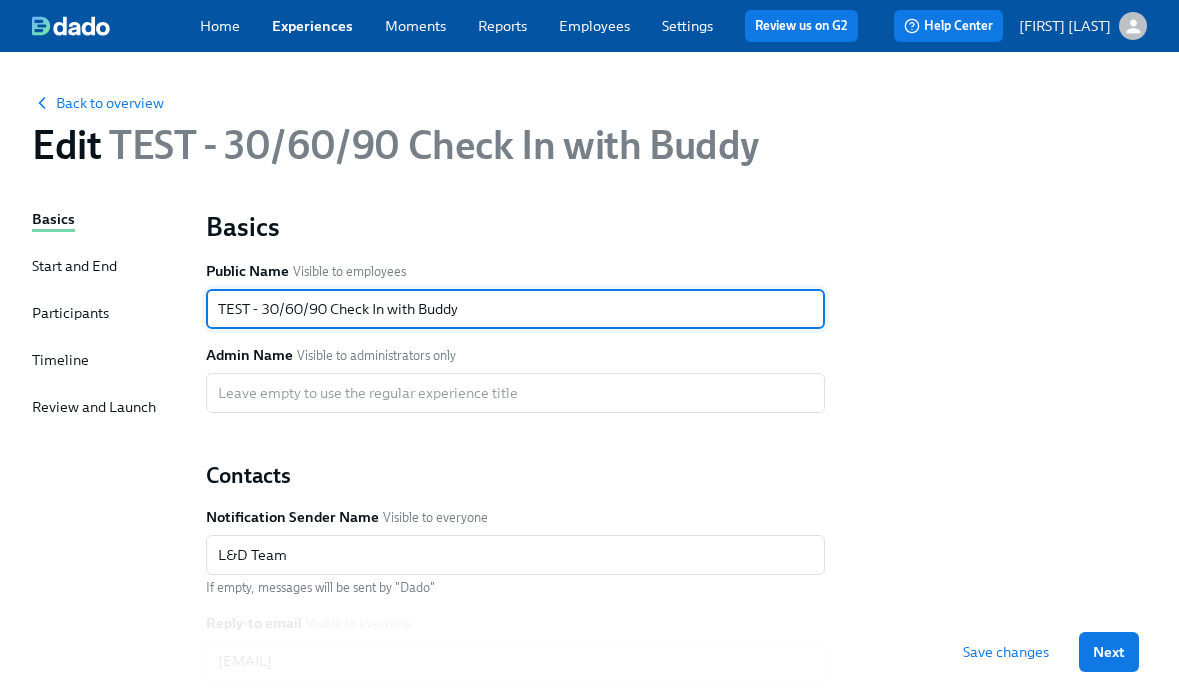 click on "TEST - 30/60/90 Check In with Buddy" at bounding box center (515, 309) 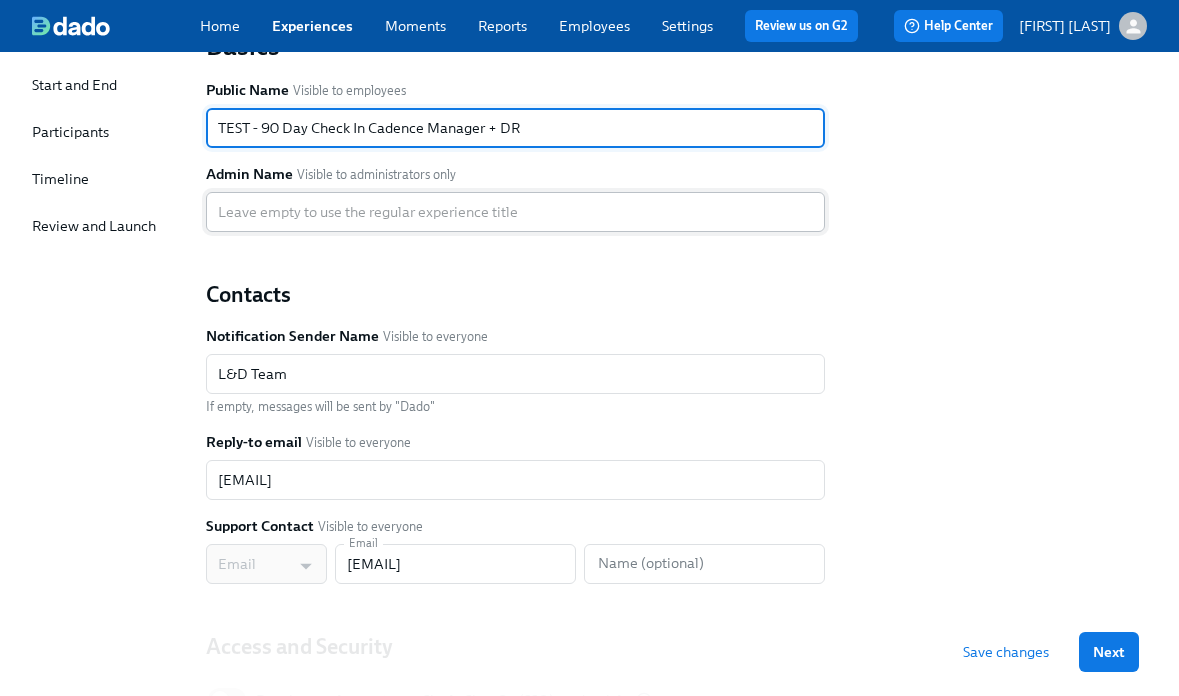 scroll, scrollTop: 237, scrollLeft: 0, axis: vertical 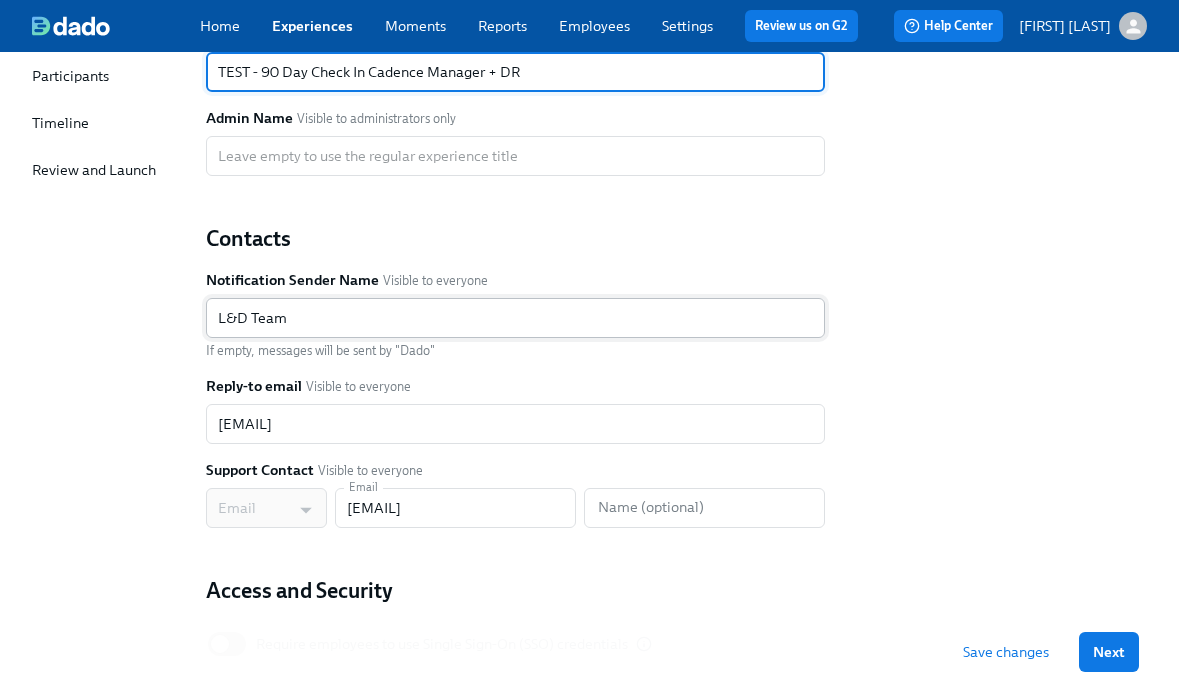 type on "TEST - 90 Day Check In Cadence Manager + DR" 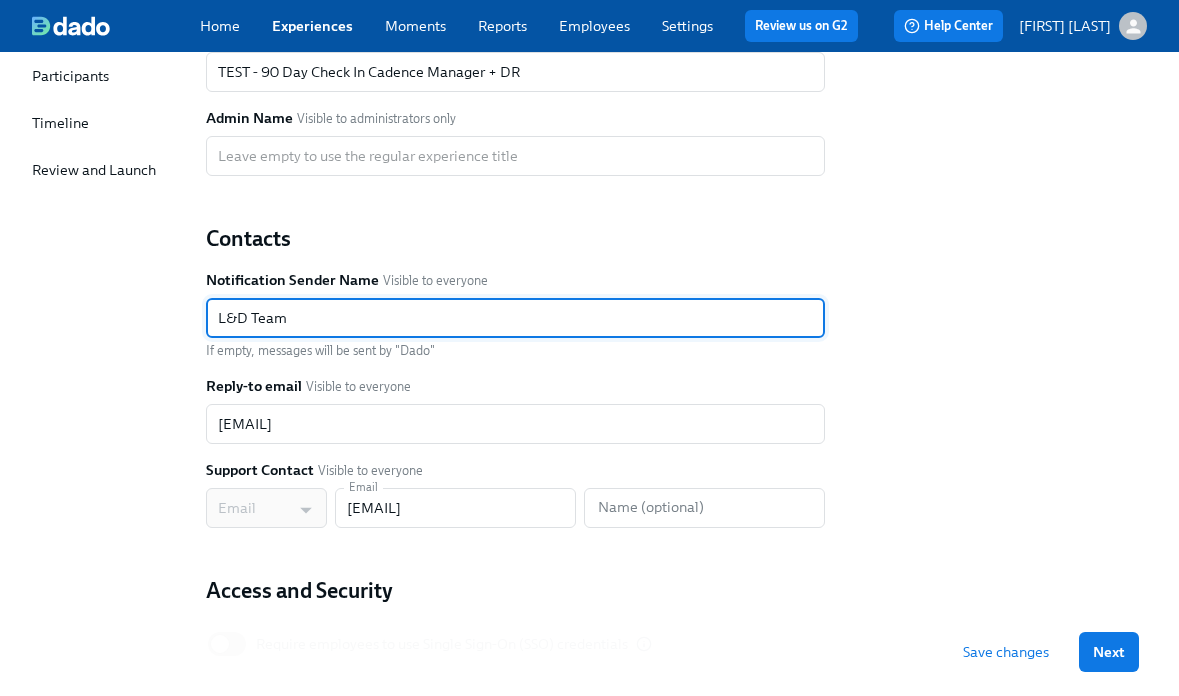 click on "L&D Team" at bounding box center (515, 318) 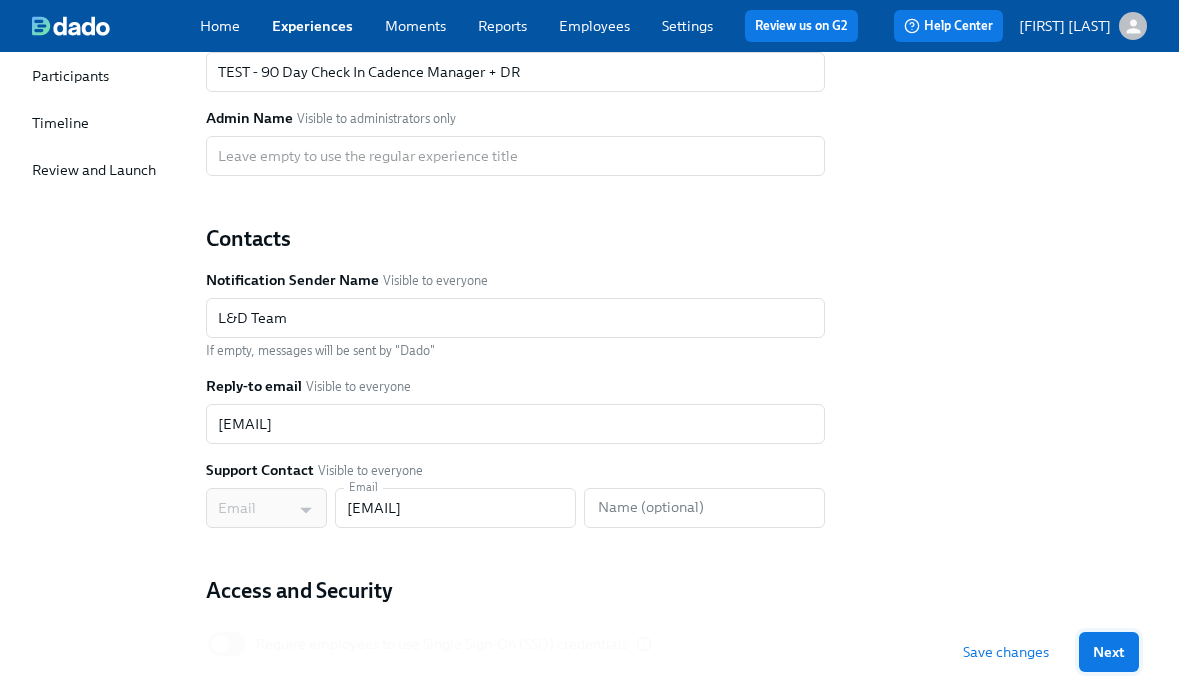 click on "Next" at bounding box center [1109, 652] 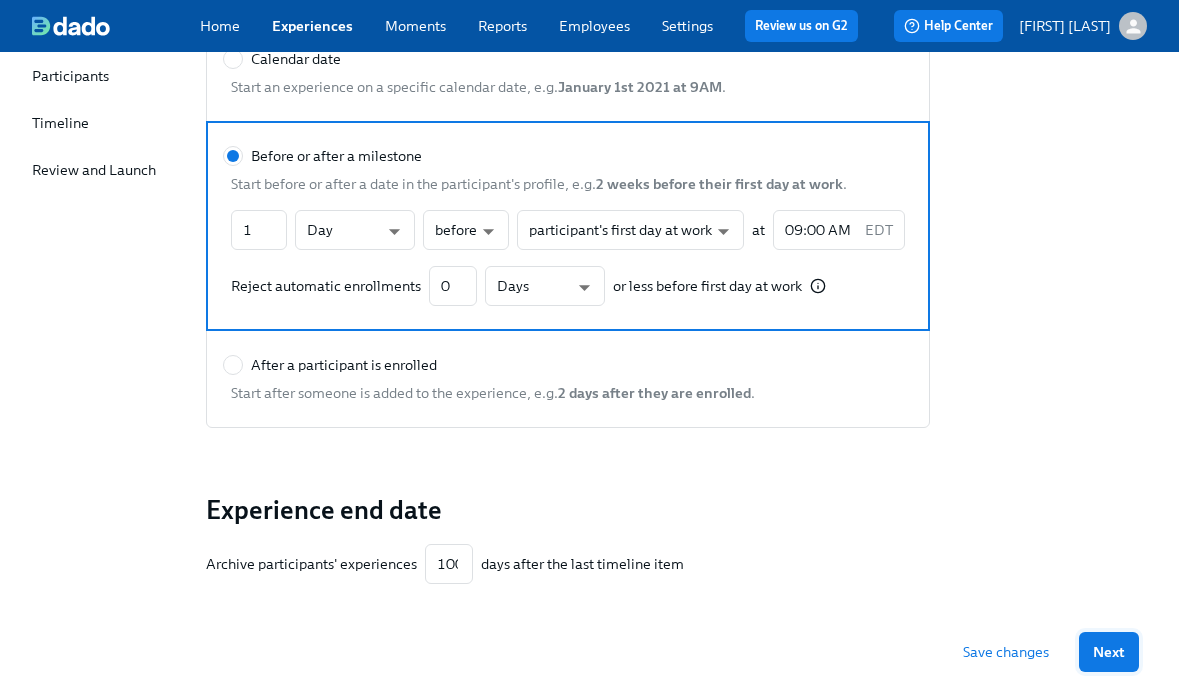 click on "Next" at bounding box center (1109, 652) 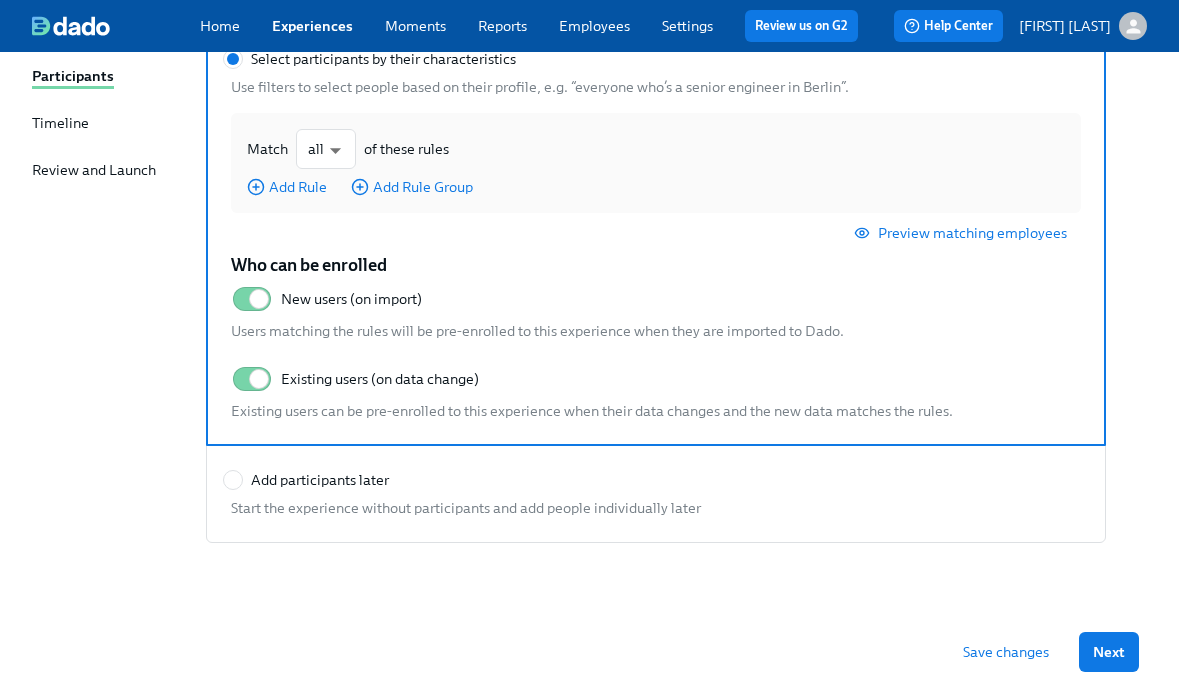 click on "Save changes" at bounding box center (1006, 652) 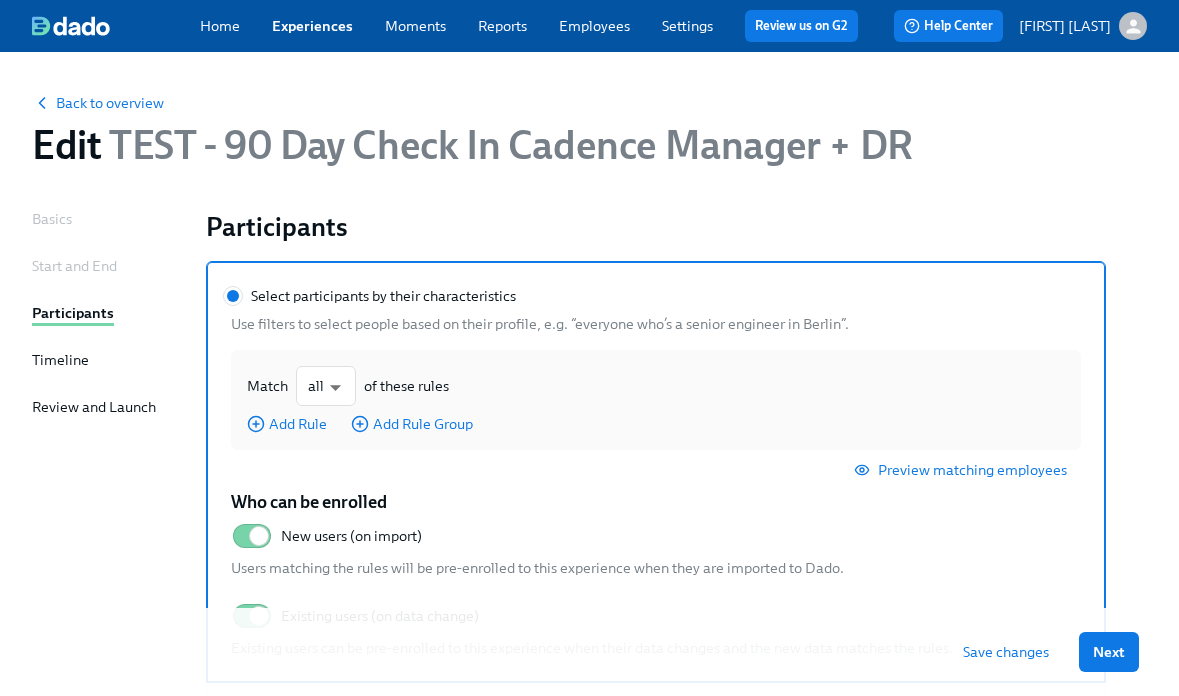 click on "Save changes" at bounding box center [1006, 652] 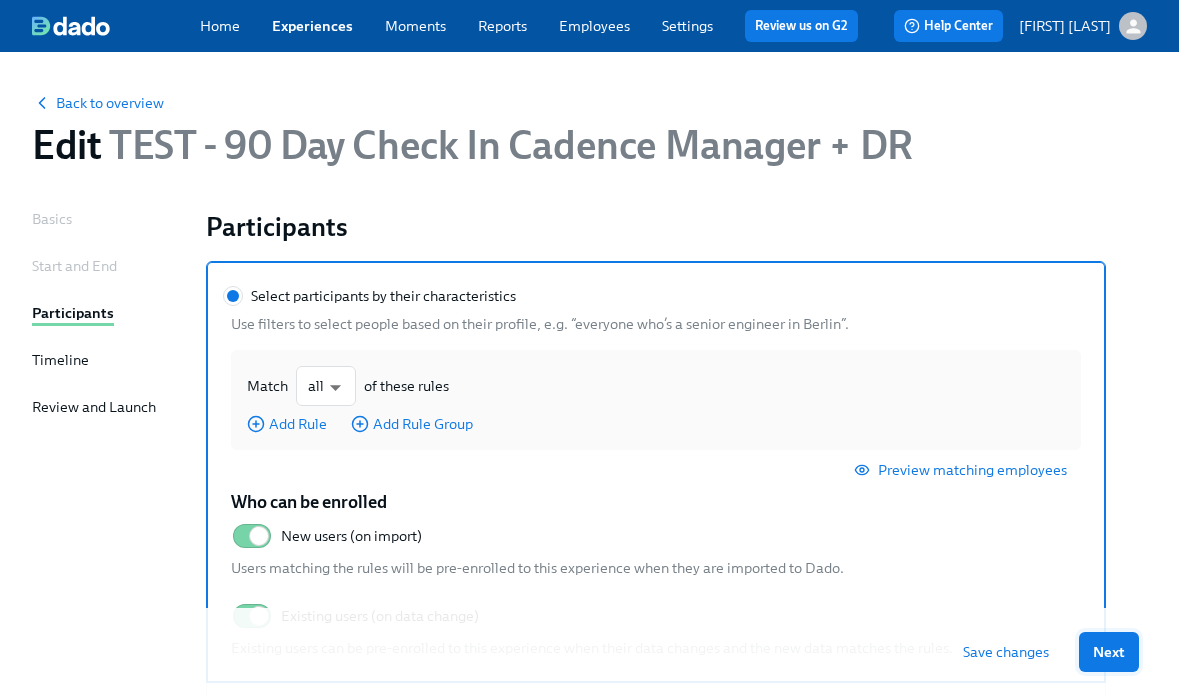 click on "Next" at bounding box center [1109, 652] 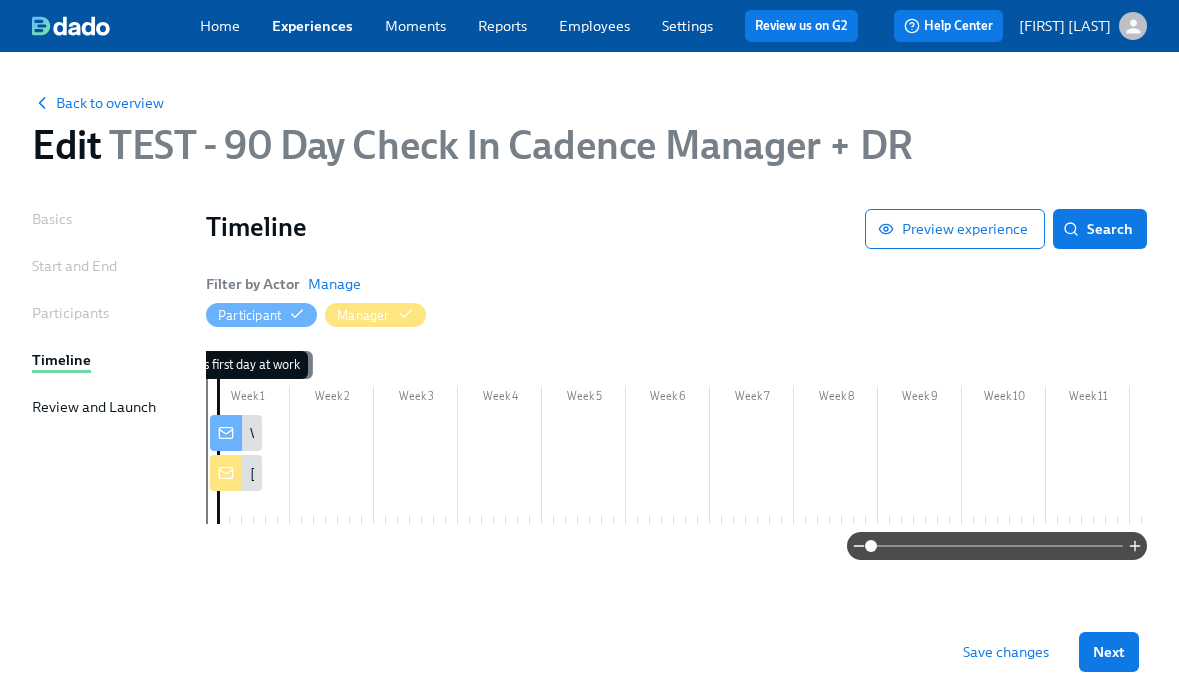 click on "Save changes" at bounding box center (1006, 652) 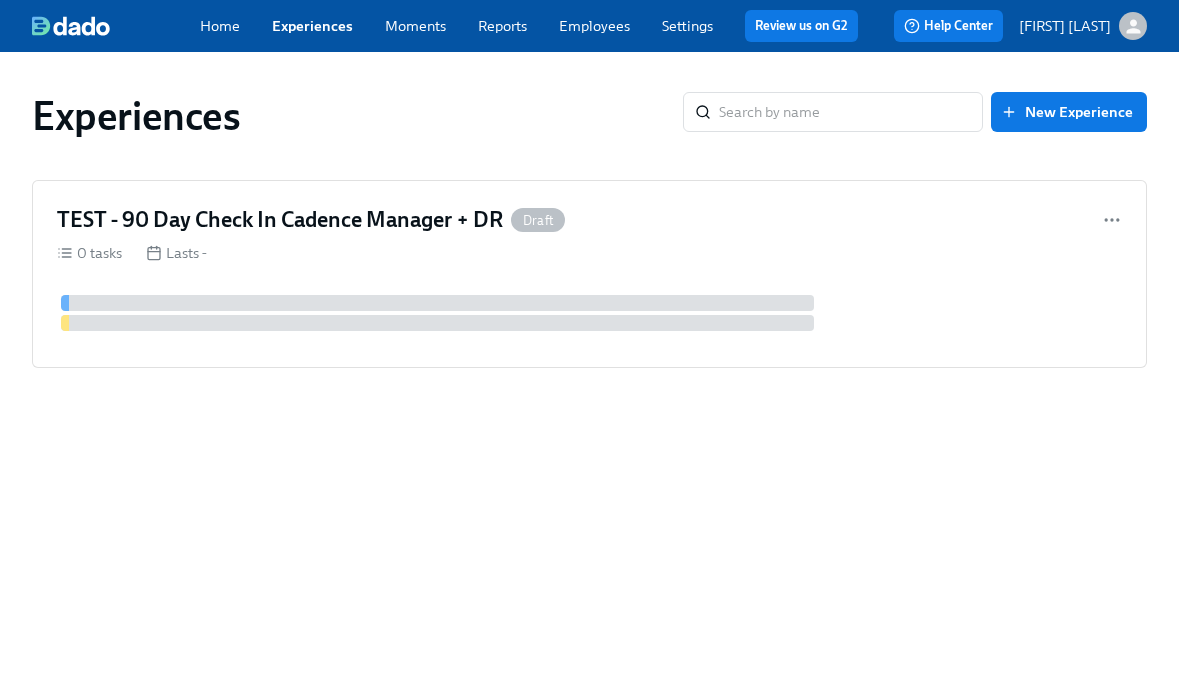 click on "[FIRST] [LAST]" at bounding box center (1065, 26) 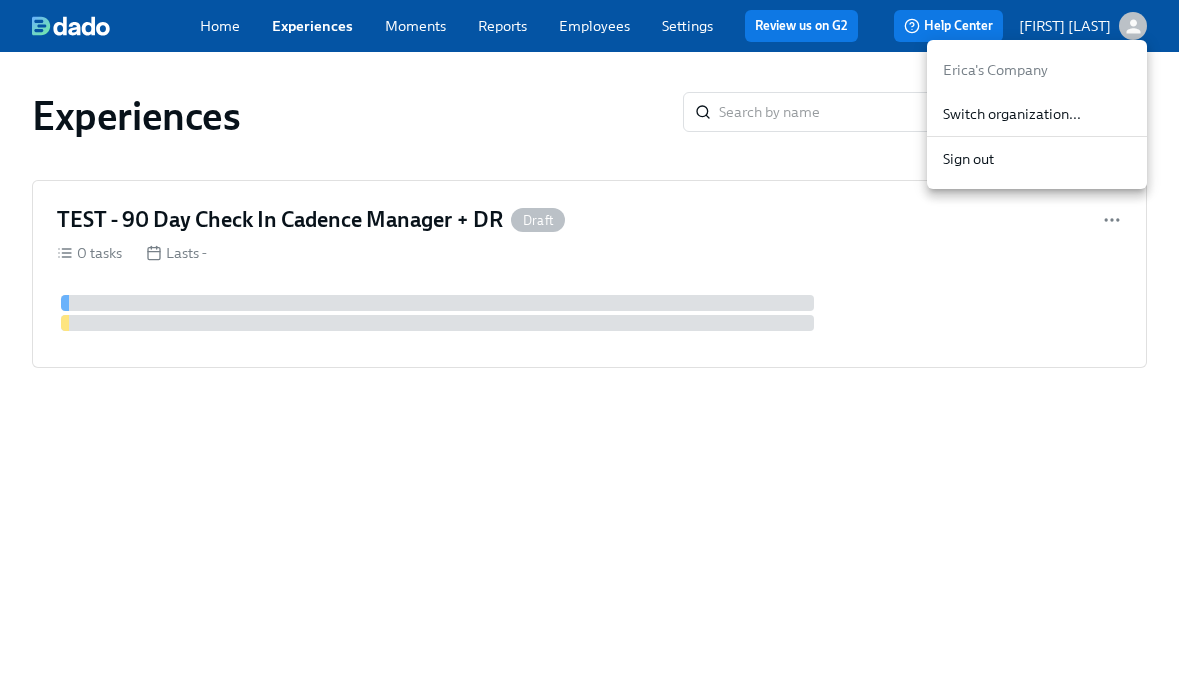click on "Switch organization..." at bounding box center (1037, 114) 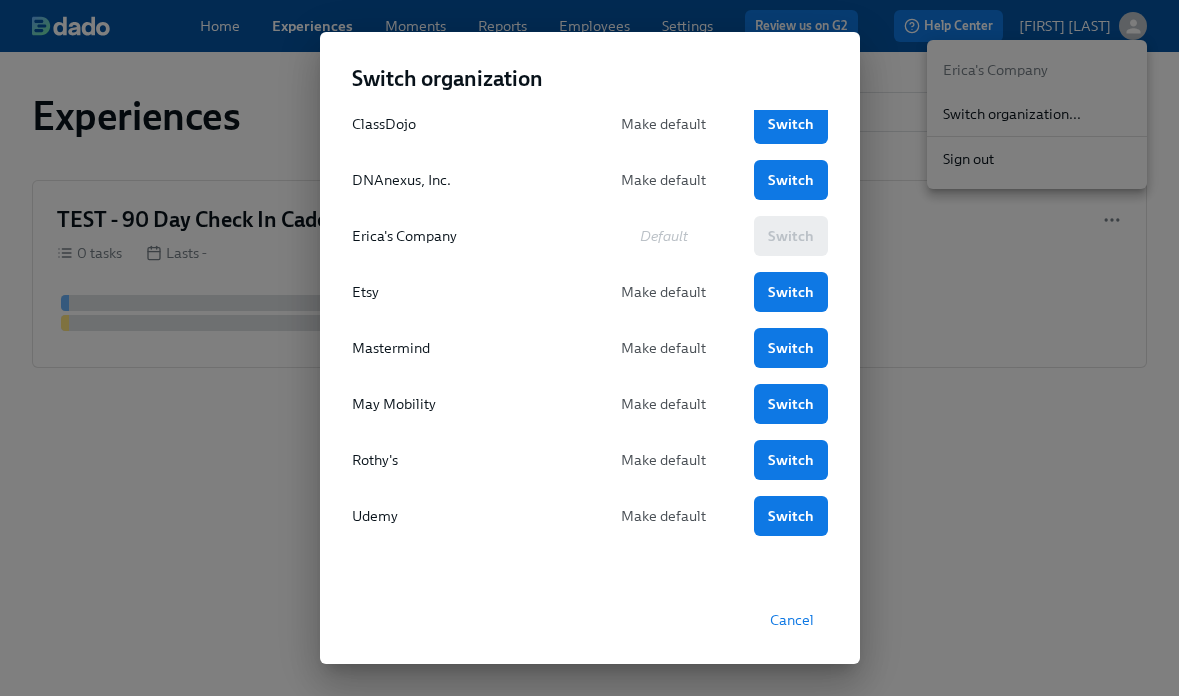 scroll, scrollTop: 0, scrollLeft: 0, axis: both 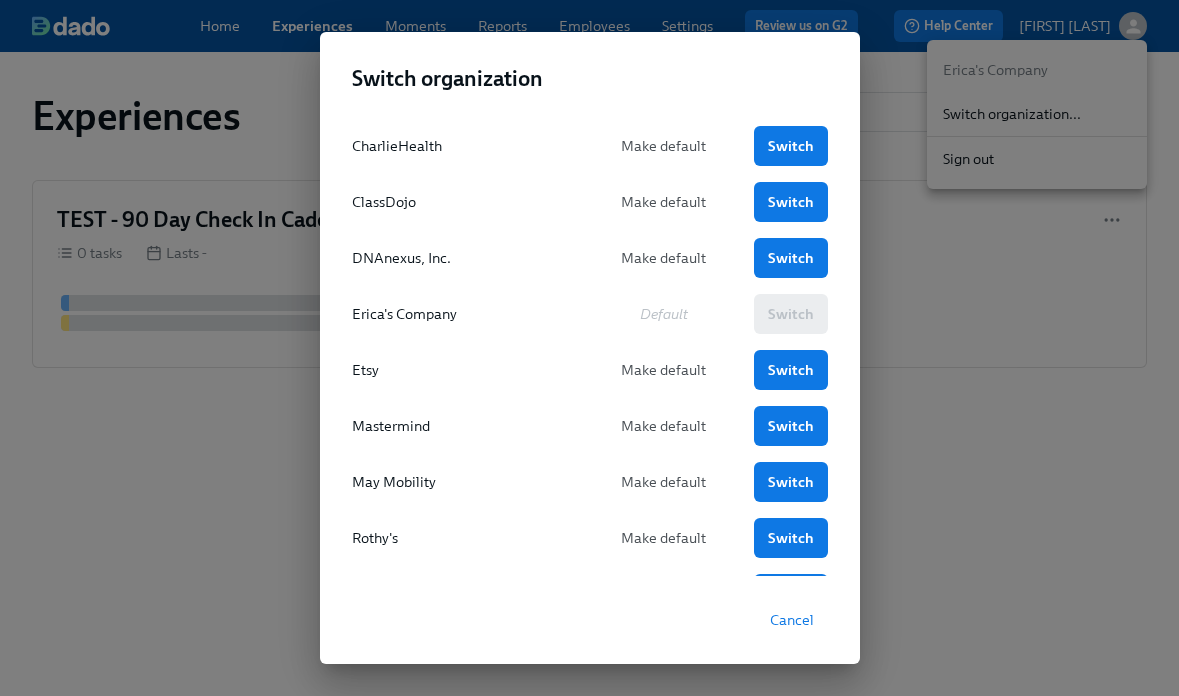 click on "Cancel" at bounding box center [792, 620] 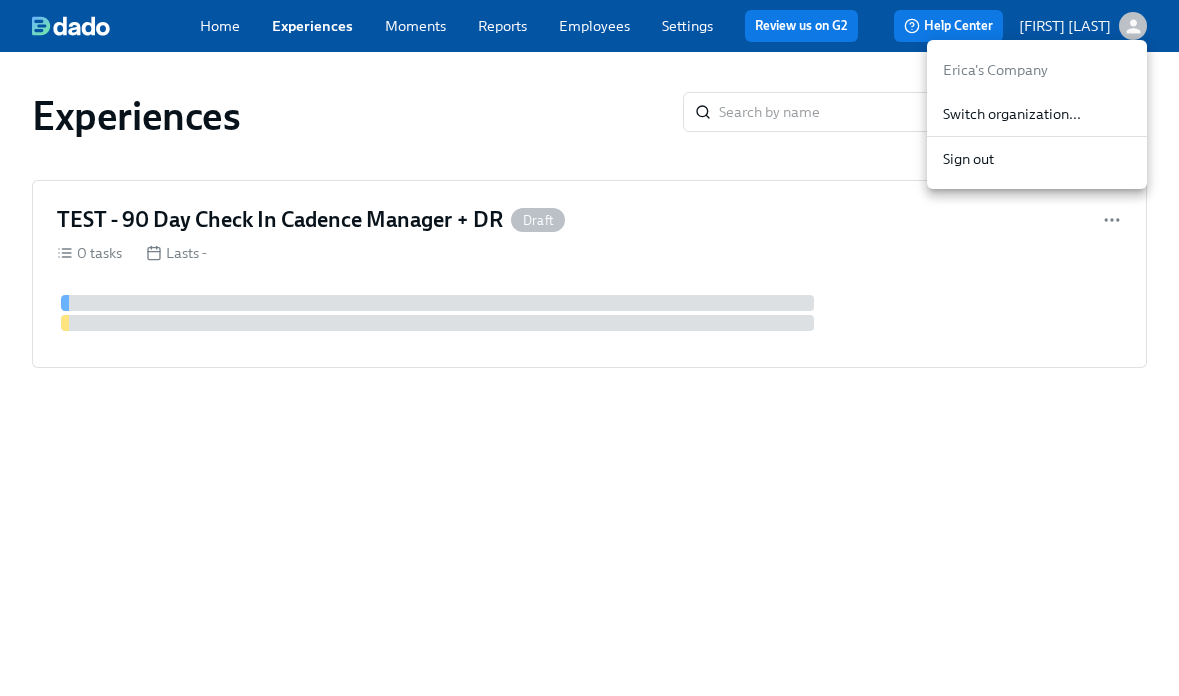 click at bounding box center (589, 348) 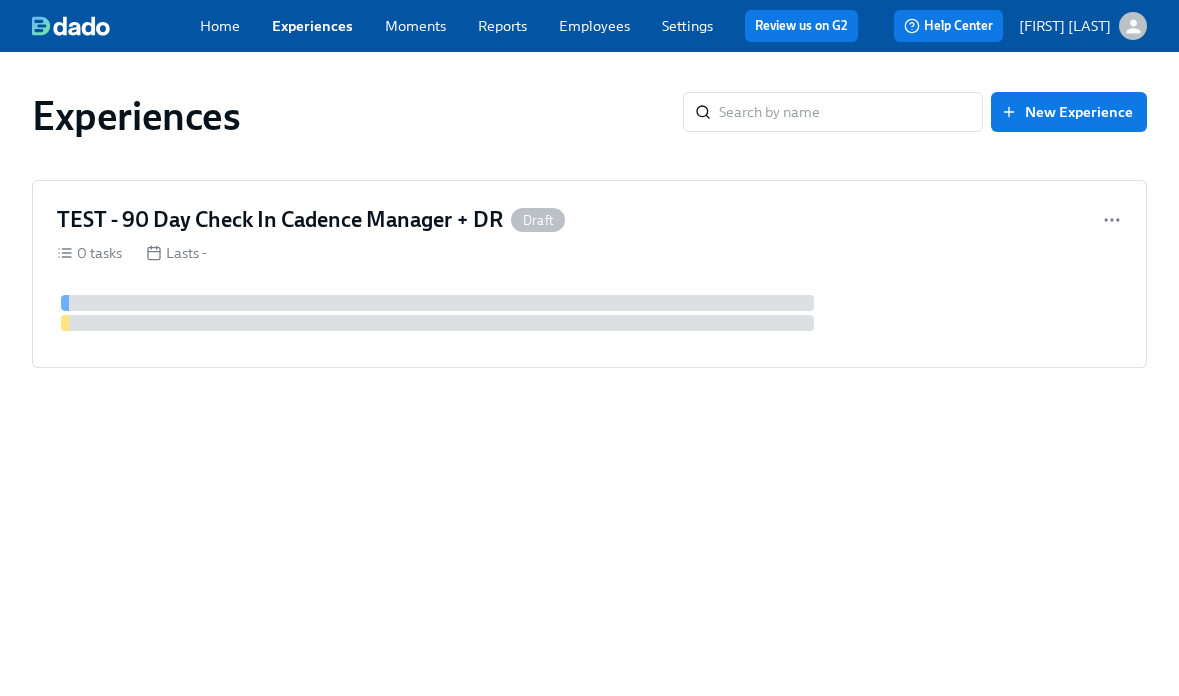 click on "Home" at bounding box center (220, 26) 